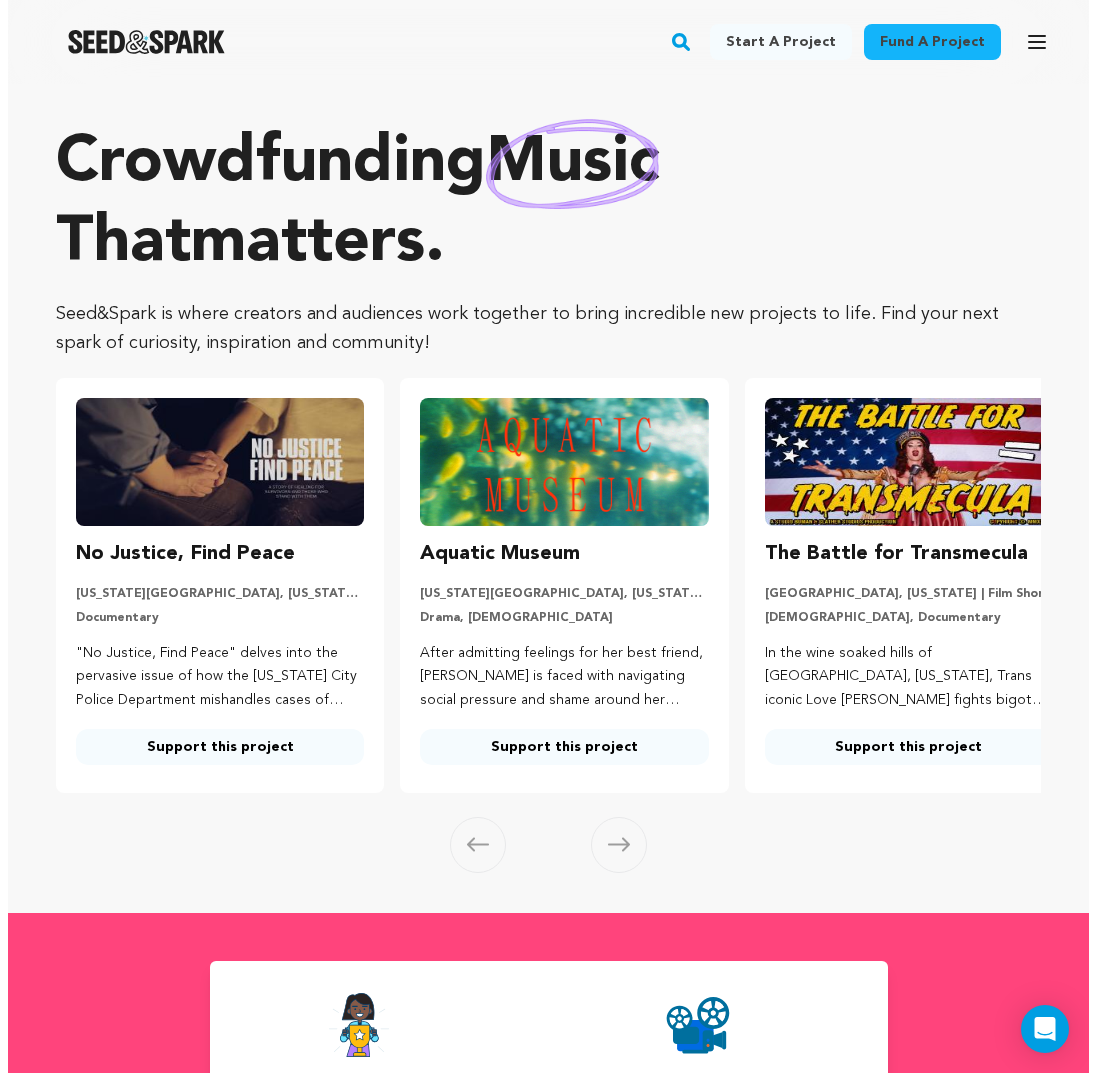 scroll, scrollTop: 0, scrollLeft: 0, axis: both 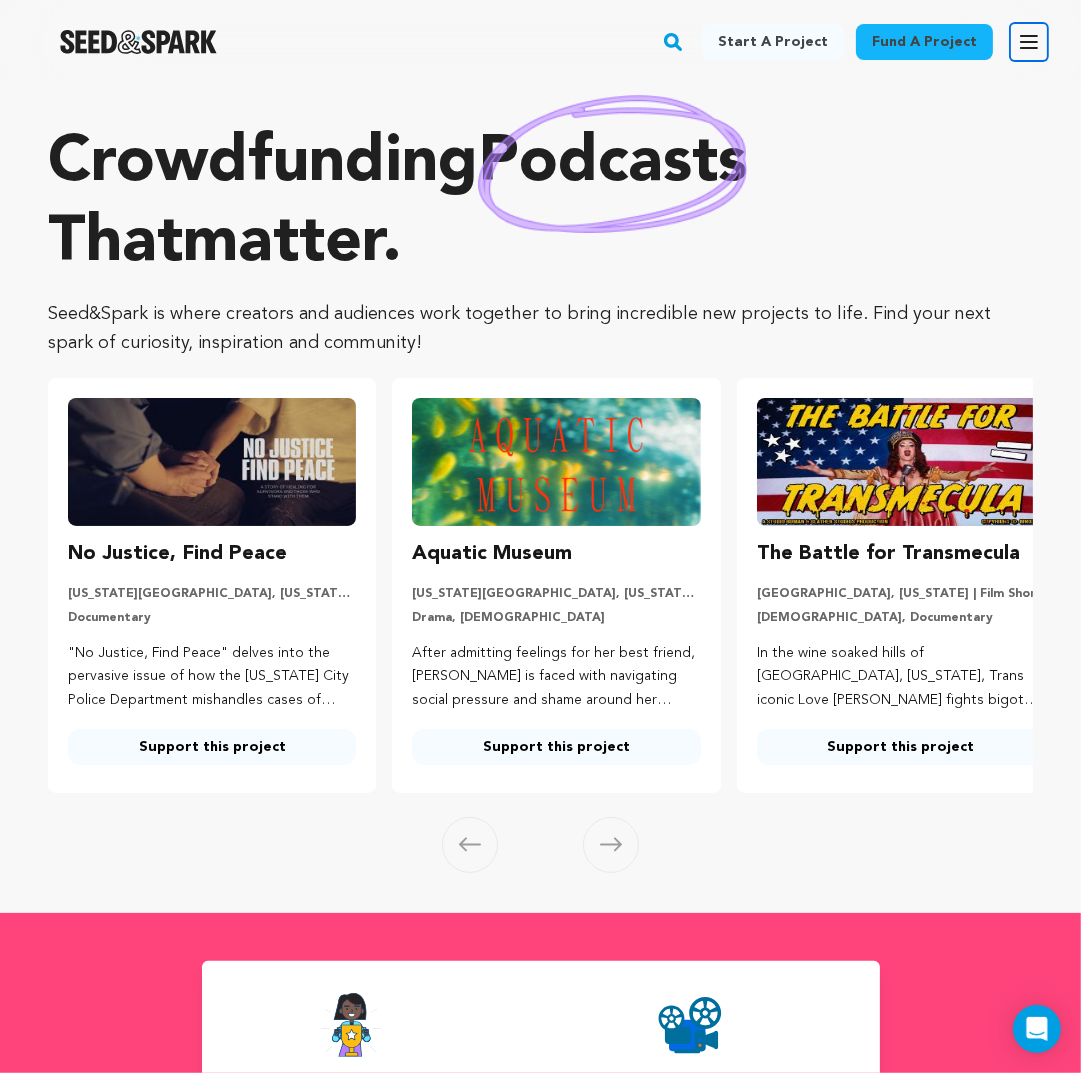 click 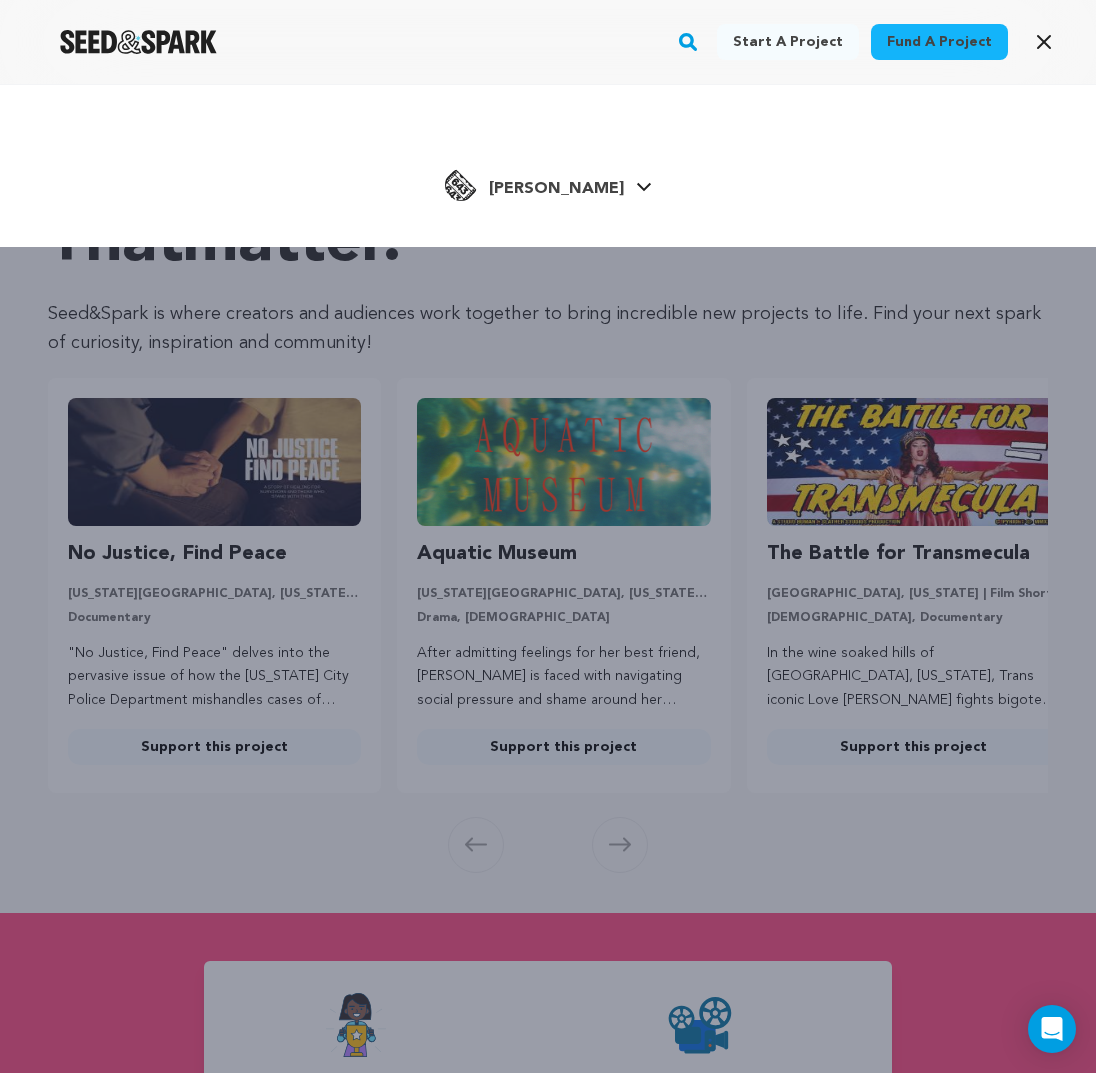 click on "[PERSON_NAME]" at bounding box center [556, 189] 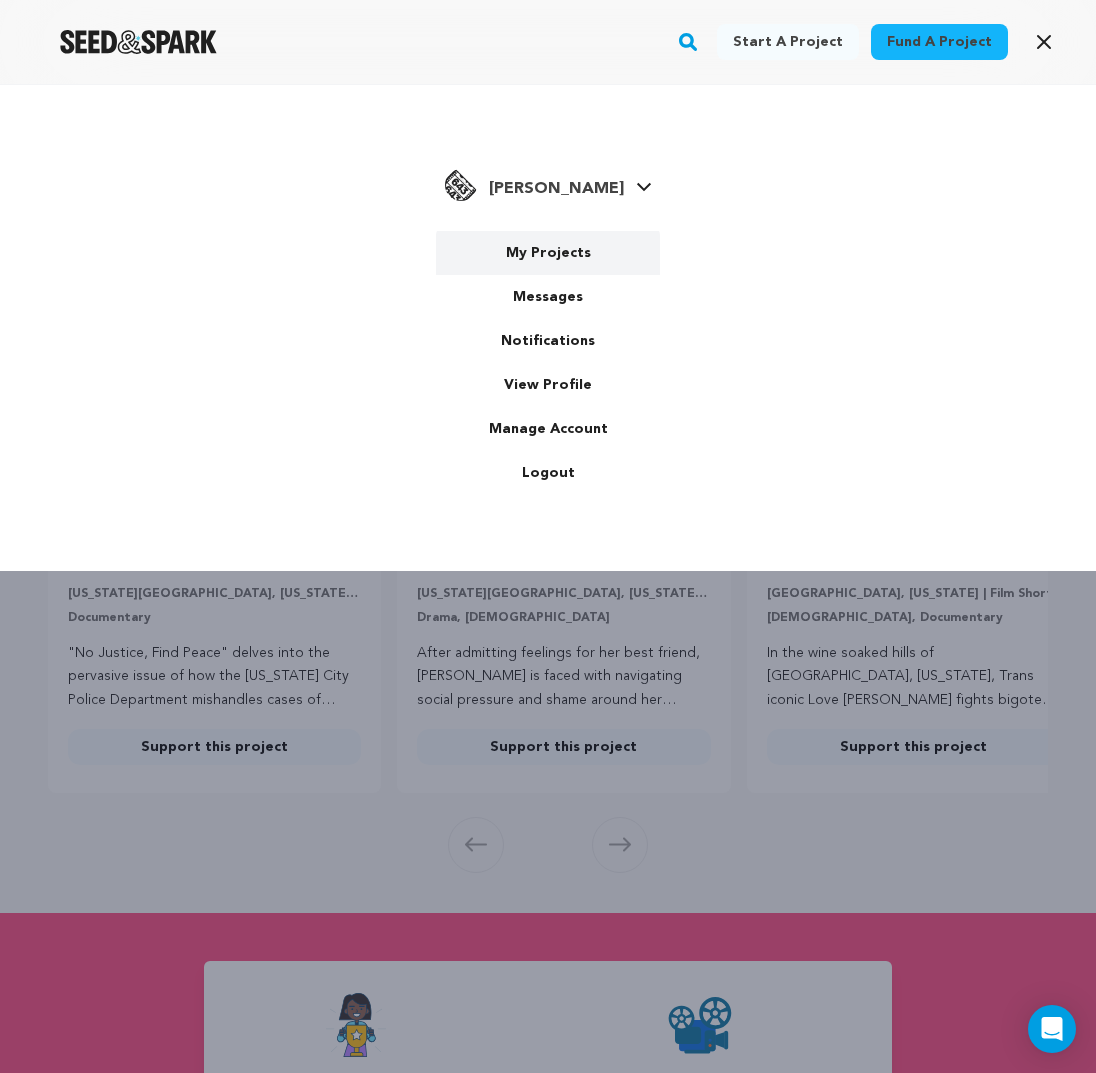 click on "My Projects" at bounding box center (548, 253) 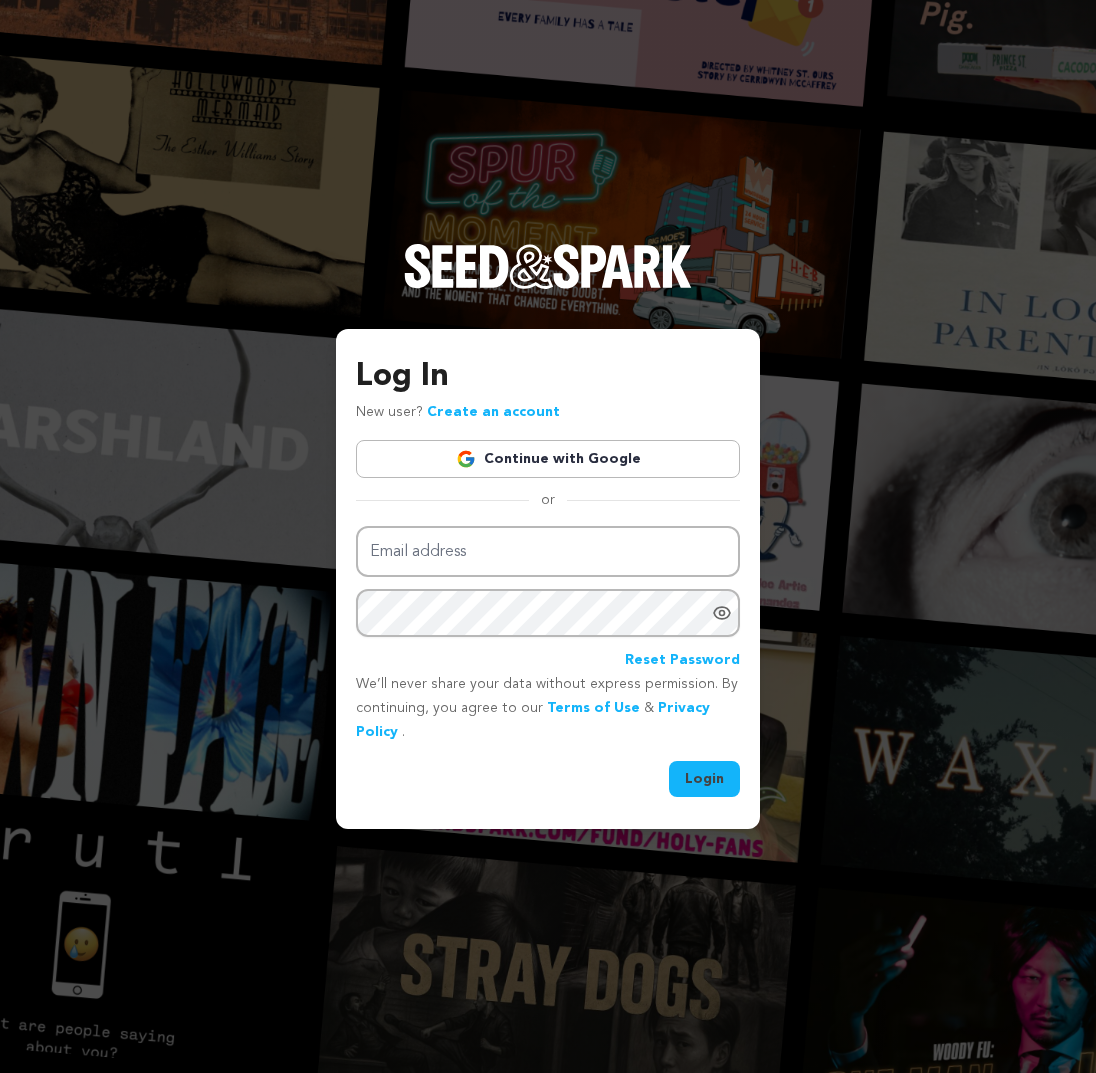 scroll, scrollTop: 0, scrollLeft: 0, axis: both 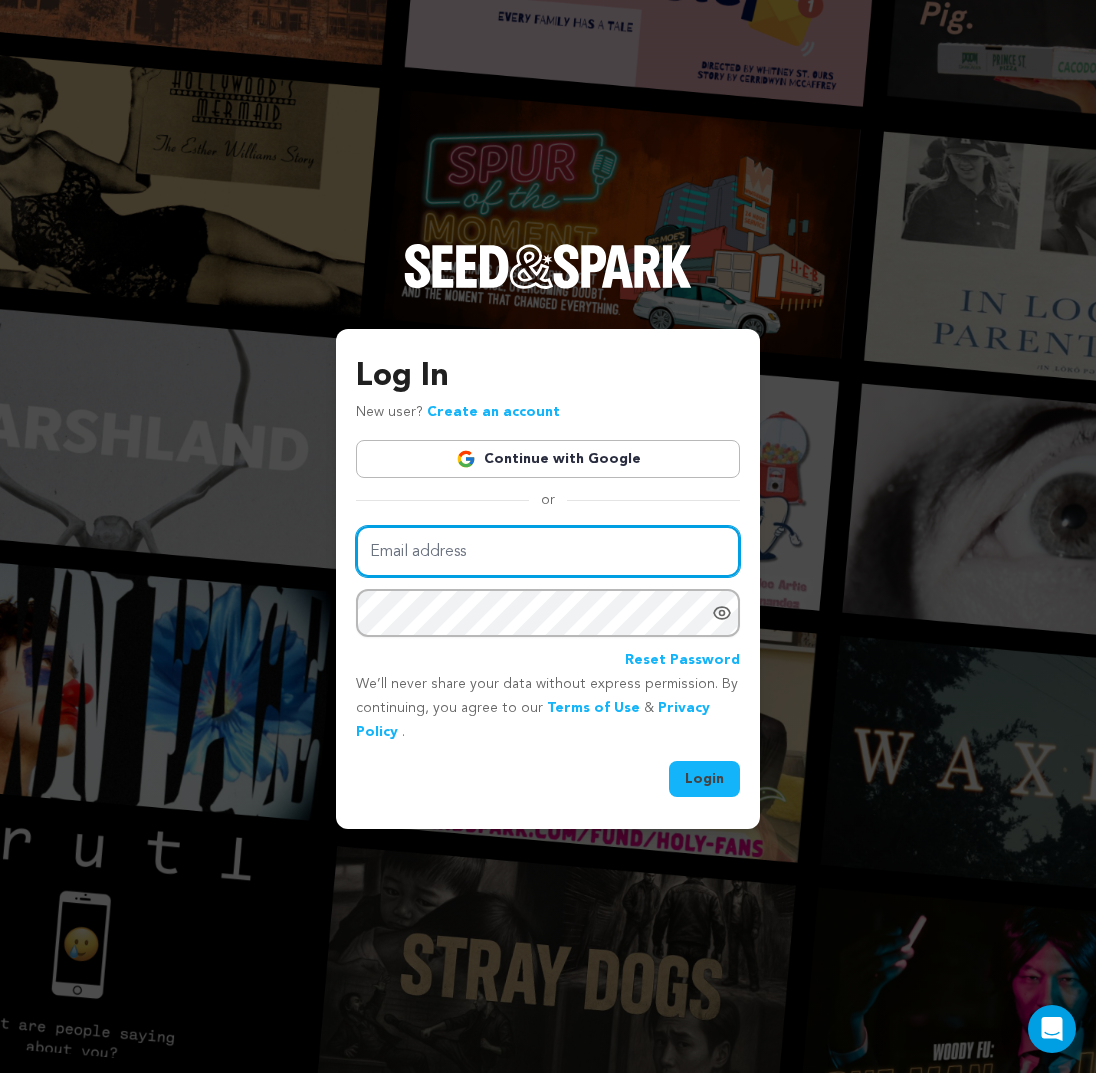 type on "Paulmm22@gmail.com" 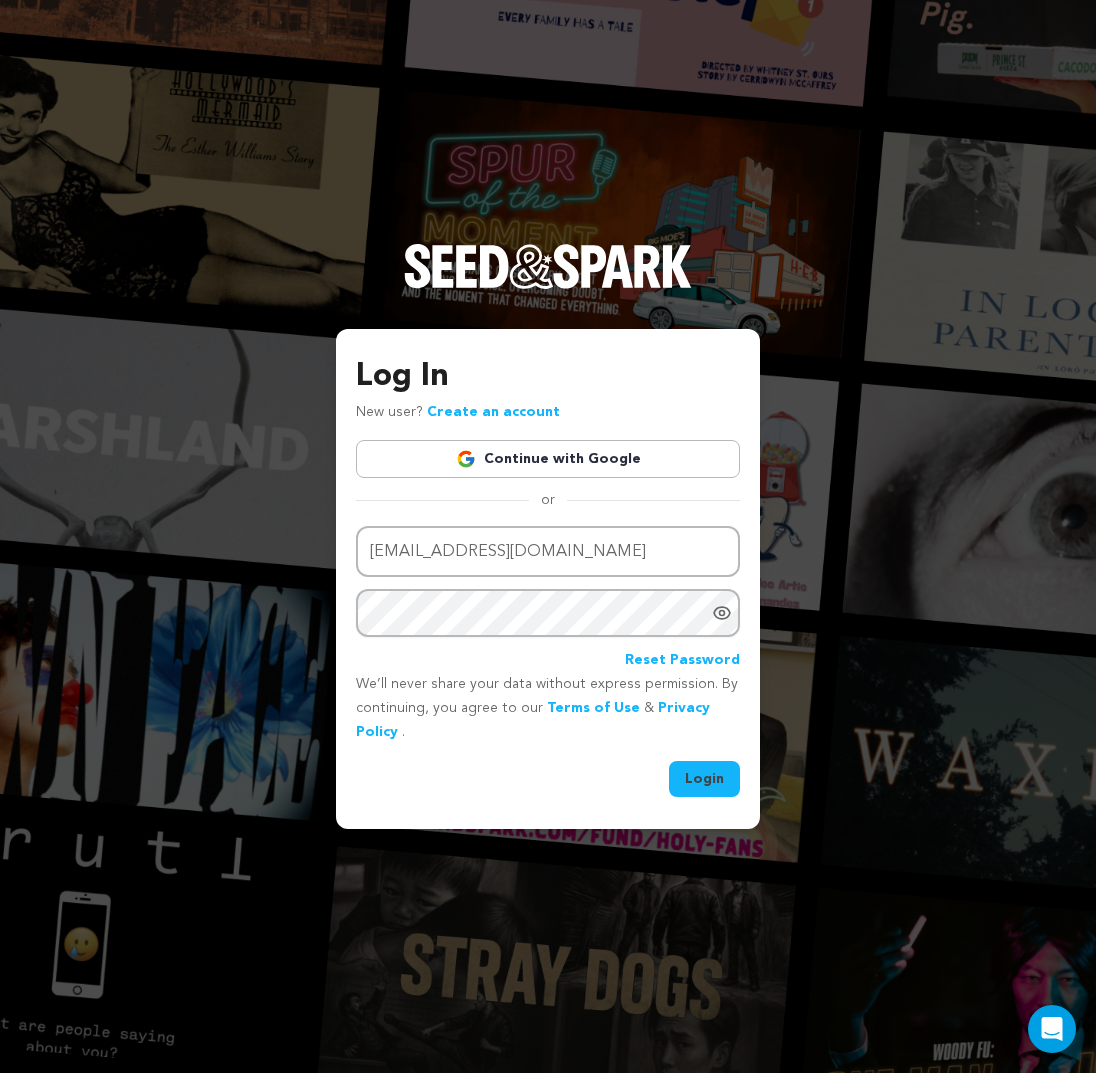click on "Login" at bounding box center (704, 779) 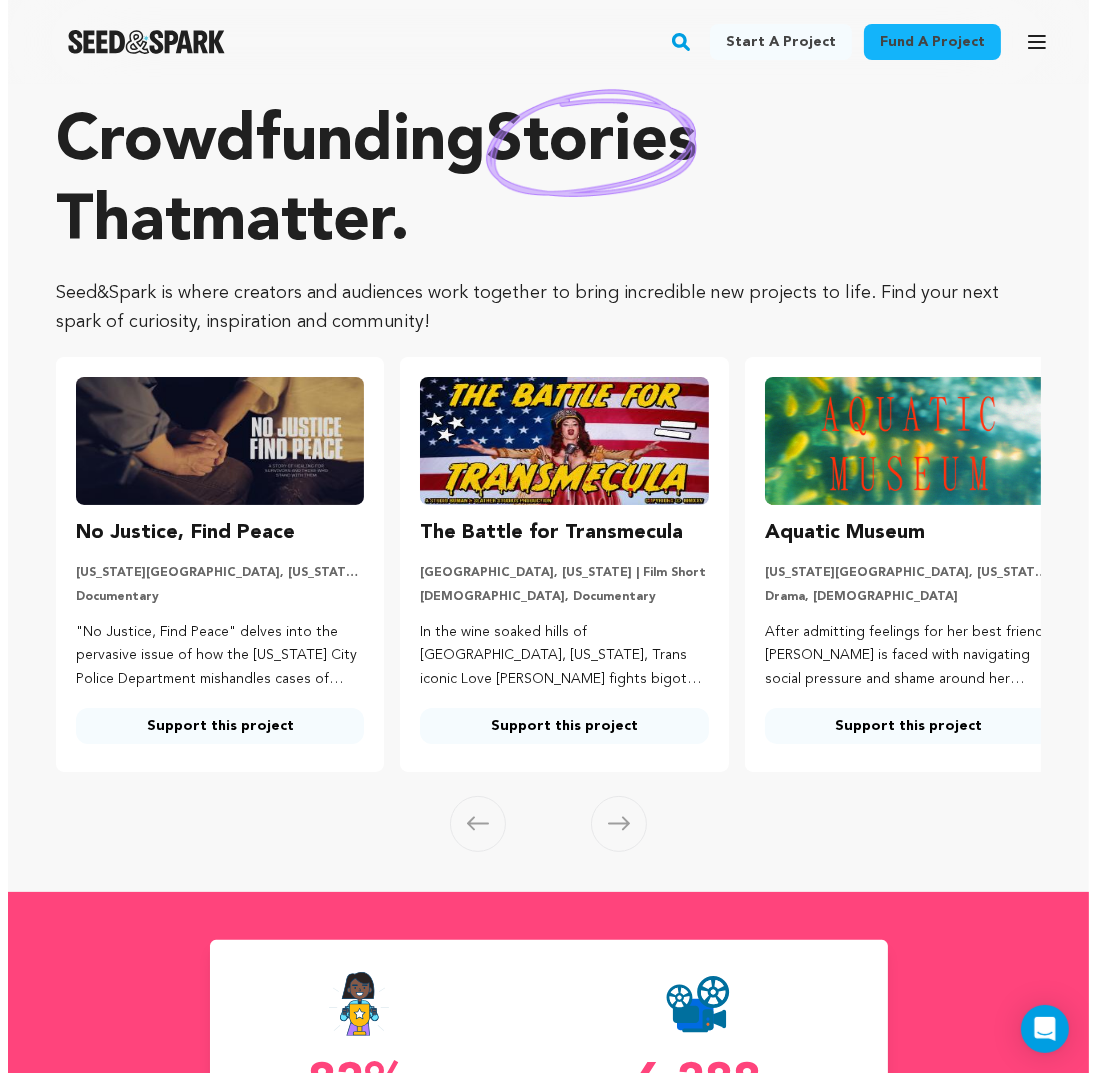 scroll, scrollTop: 133, scrollLeft: 0, axis: vertical 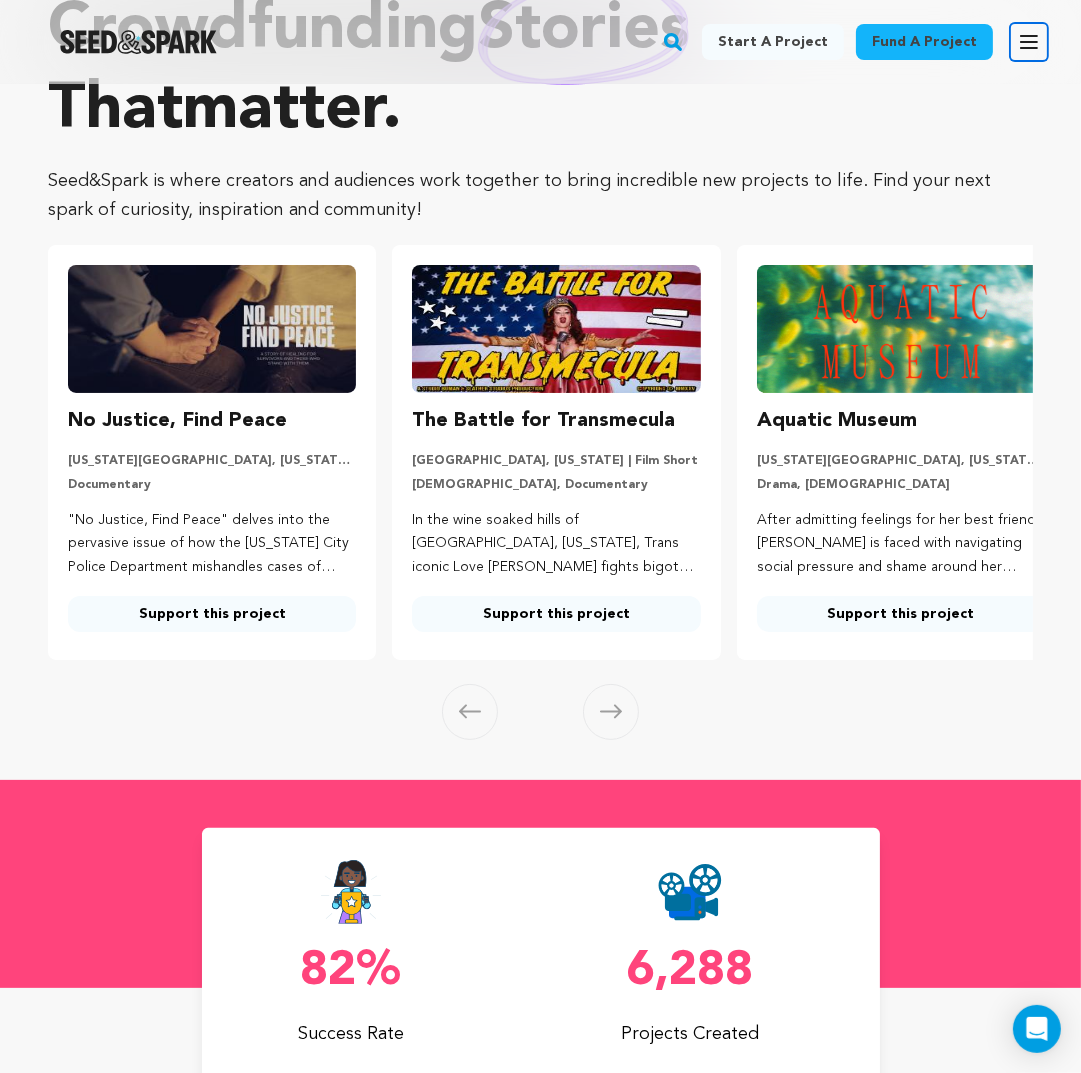 click 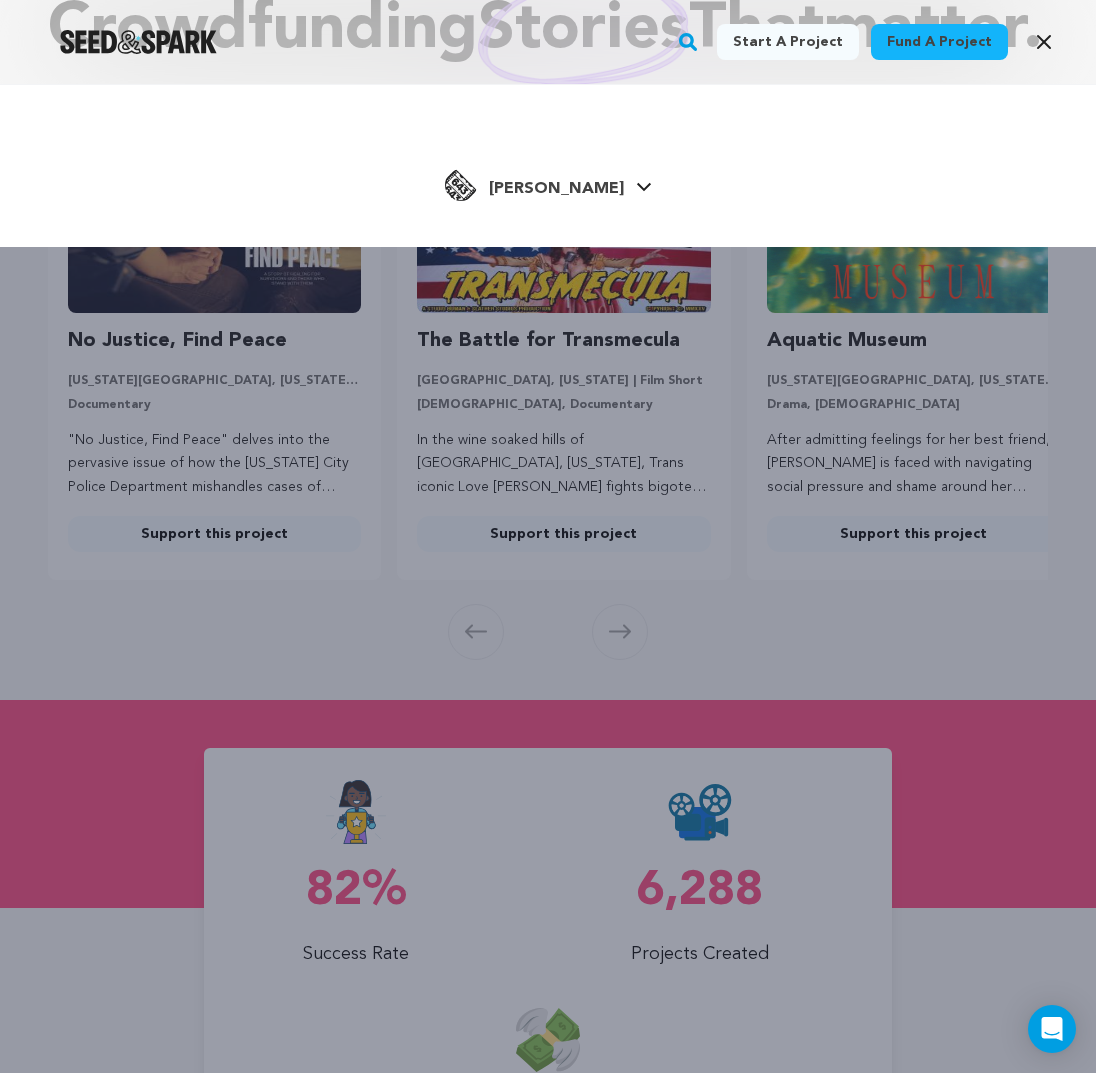 click on "[PERSON_NAME]" at bounding box center (556, 189) 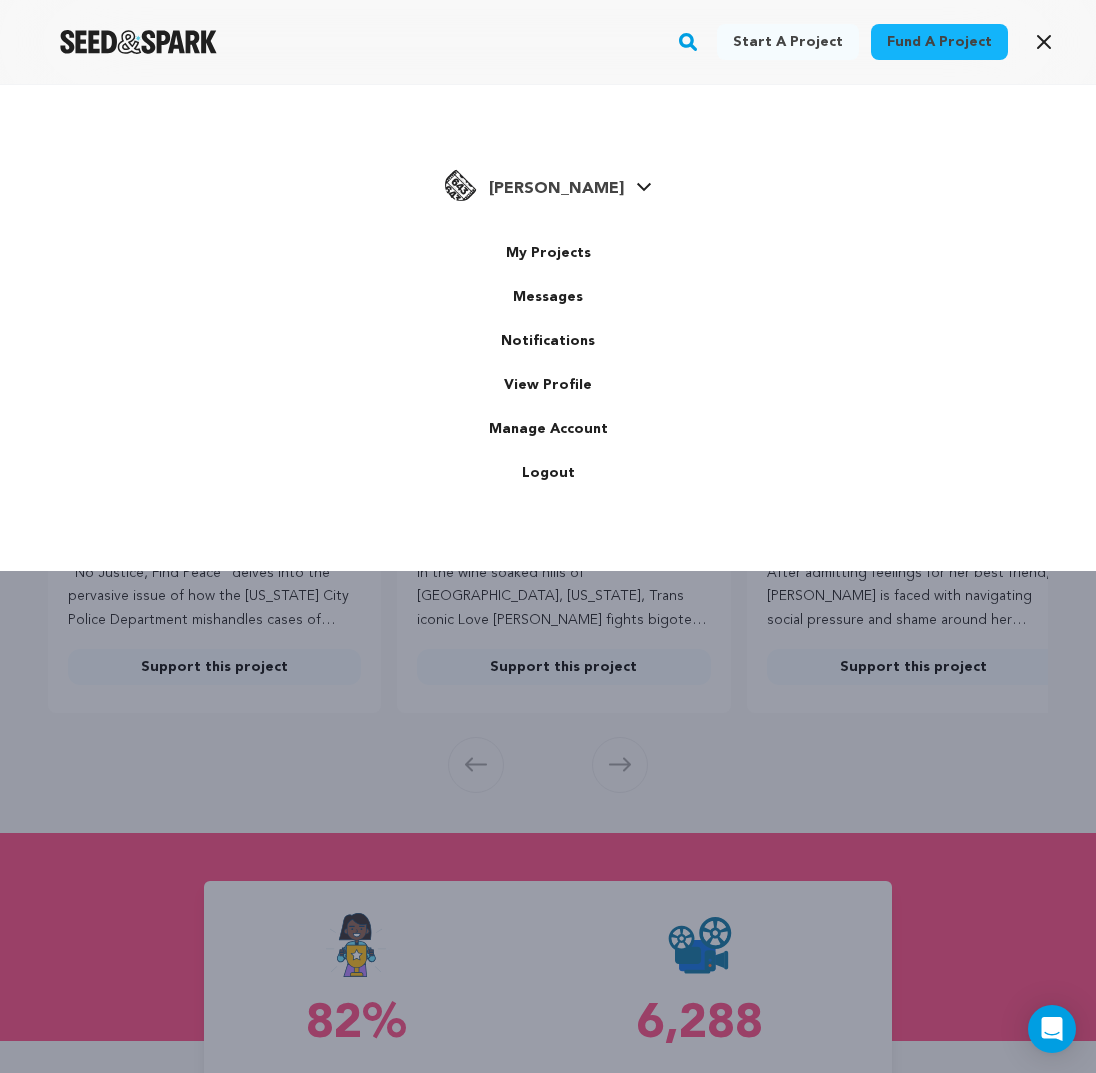 click on "[PERSON_NAME]" at bounding box center (556, 189) 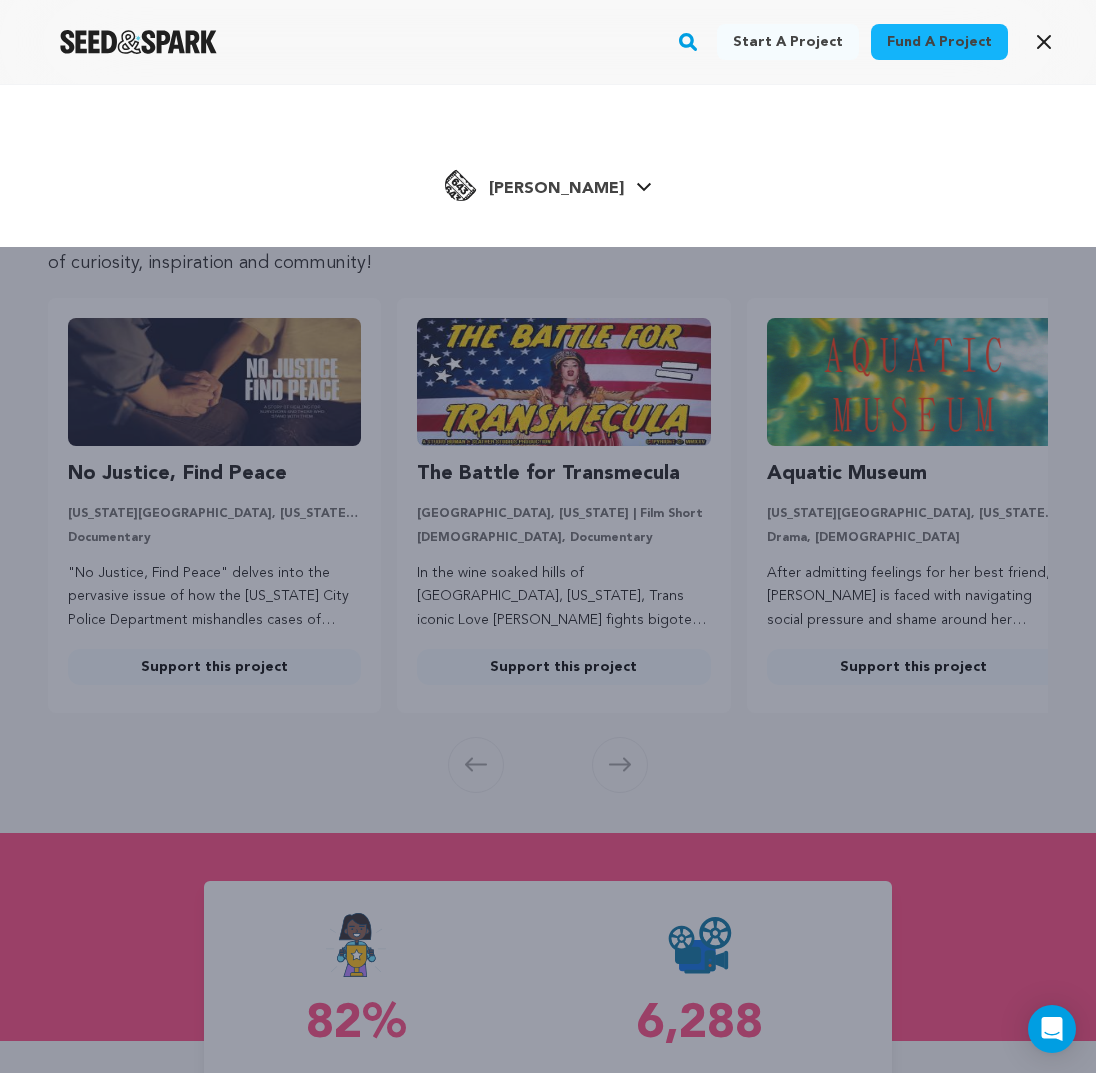 click at bounding box center (461, 185) 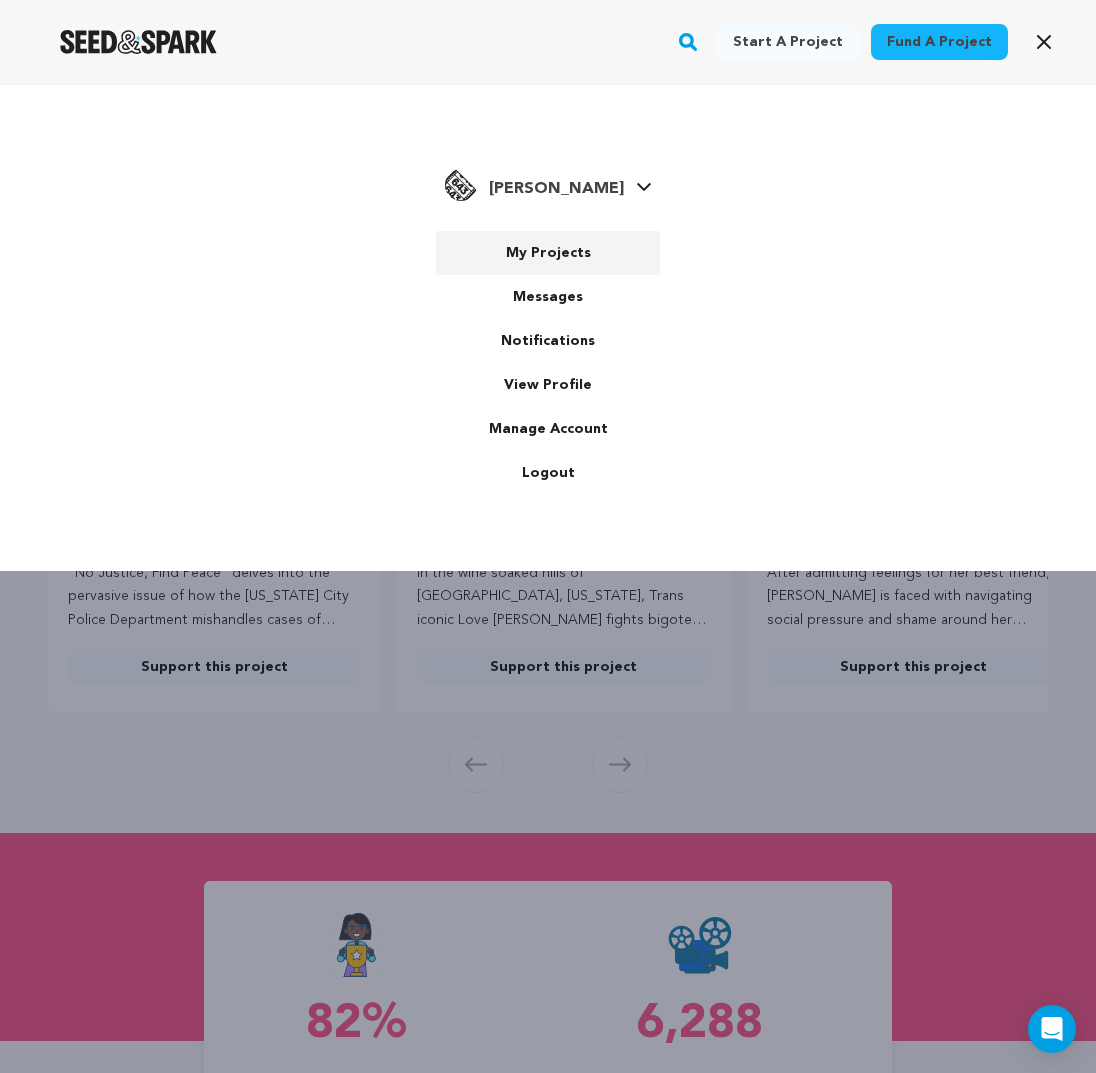 click on "My Projects" at bounding box center (548, 253) 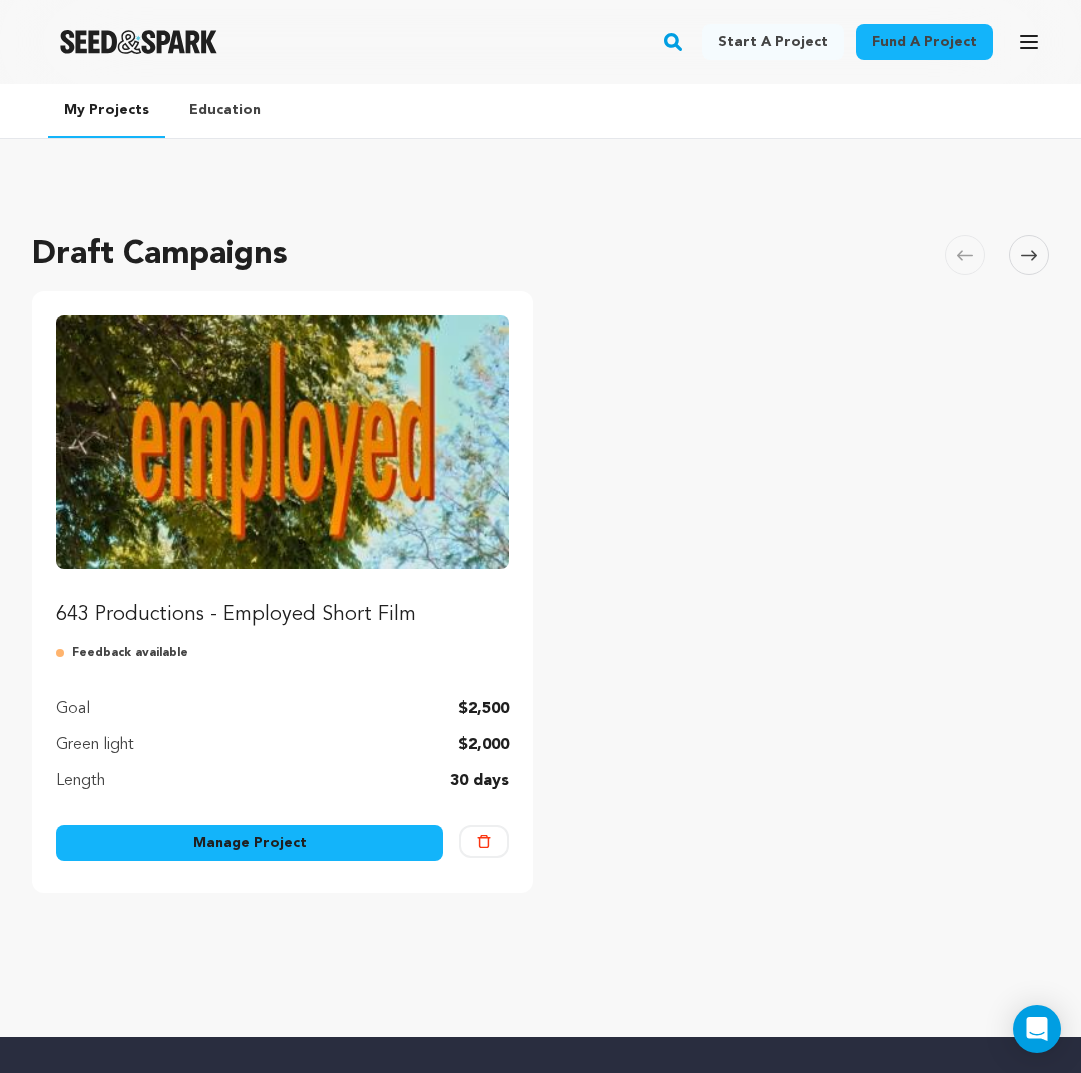 scroll, scrollTop: 0, scrollLeft: 0, axis: both 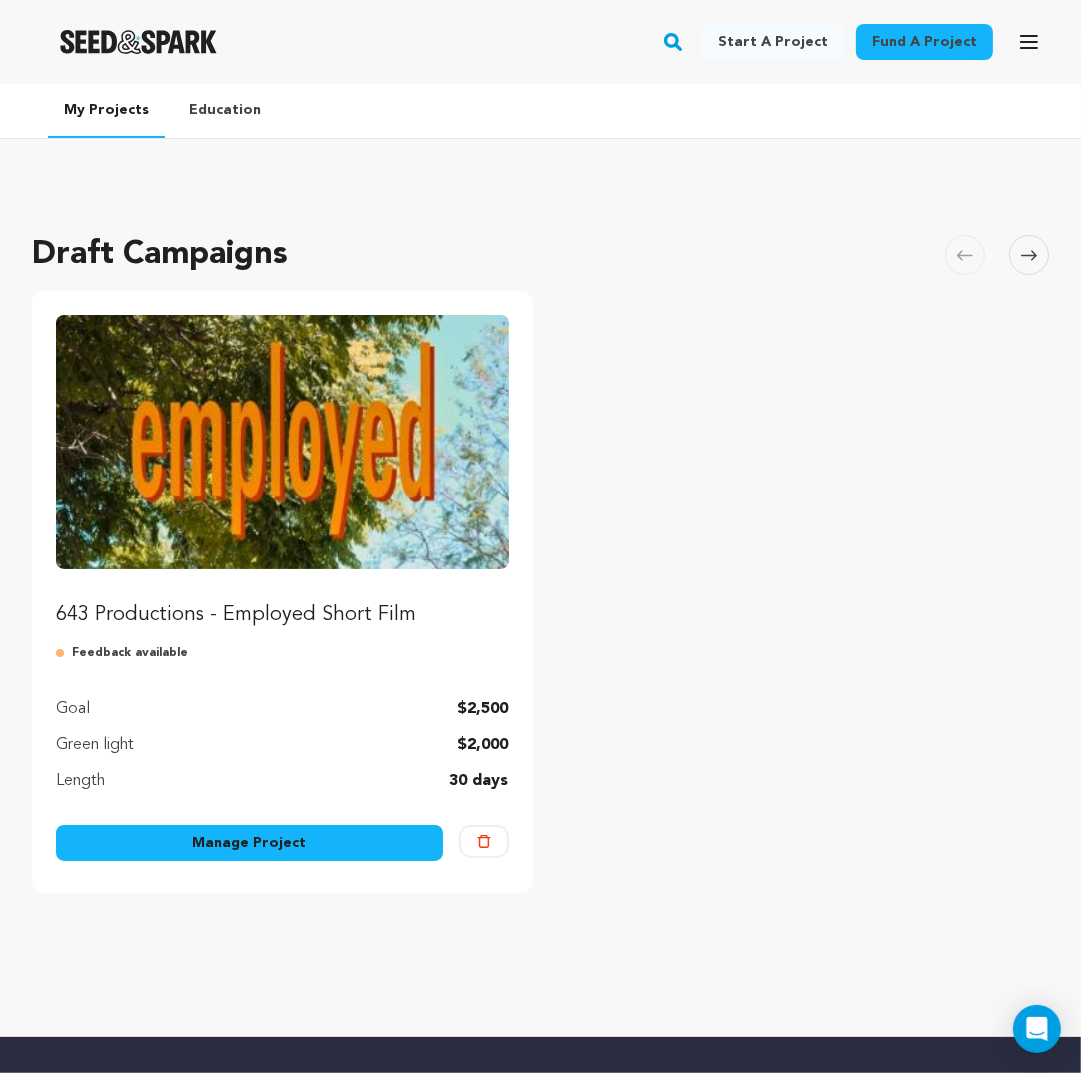 click at bounding box center (282, 442) 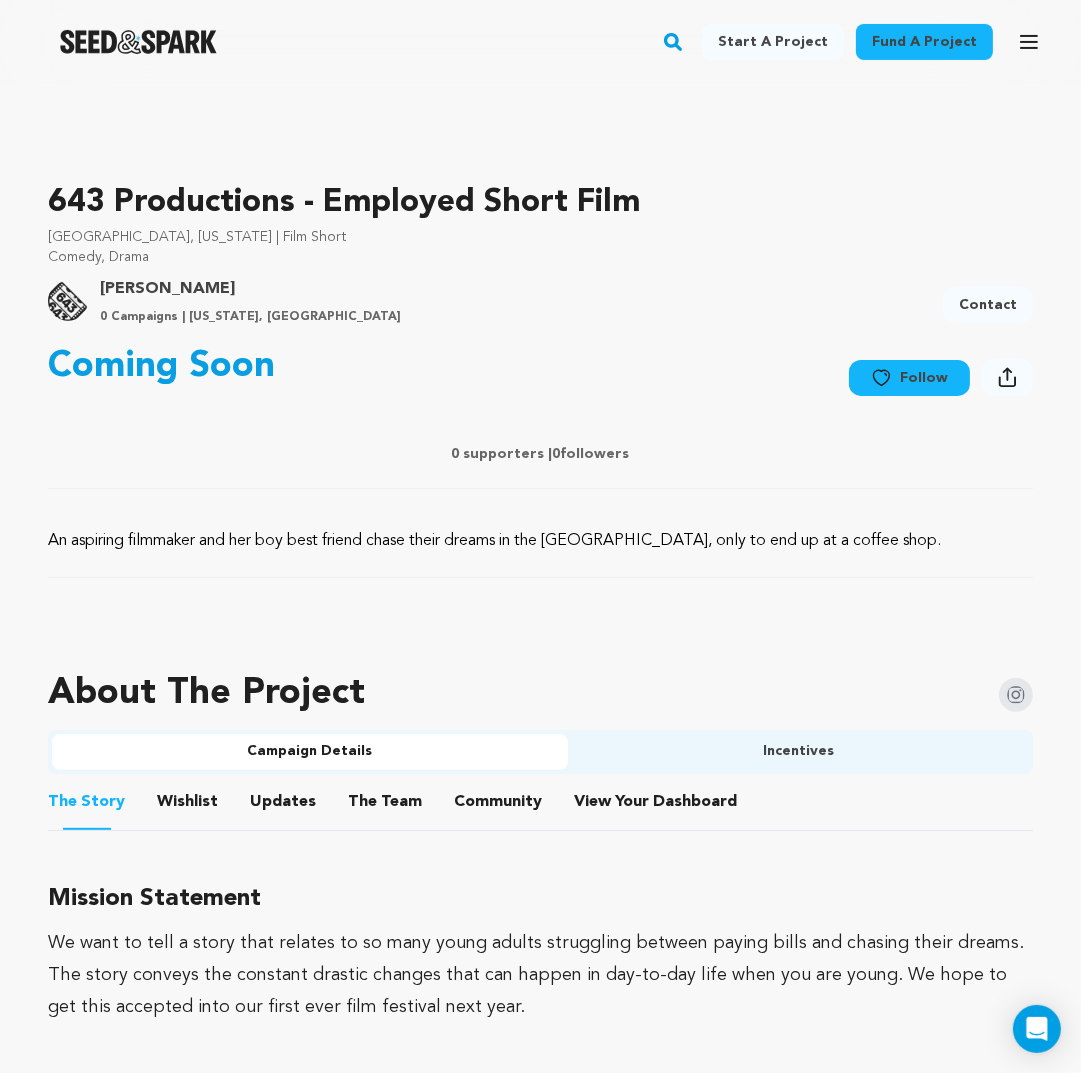 scroll, scrollTop: 533, scrollLeft: 0, axis: vertical 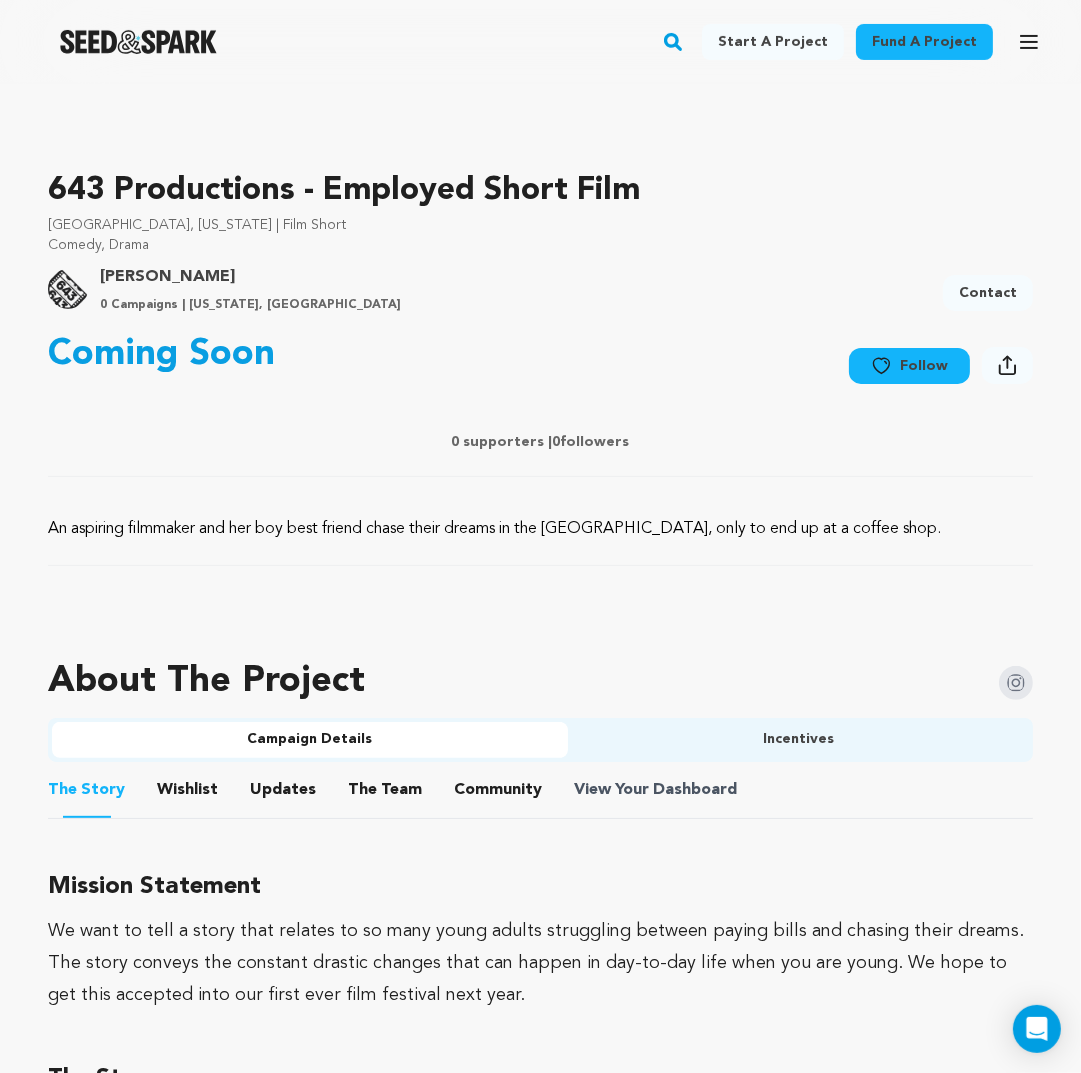 click on "View   Your   Dashboard" at bounding box center (657, 790) 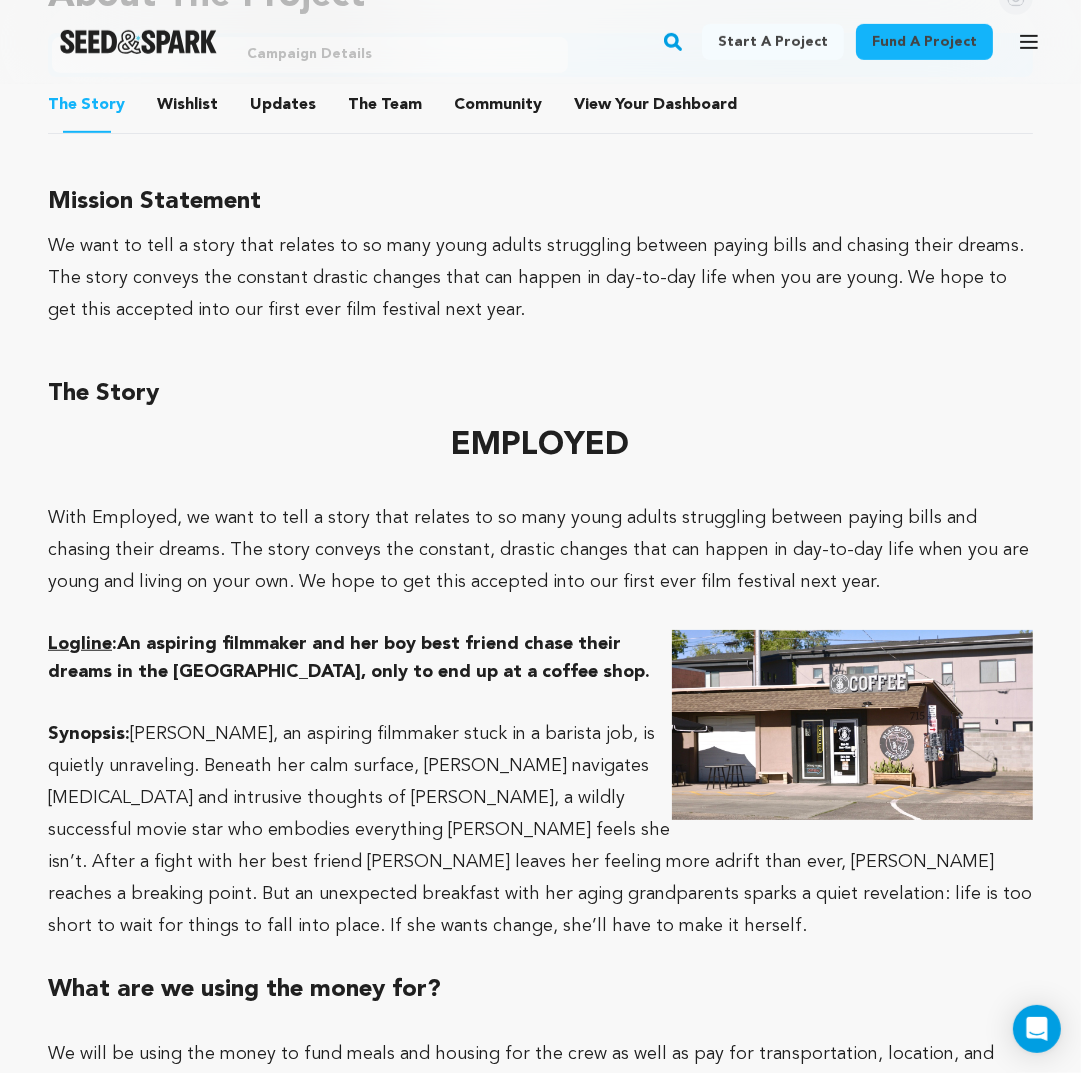 scroll, scrollTop: 1630, scrollLeft: 0, axis: vertical 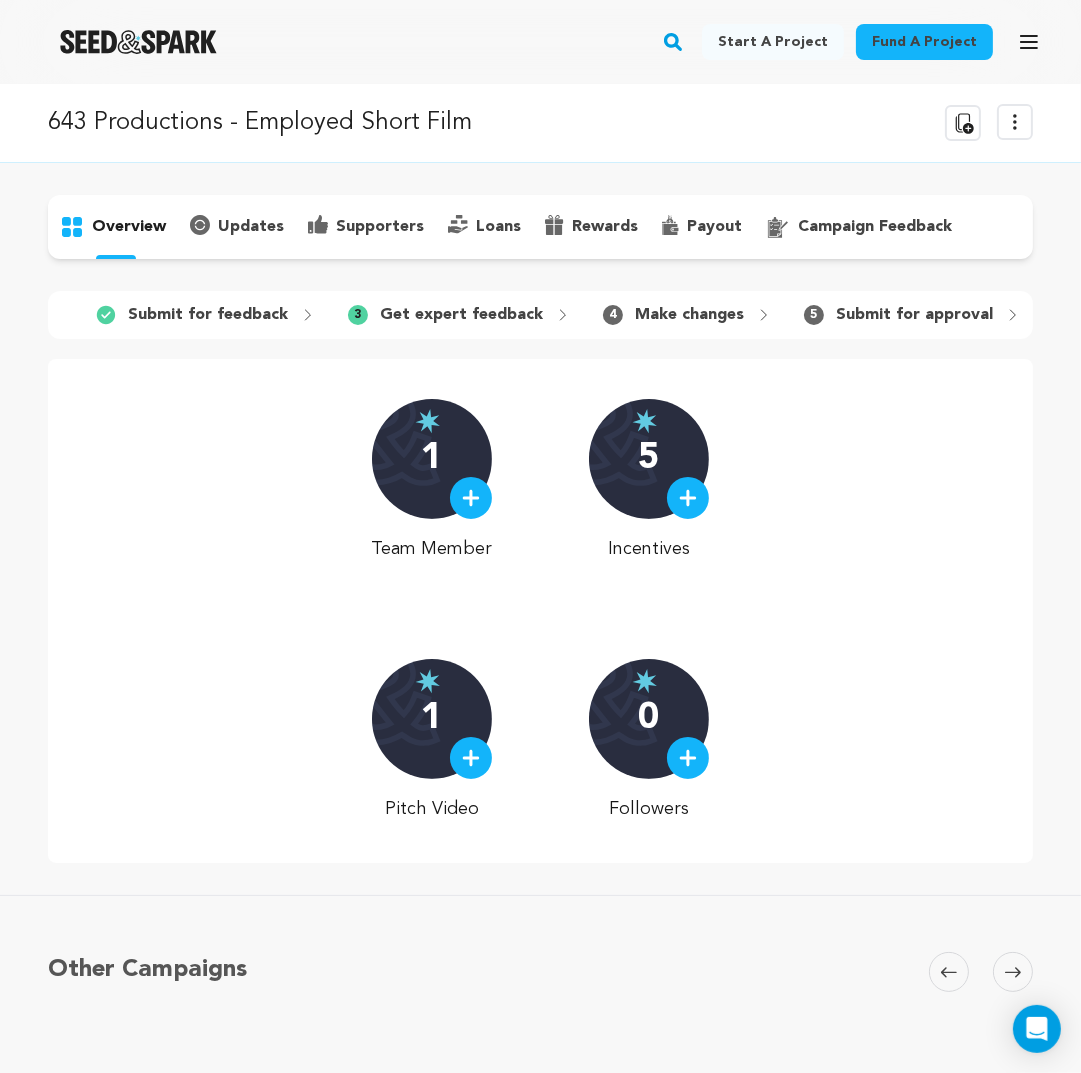 click on "campaign feedback" at bounding box center [875, 227] 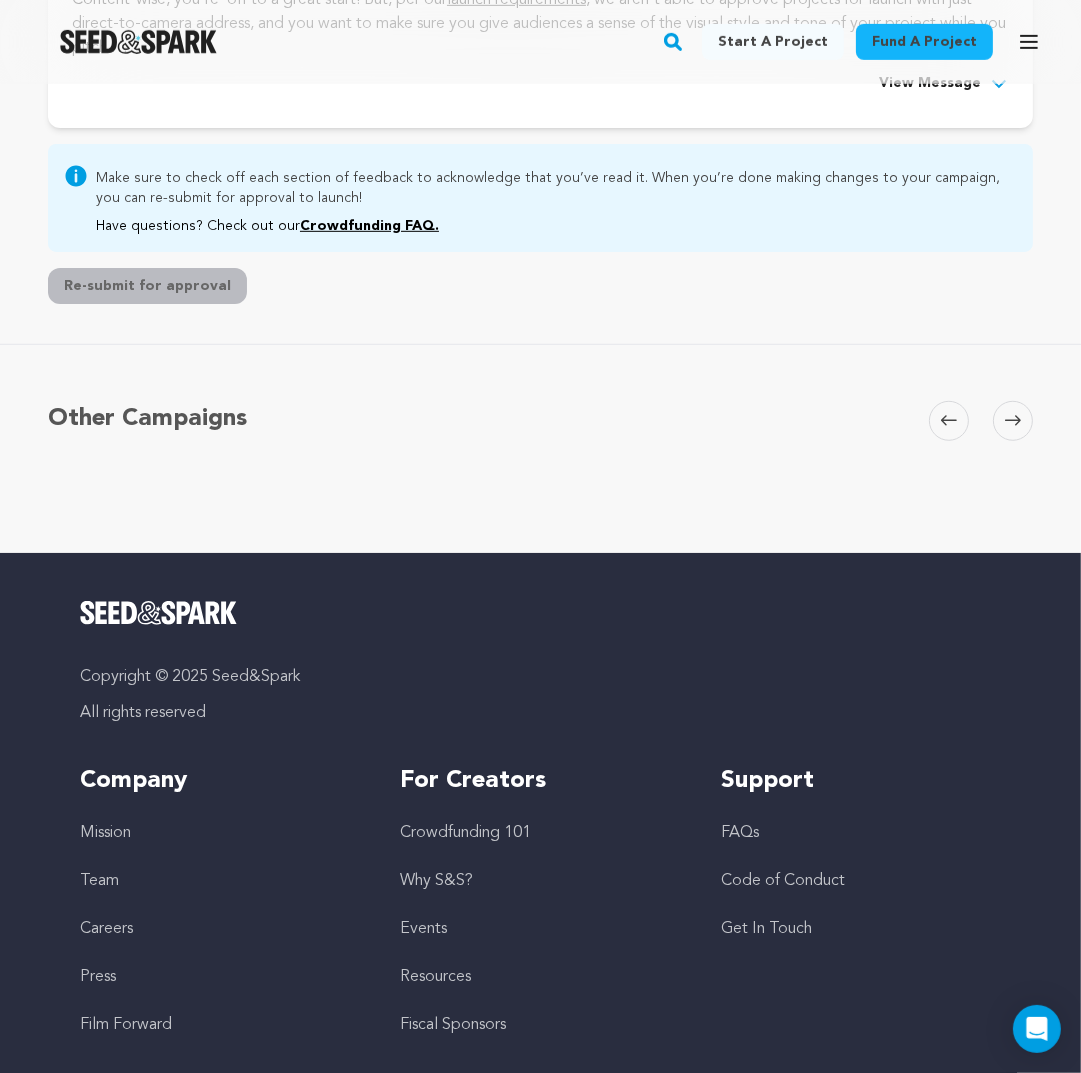scroll, scrollTop: 666, scrollLeft: 0, axis: vertical 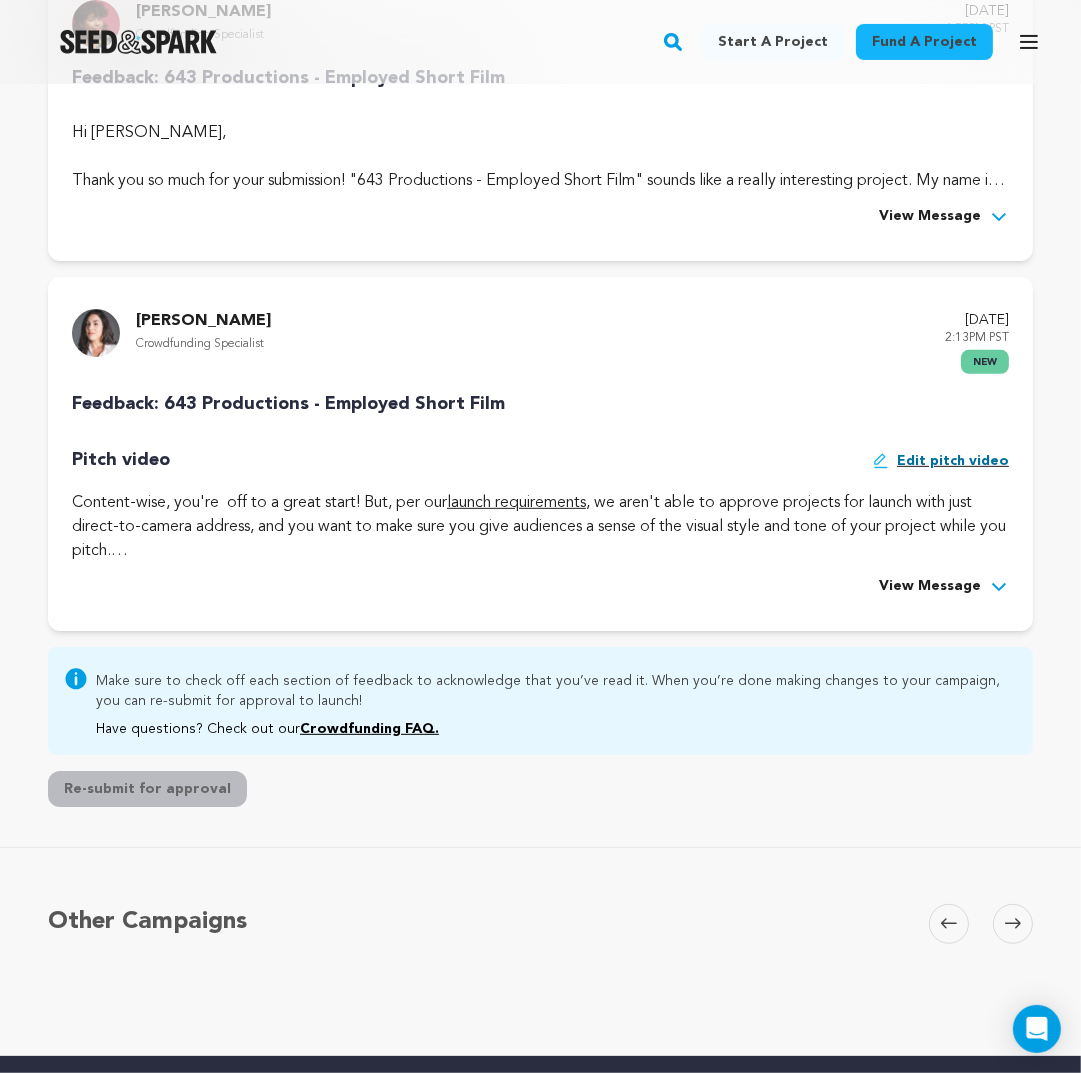 click on "View Message" at bounding box center [930, 587] 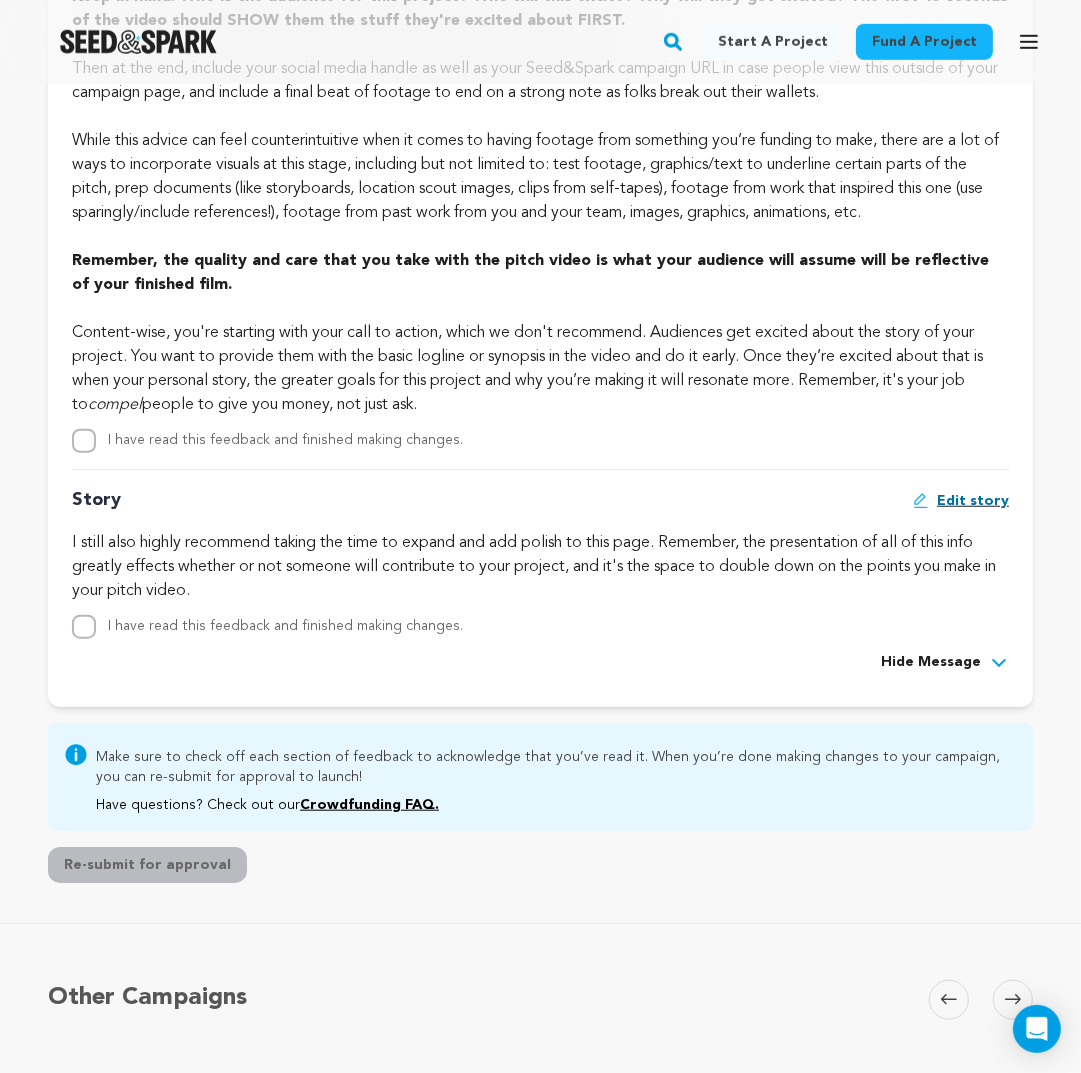 scroll, scrollTop: 1600, scrollLeft: 0, axis: vertical 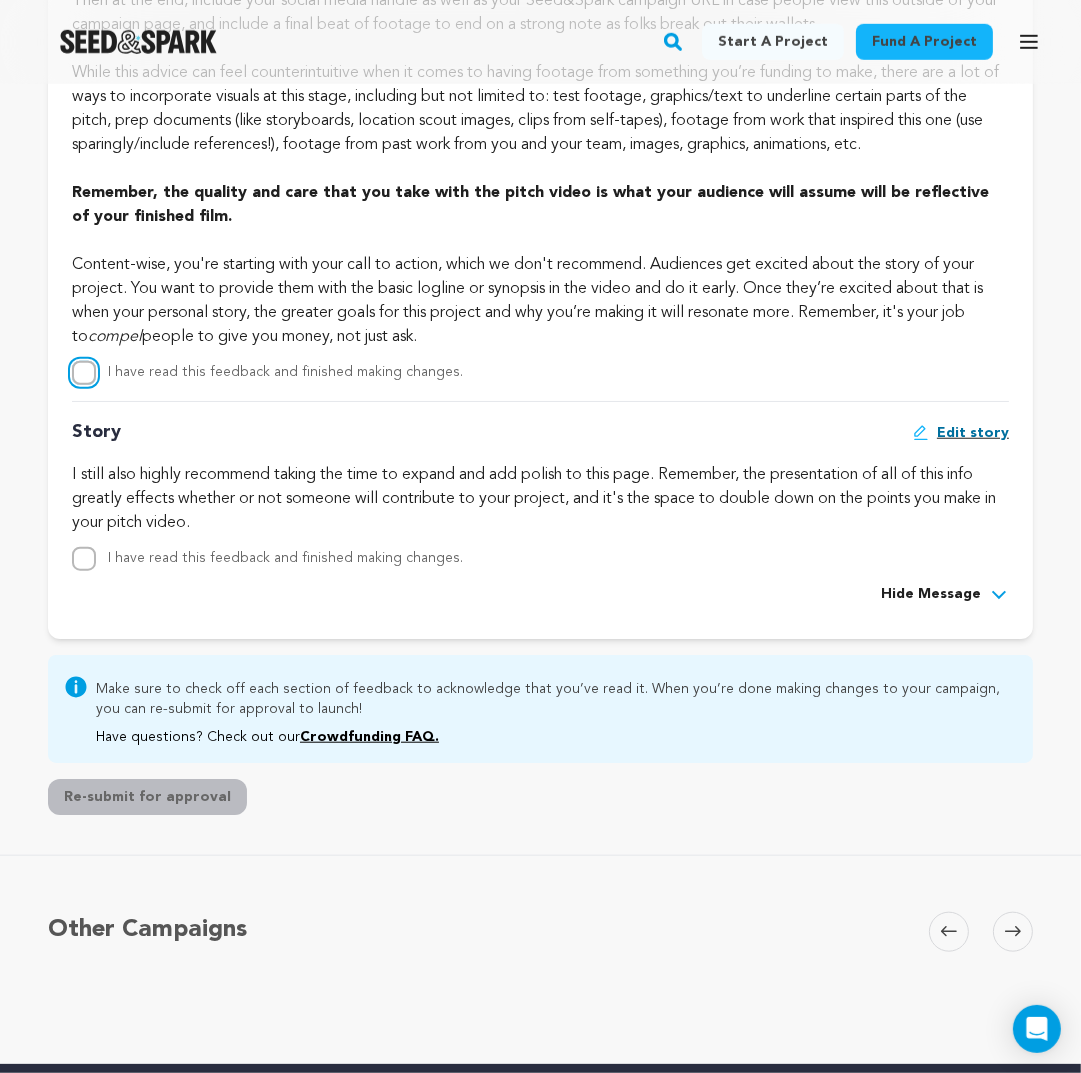 click on "I have read this feedback and finished making changes." at bounding box center [84, -362] 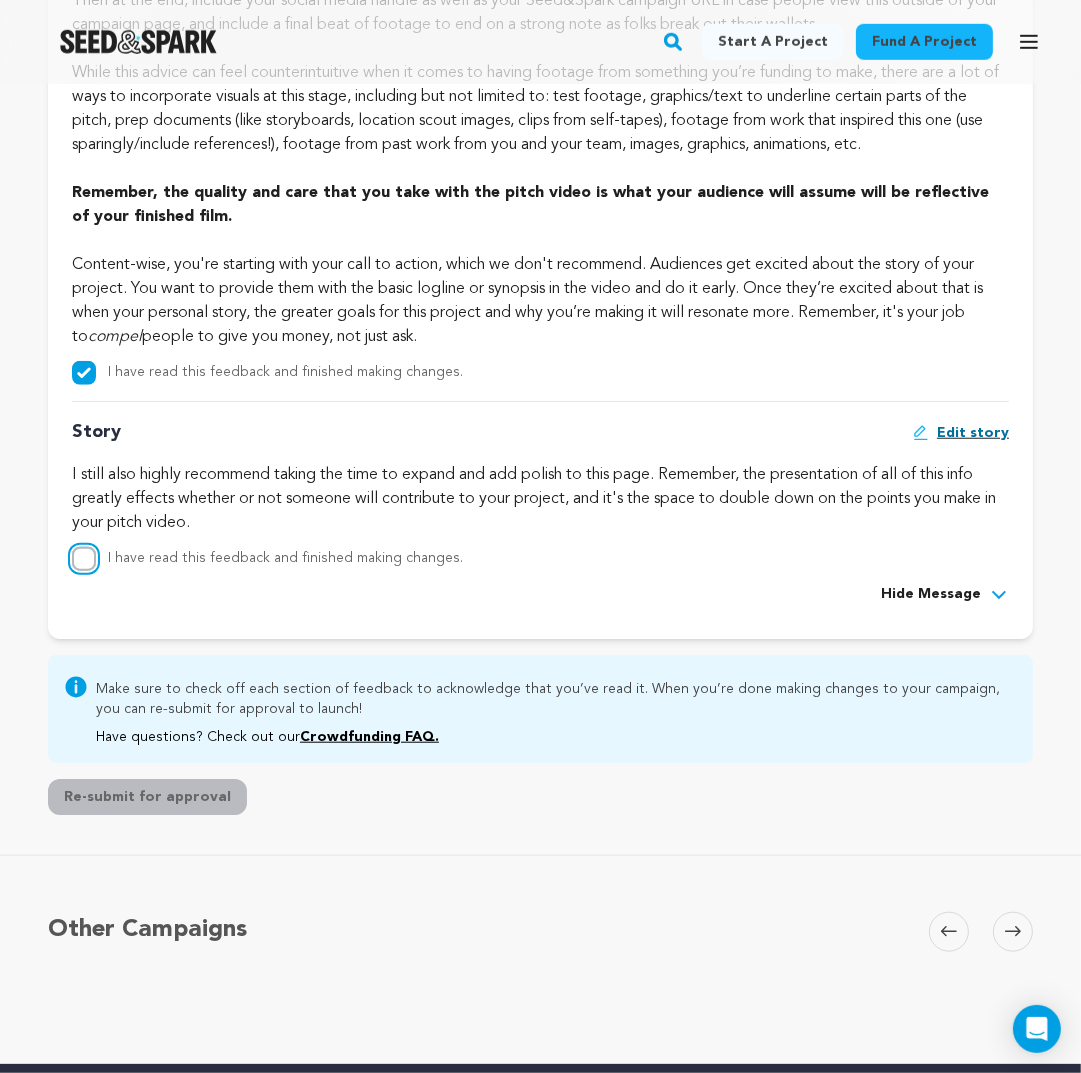click on "I have read this feedback and finished making changes." at bounding box center (84, -27) 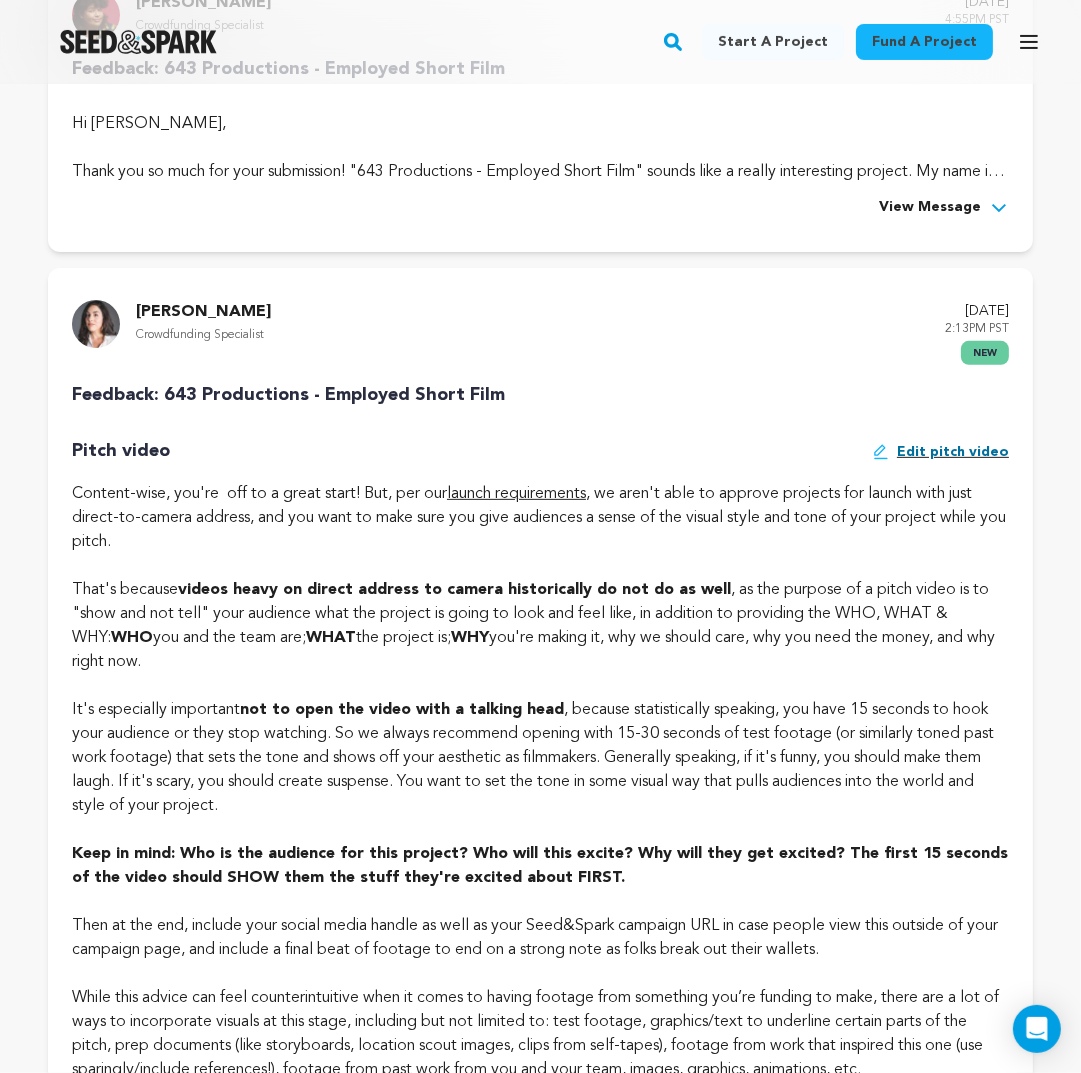 scroll, scrollTop: 666, scrollLeft: 0, axis: vertical 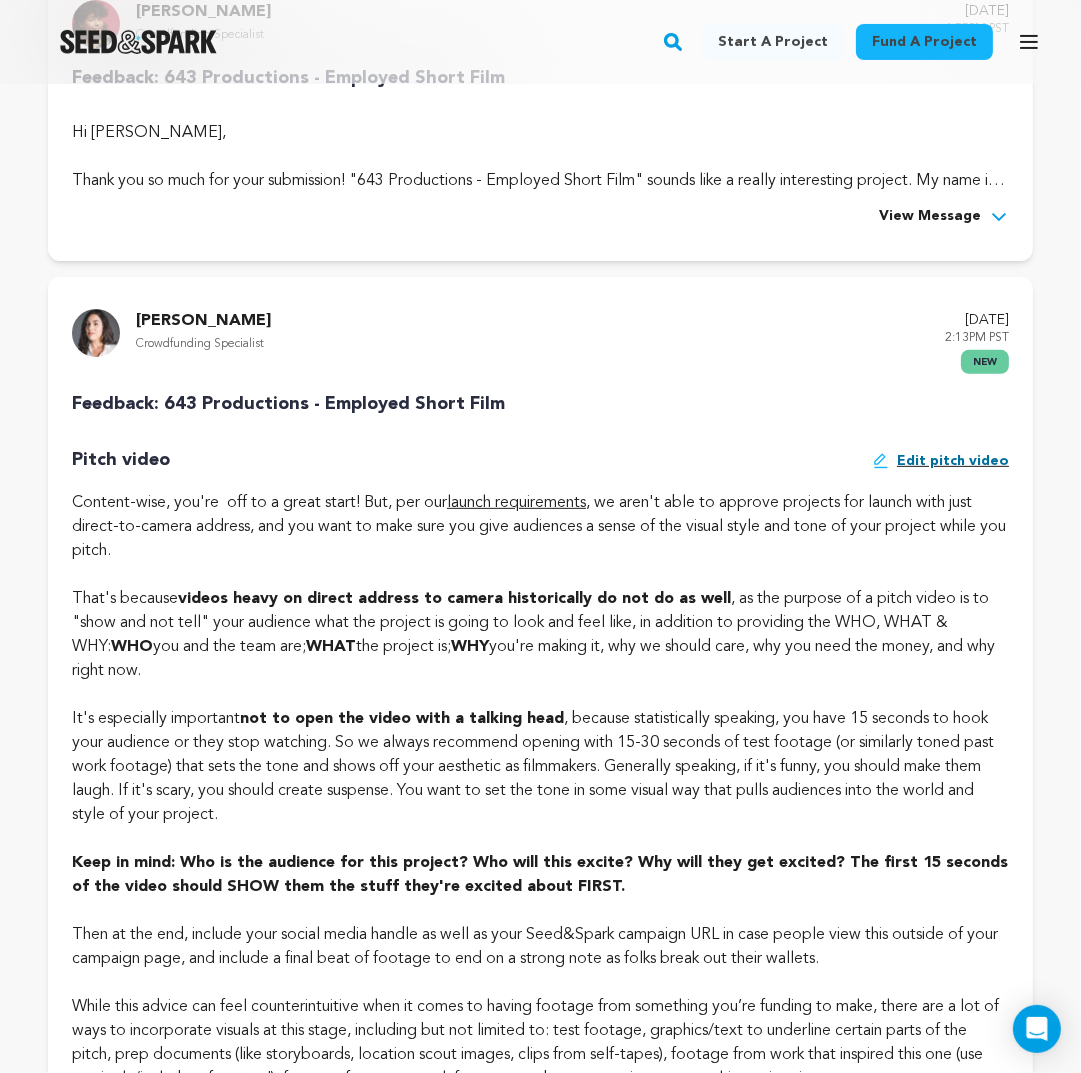 click on "Edit pitch video" at bounding box center [953, 326] 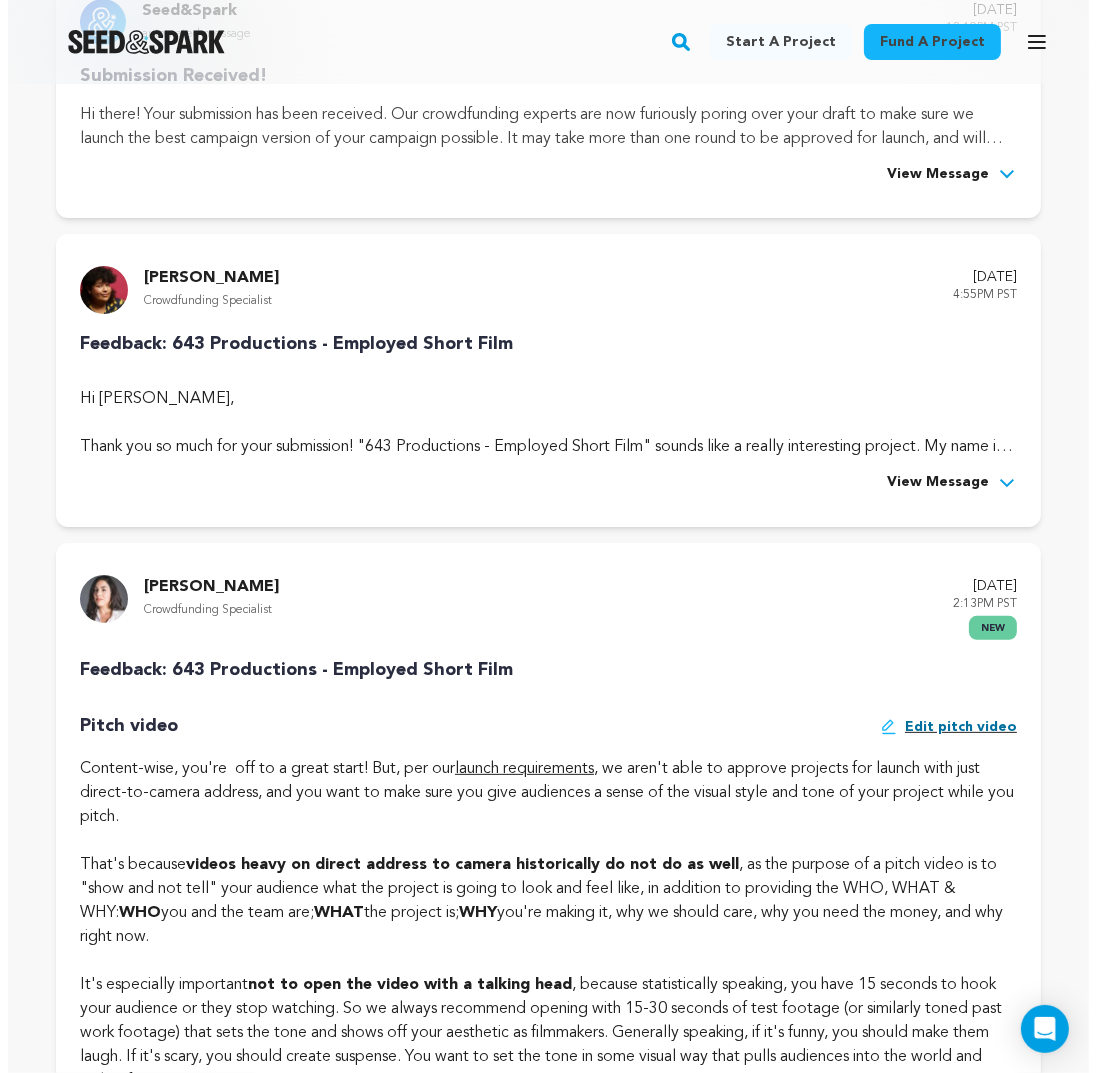 scroll, scrollTop: 0, scrollLeft: 0, axis: both 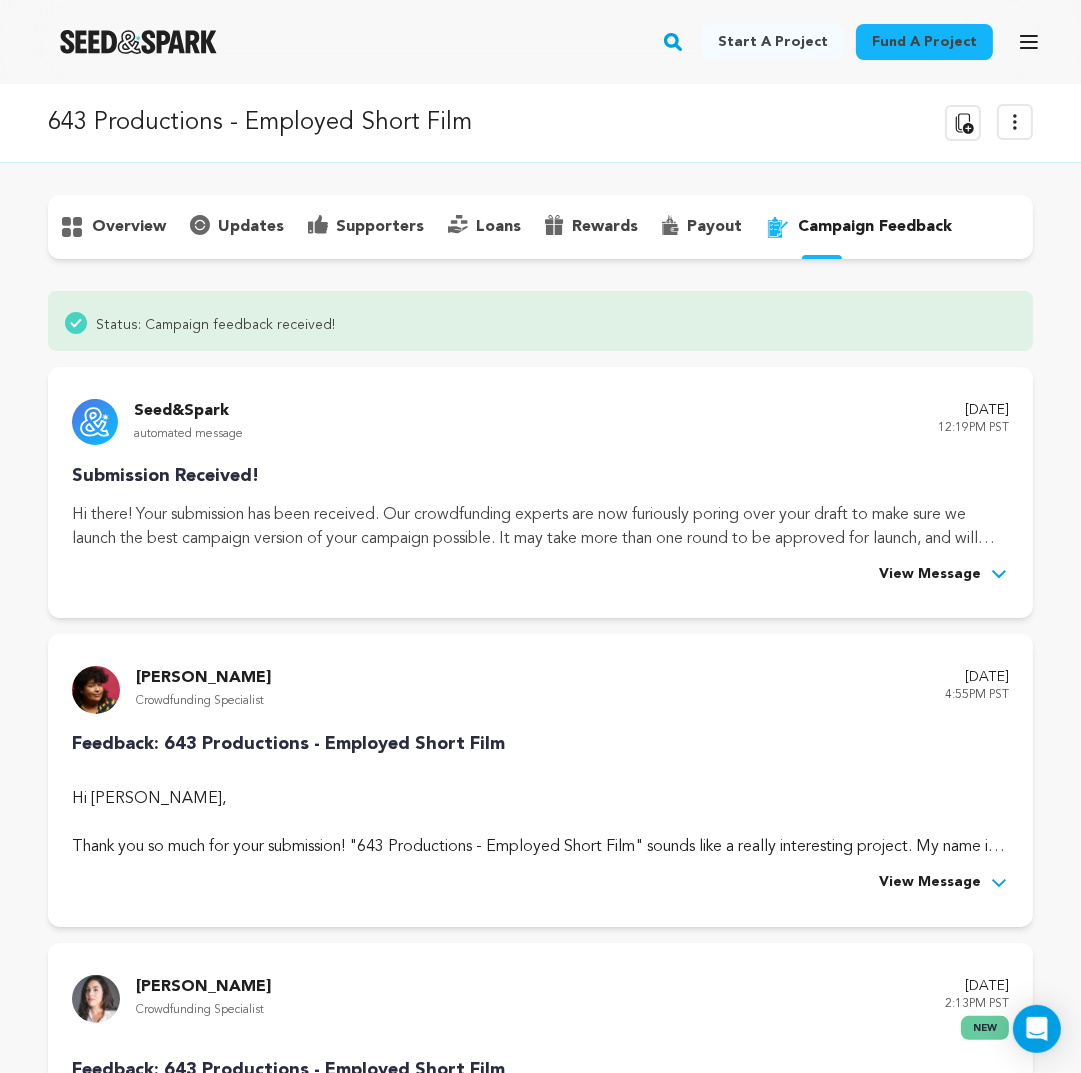 click on "overview" at bounding box center (129, 227) 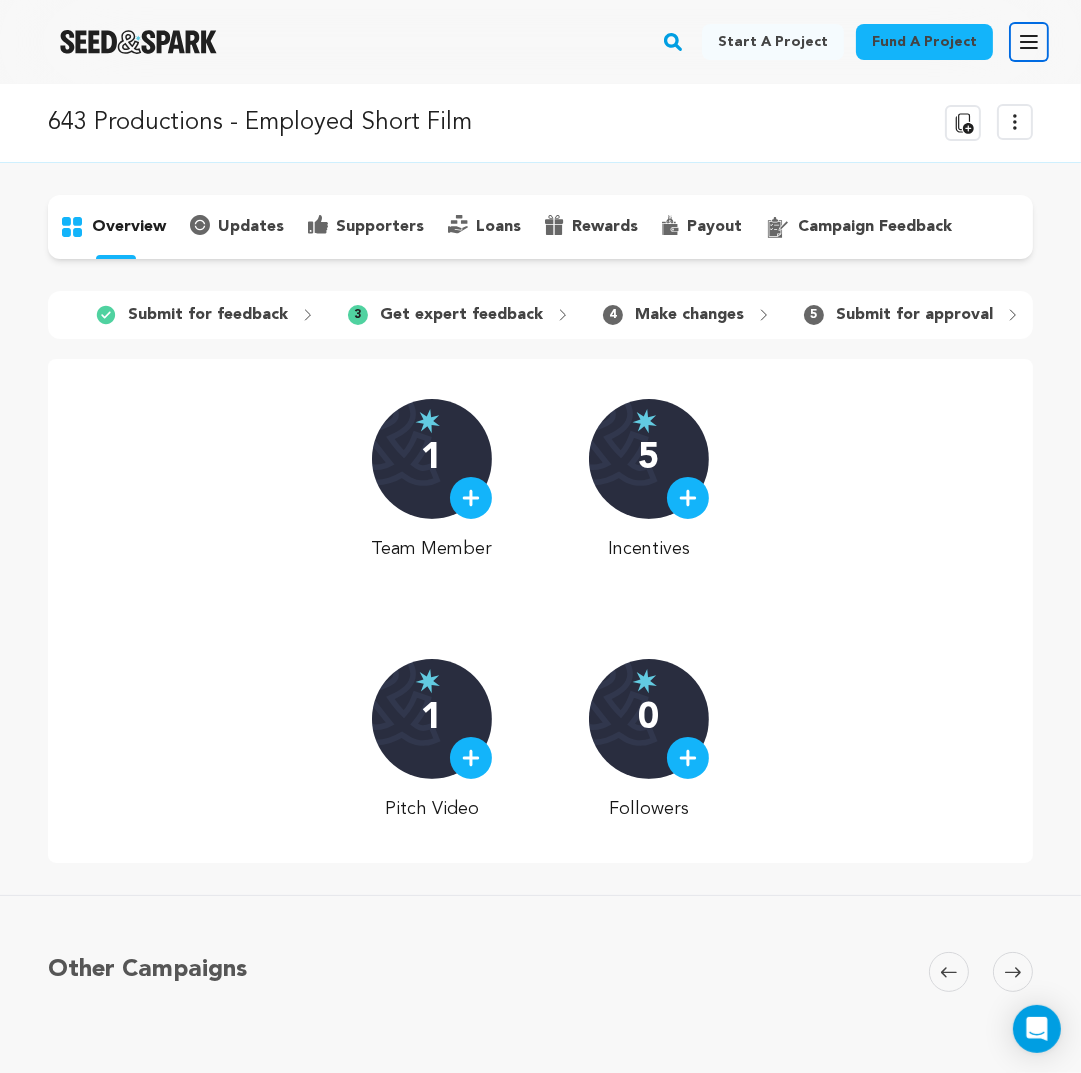 click 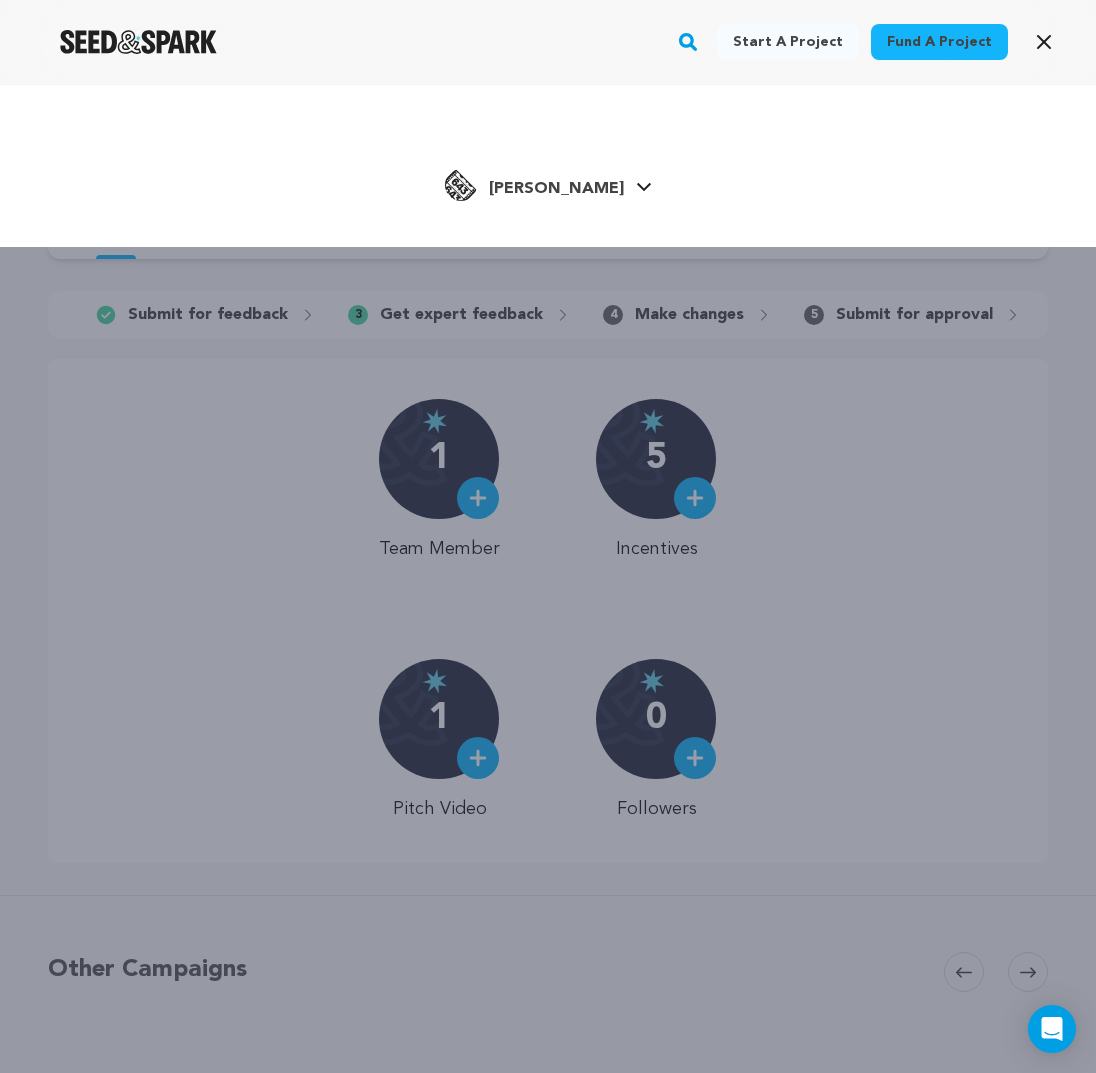click on "[PERSON_NAME]" at bounding box center (556, 189) 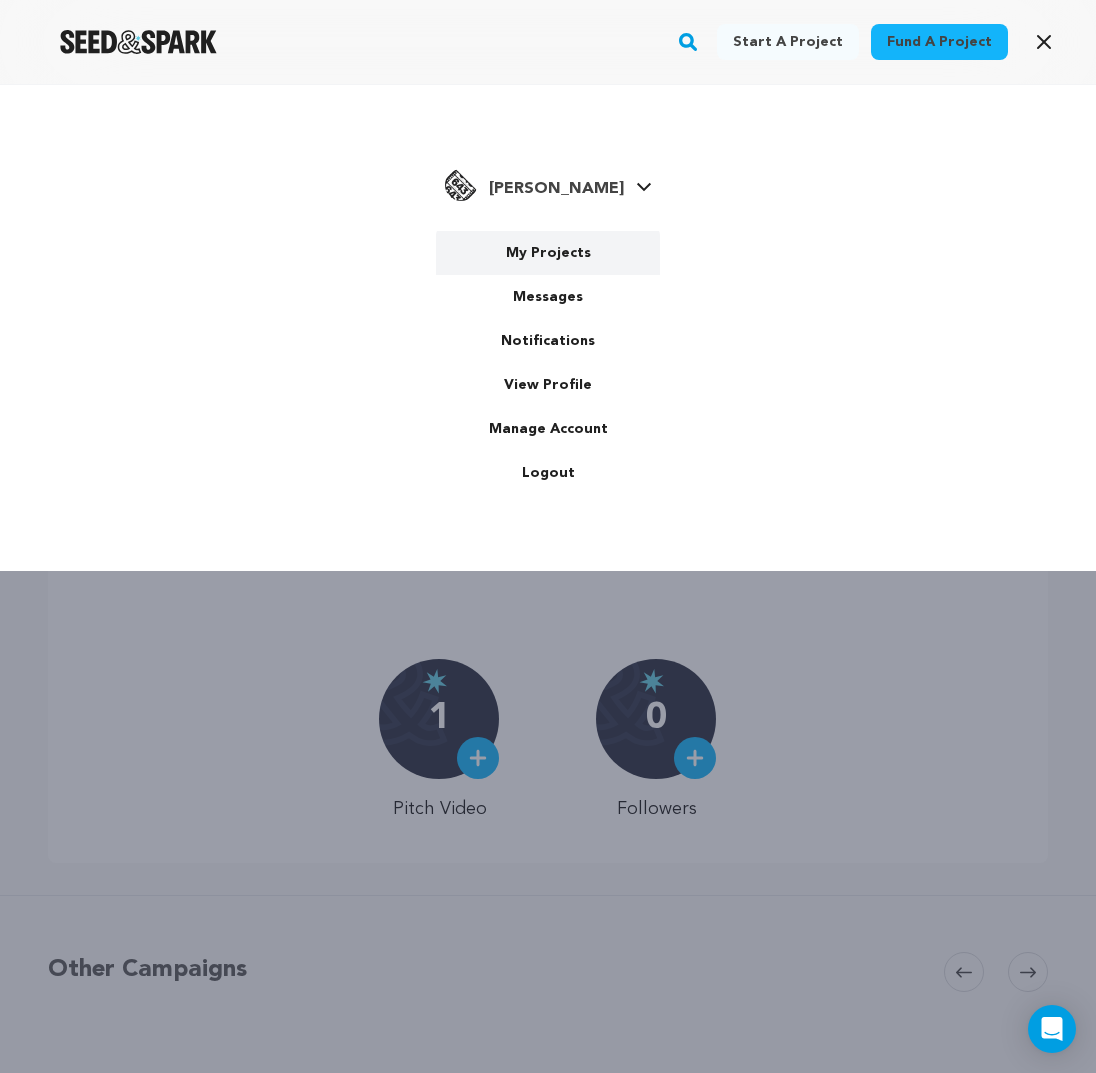 click on "My Projects" at bounding box center (548, 253) 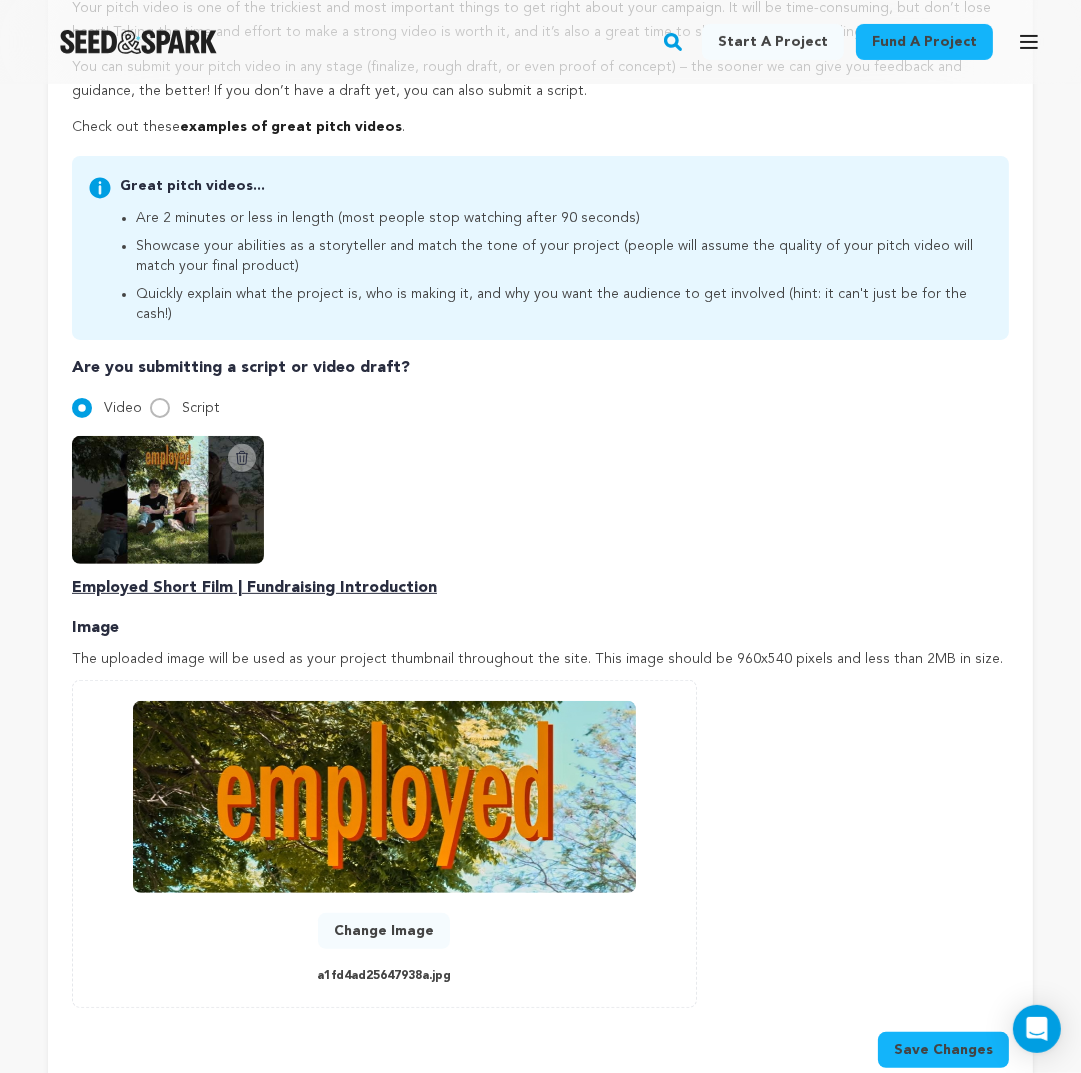 scroll, scrollTop: 533, scrollLeft: 0, axis: vertical 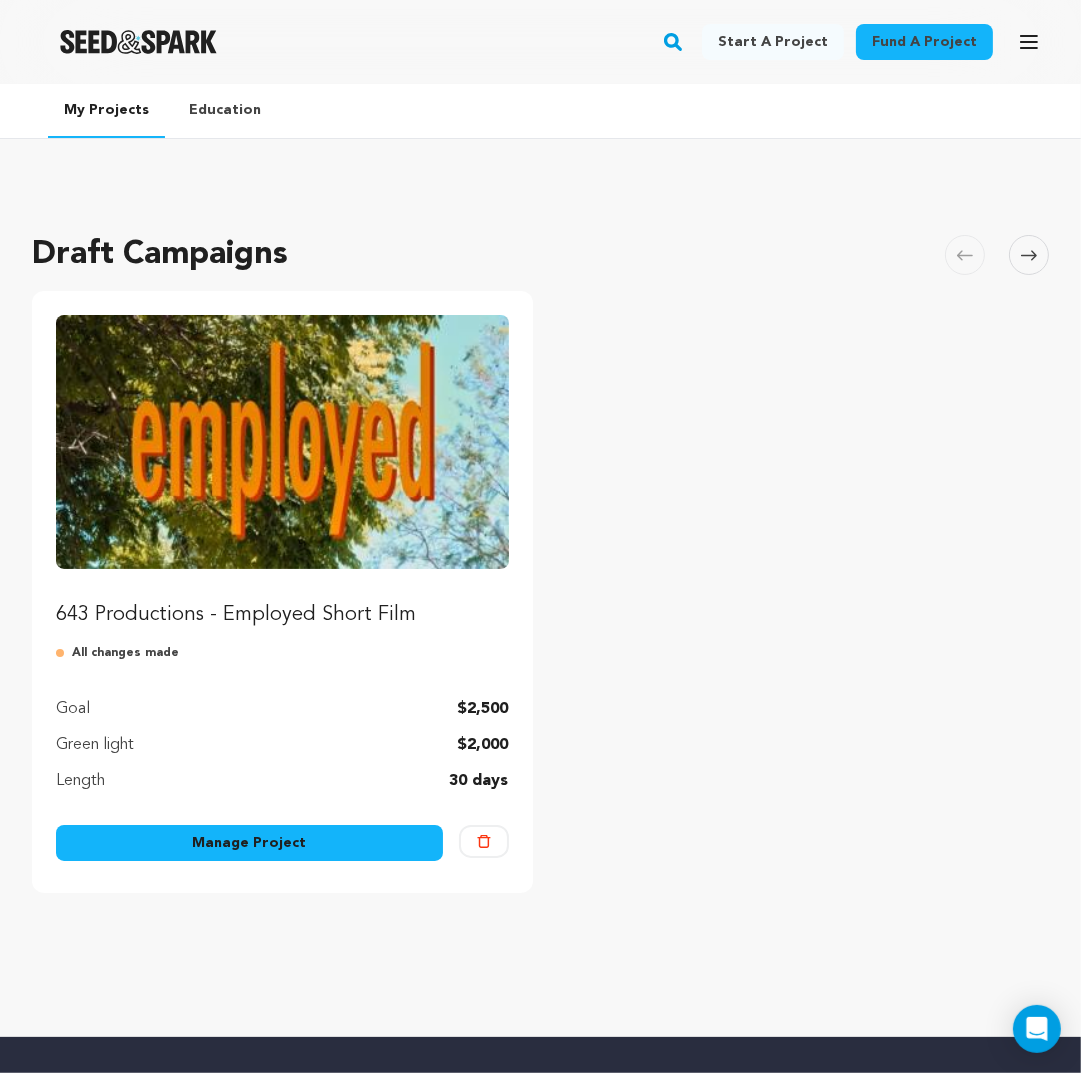 click at bounding box center [282, 442] 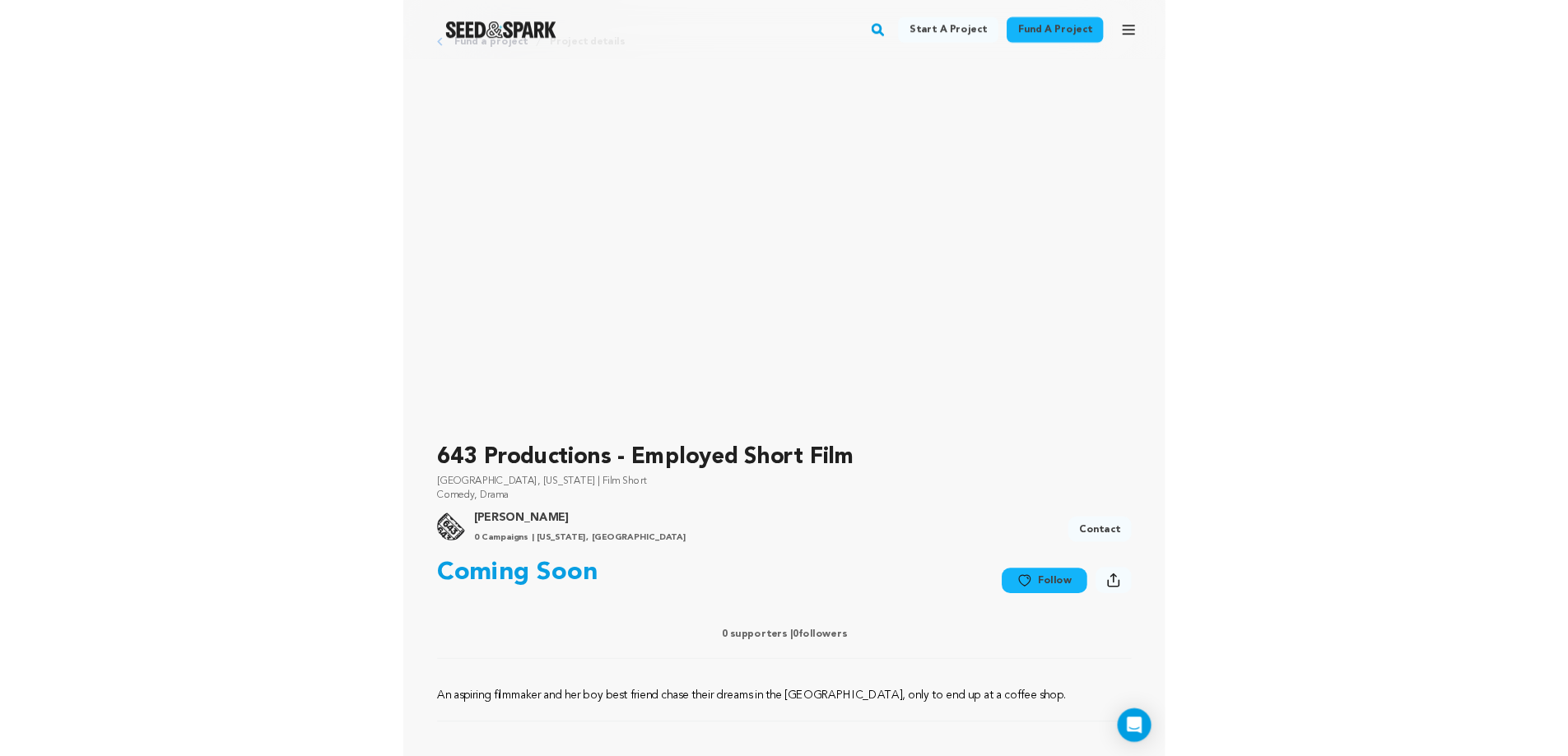 scroll, scrollTop: 0, scrollLeft: 0, axis: both 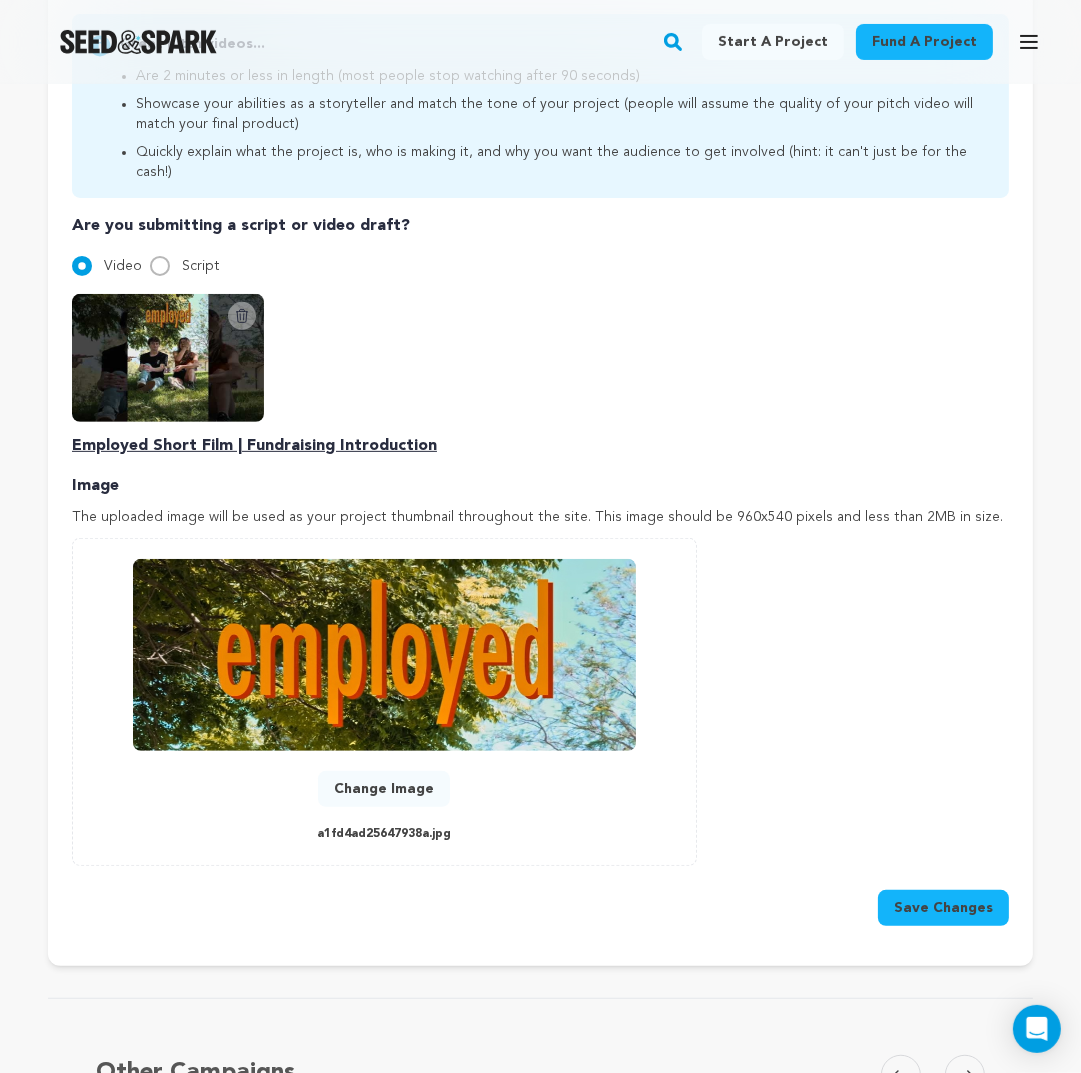click at bounding box center [168, 358] 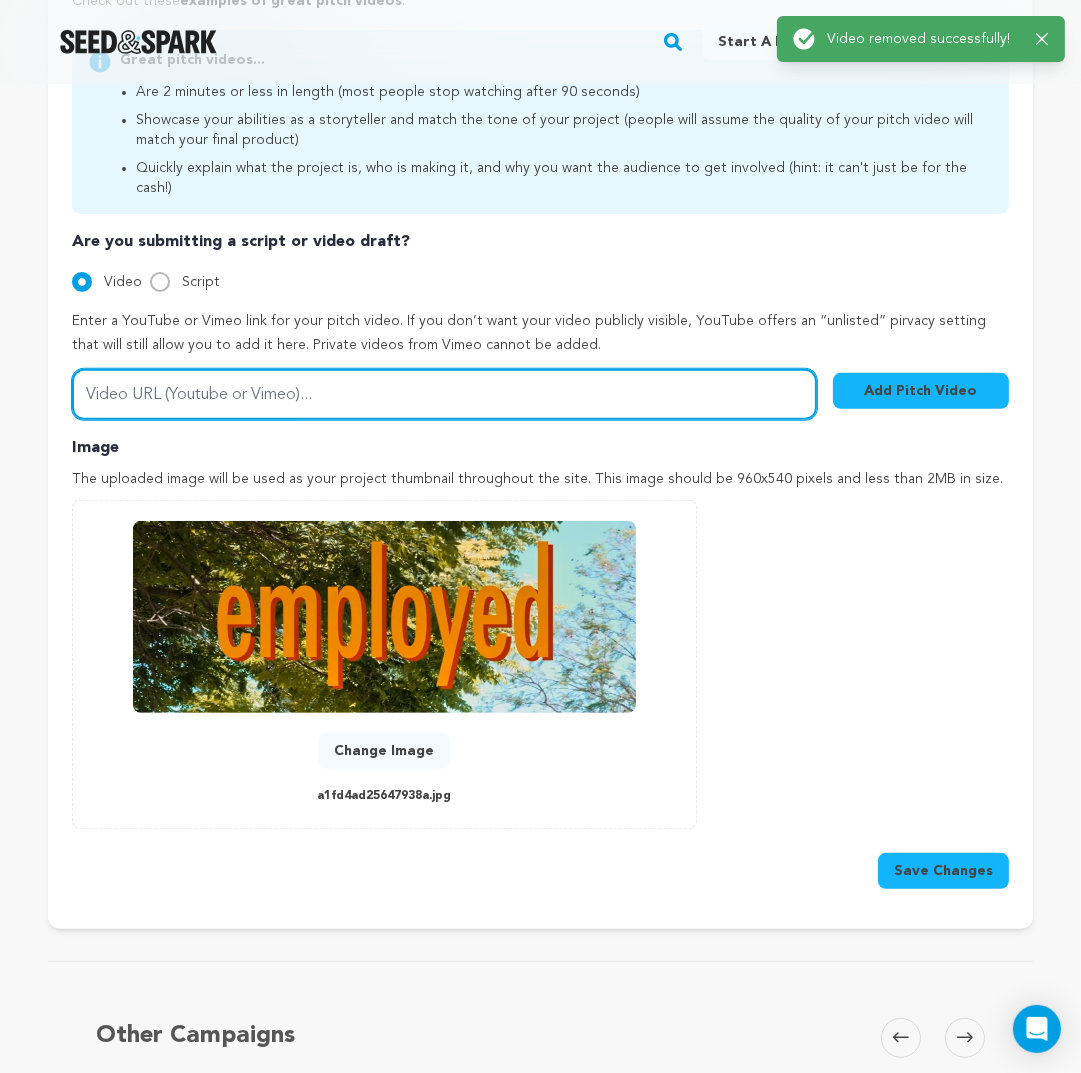 click on "Video URL (Youtube or Vimeo)..." at bounding box center [444, 394] 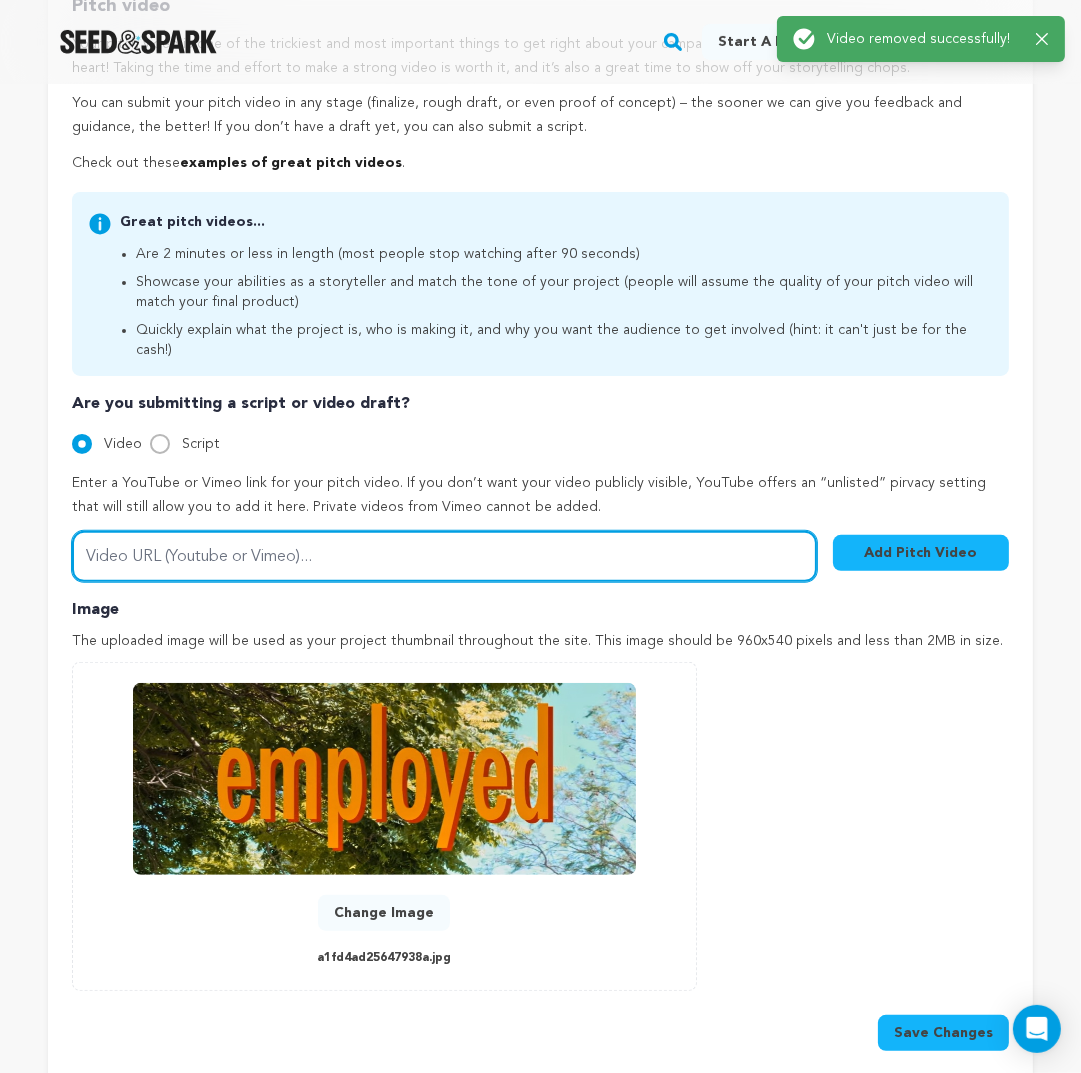 paste on "https://www.youtube.com/watch?v=TsOL21NUeks" 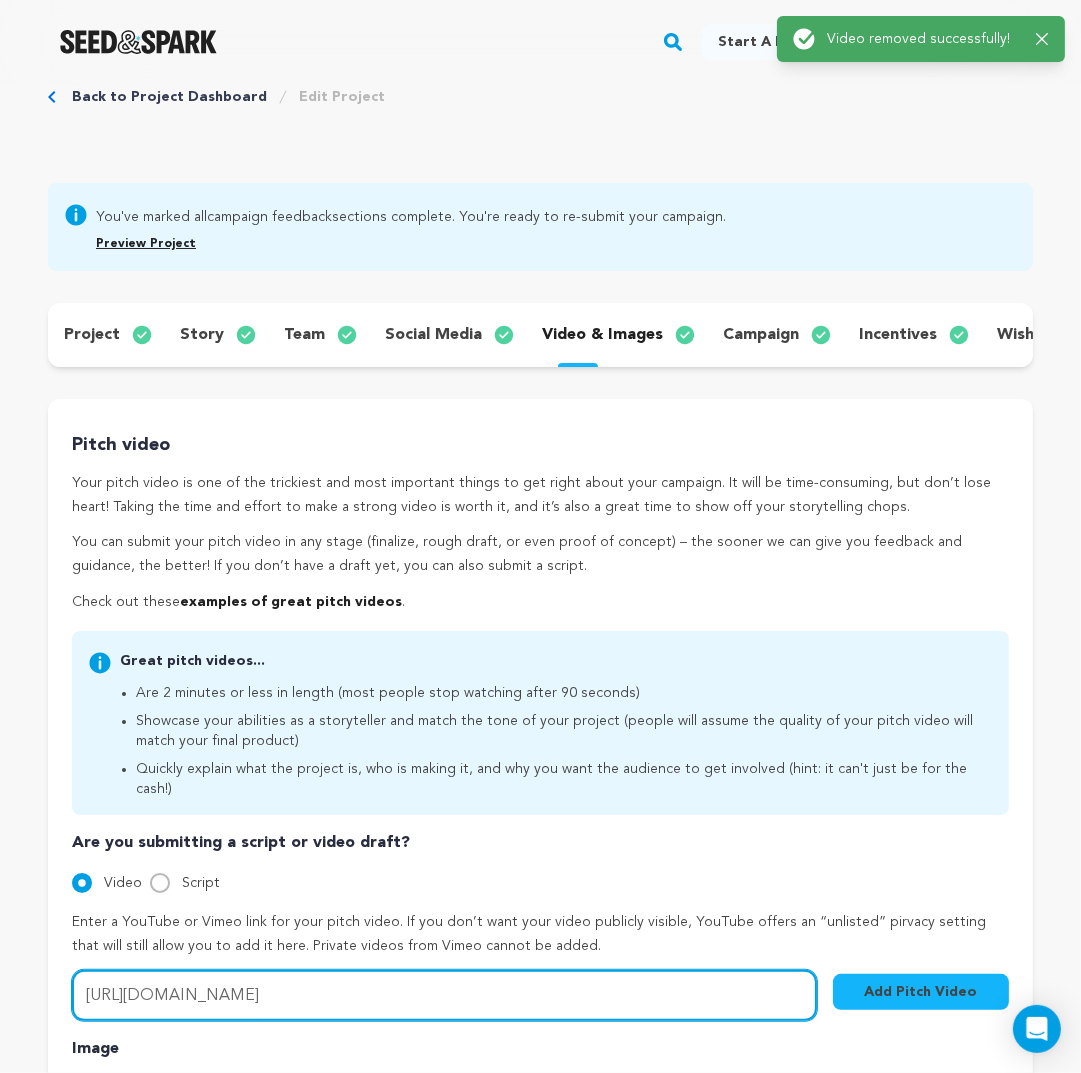 scroll, scrollTop: 133, scrollLeft: 0, axis: vertical 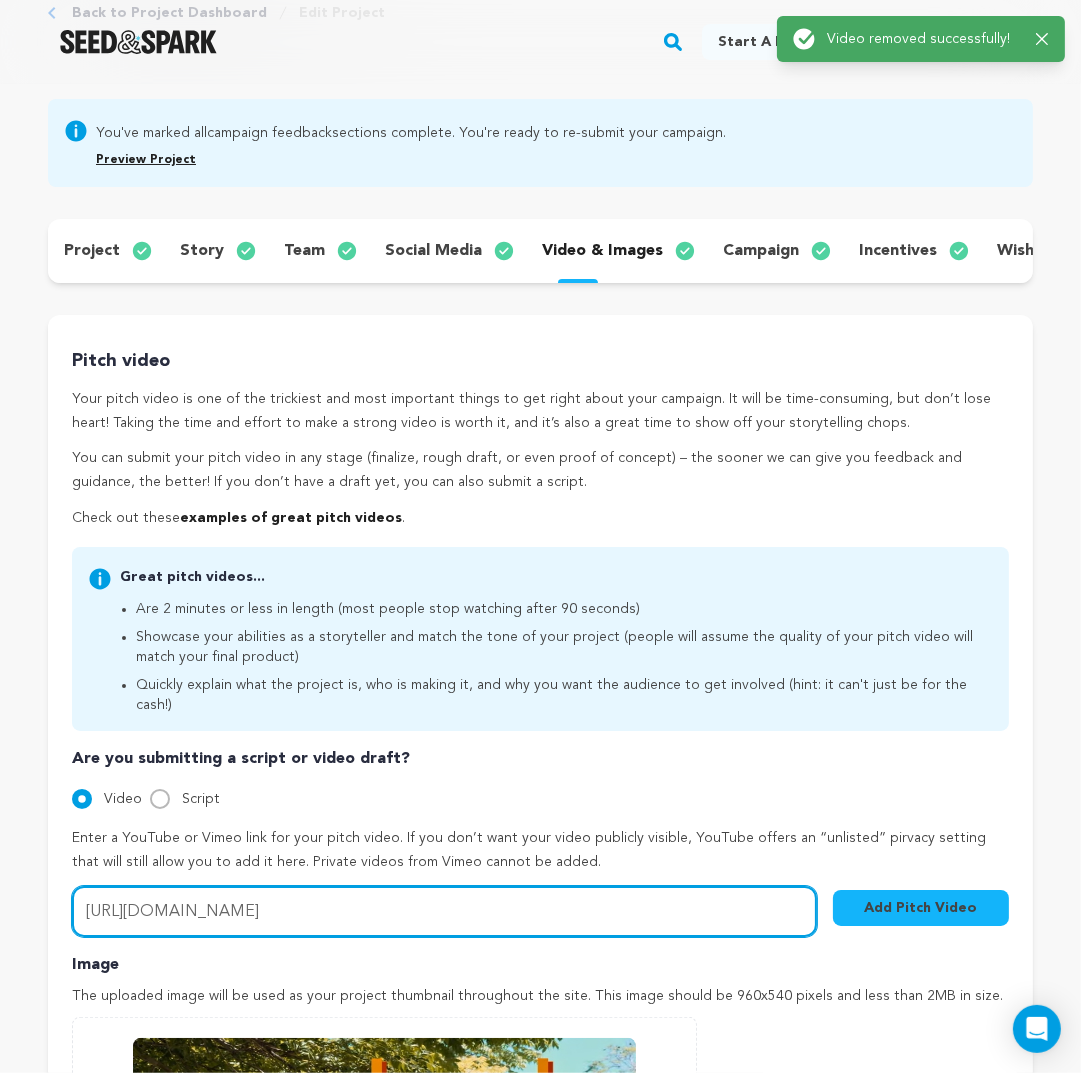 type on "https://www.youtube.com/watch?v=TsOL21NUeks" 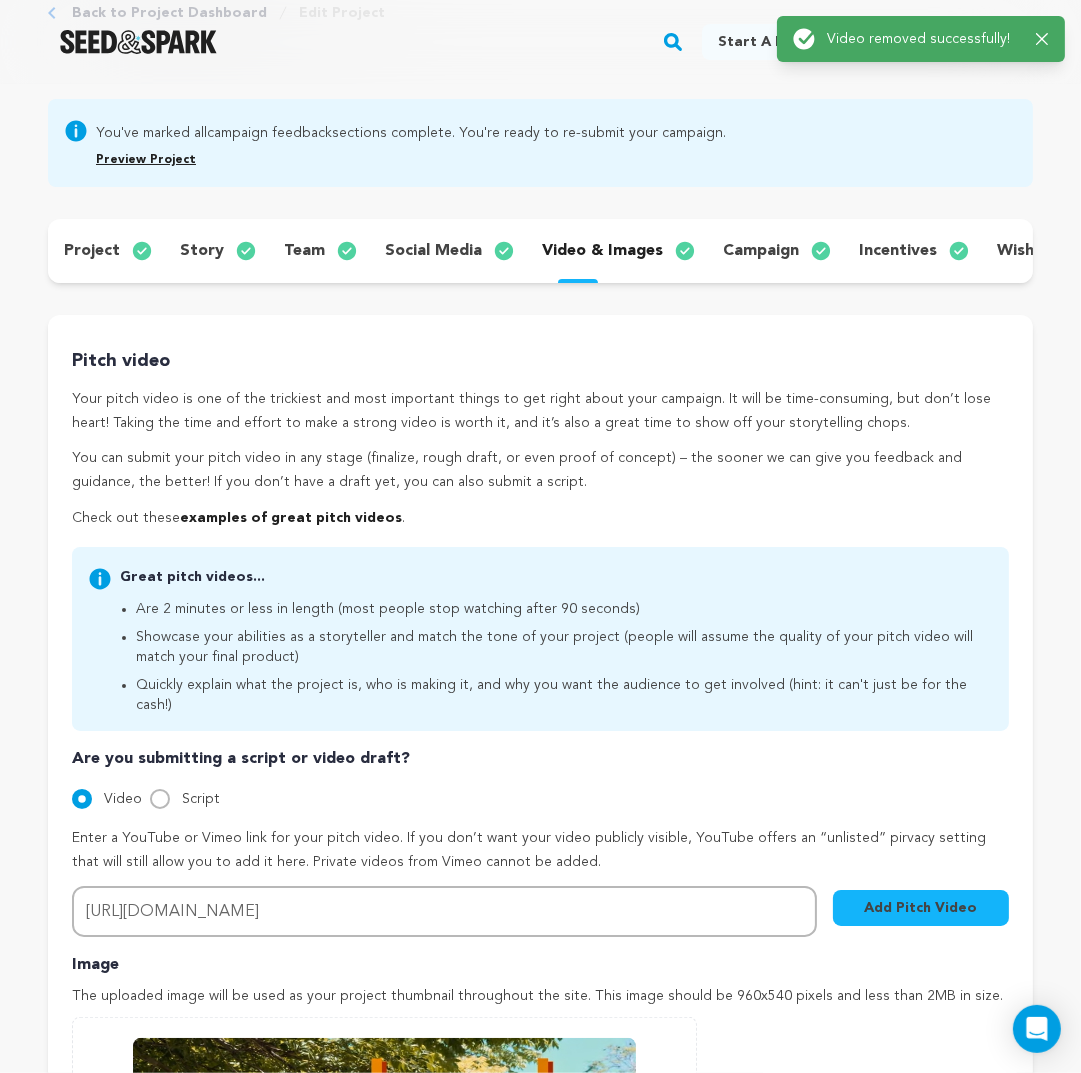 click on "Add Pitch Video" at bounding box center [921, 908] 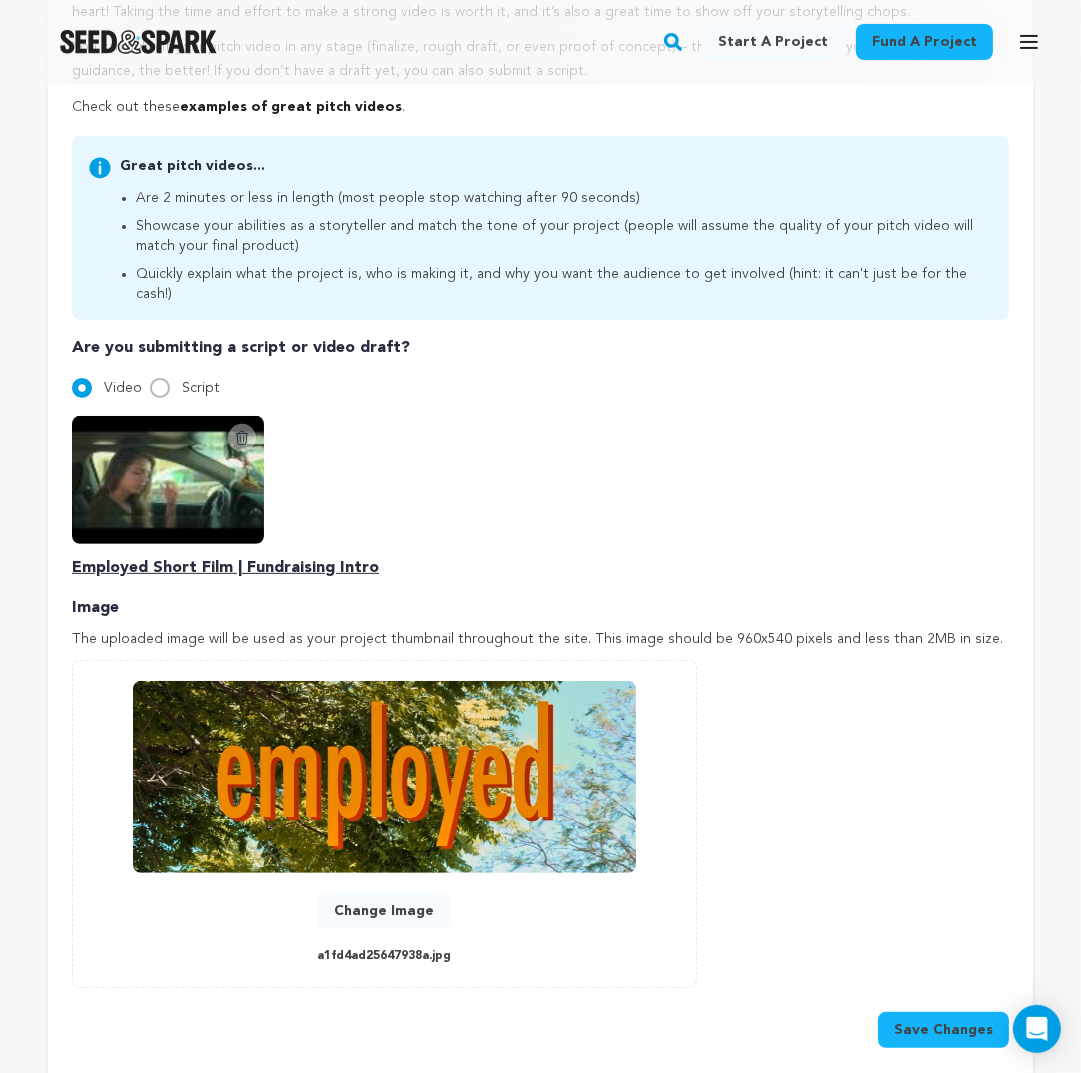 scroll, scrollTop: 666, scrollLeft: 0, axis: vertical 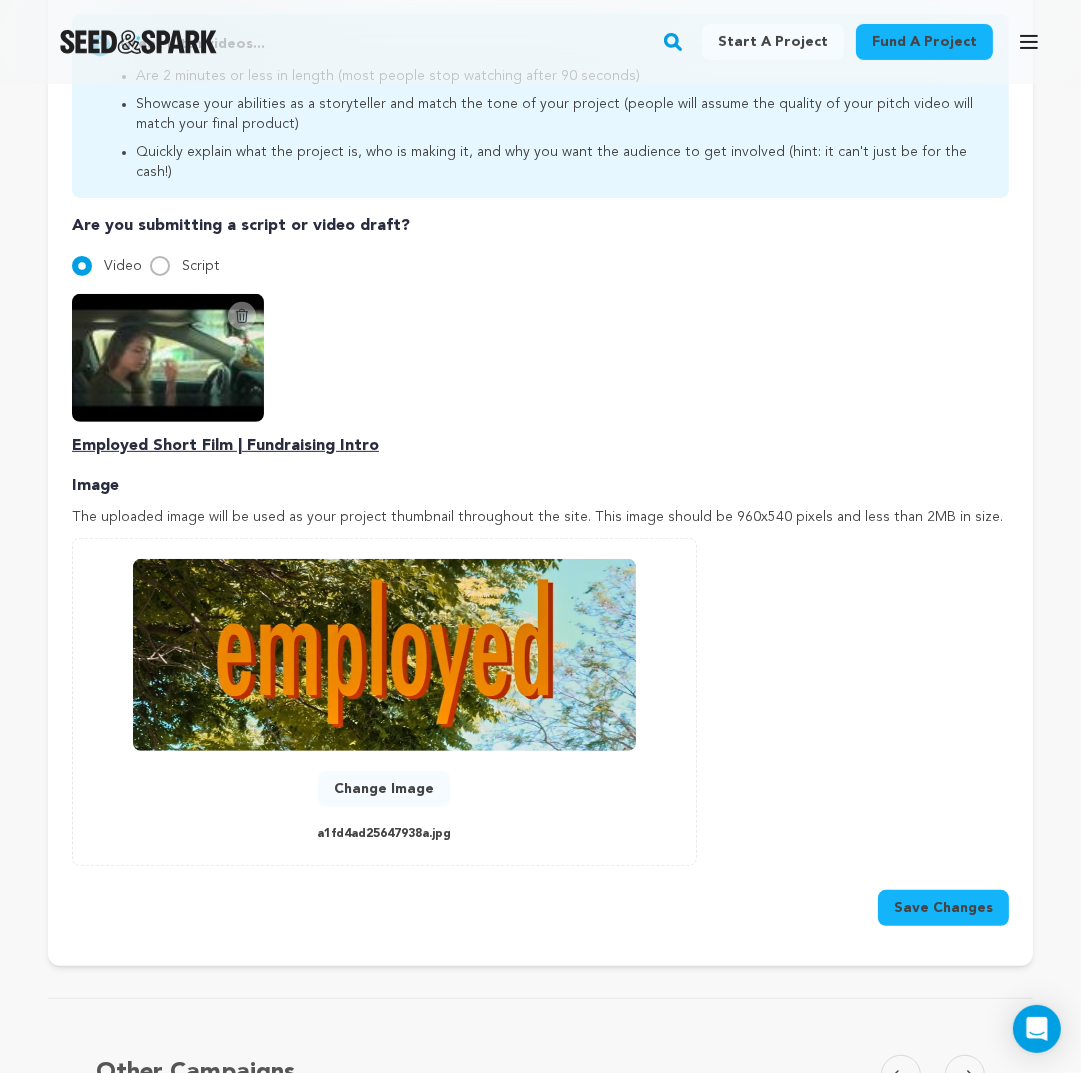 click on "Save Changes" at bounding box center [943, 908] 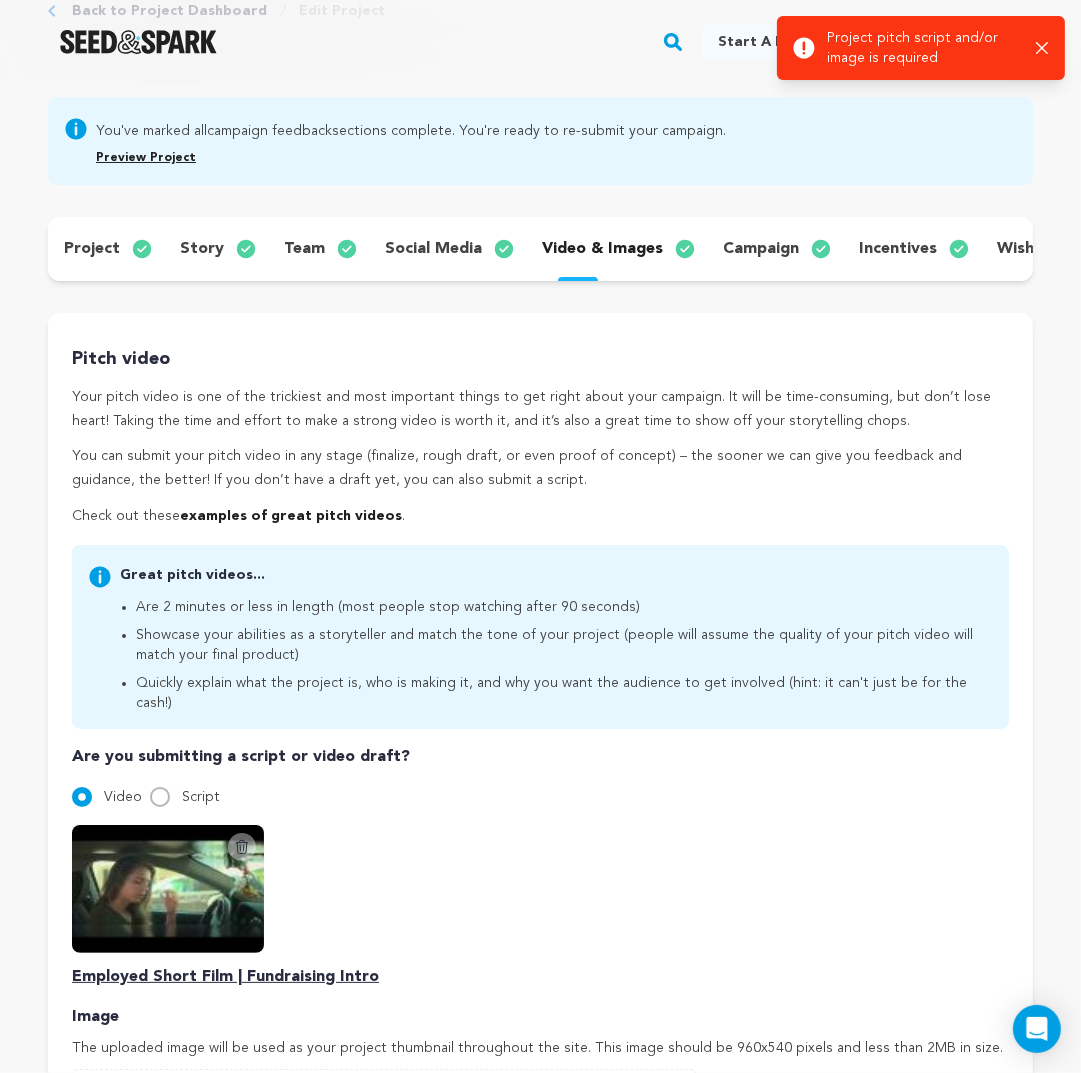 scroll, scrollTop: 0, scrollLeft: 0, axis: both 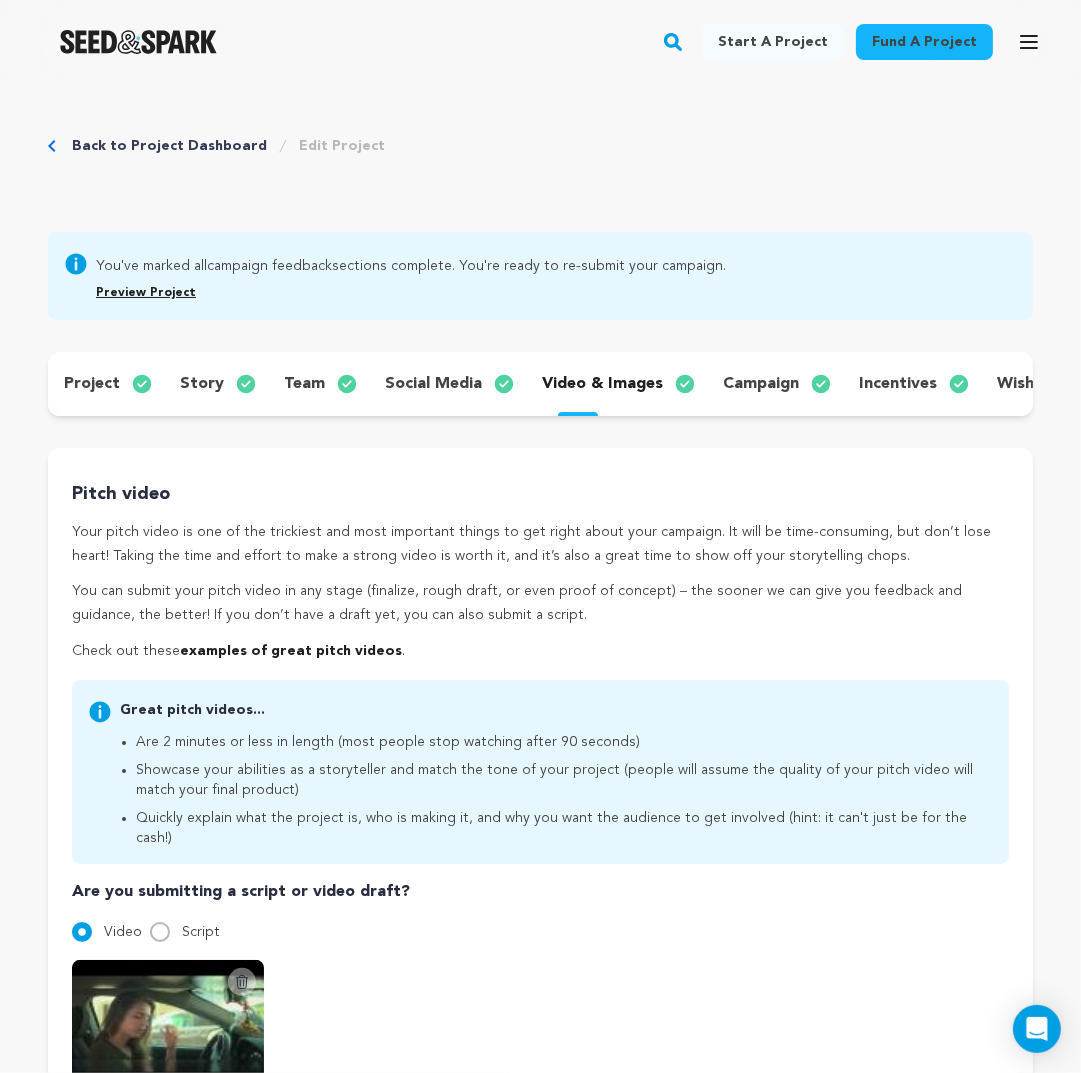 click 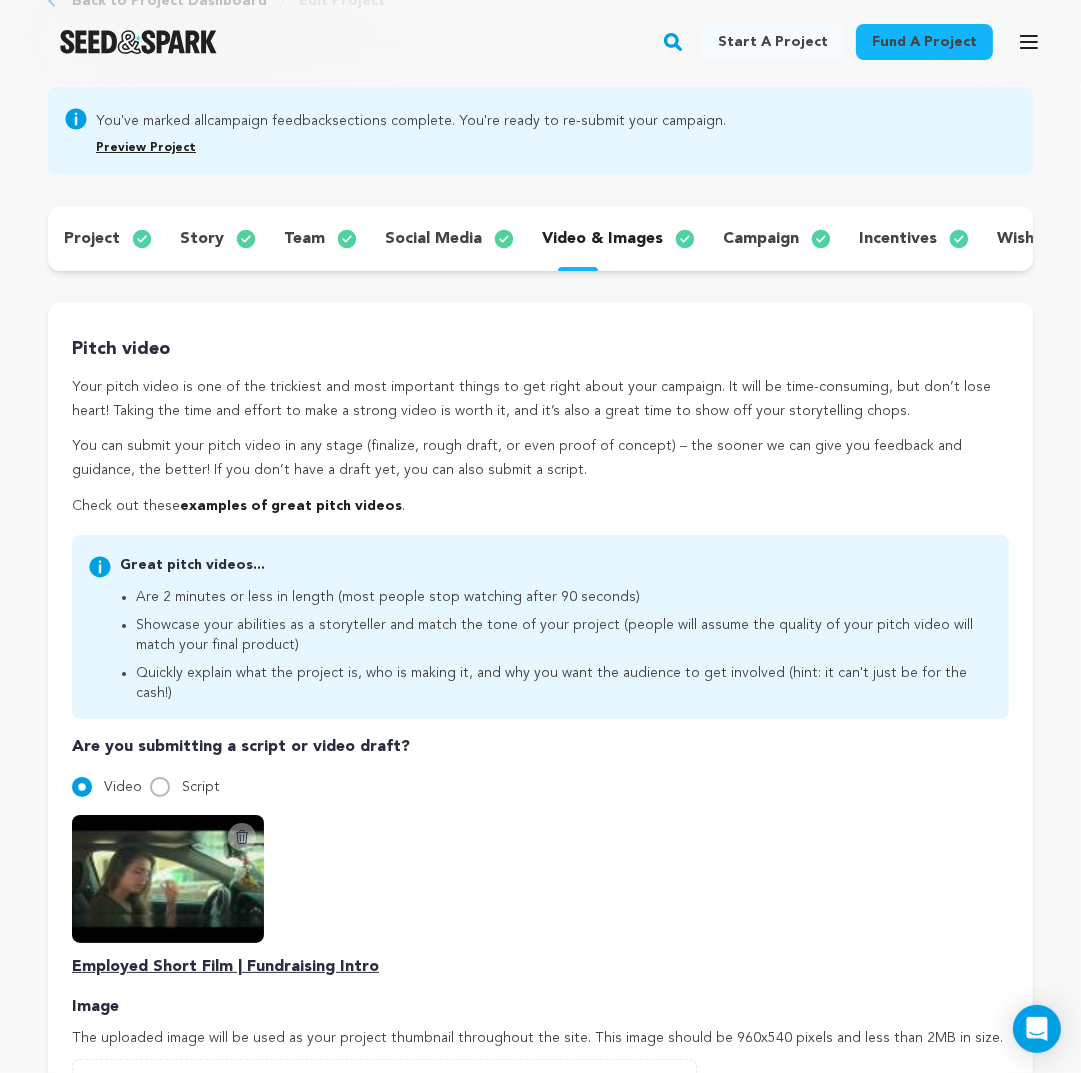 scroll, scrollTop: 133, scrollLeft: 0, axis: vertical 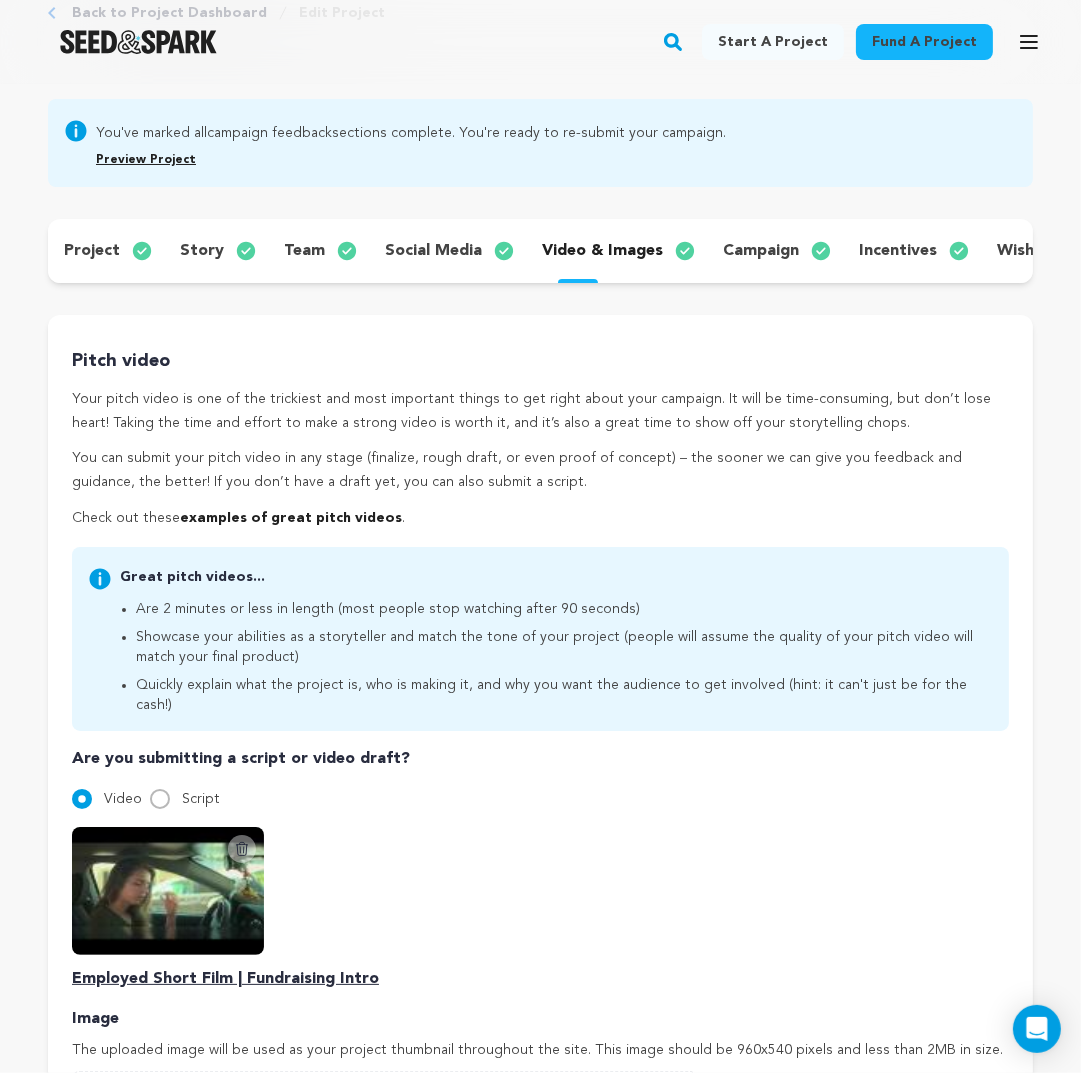 click on "campaign" at bounding box center (761, 251) 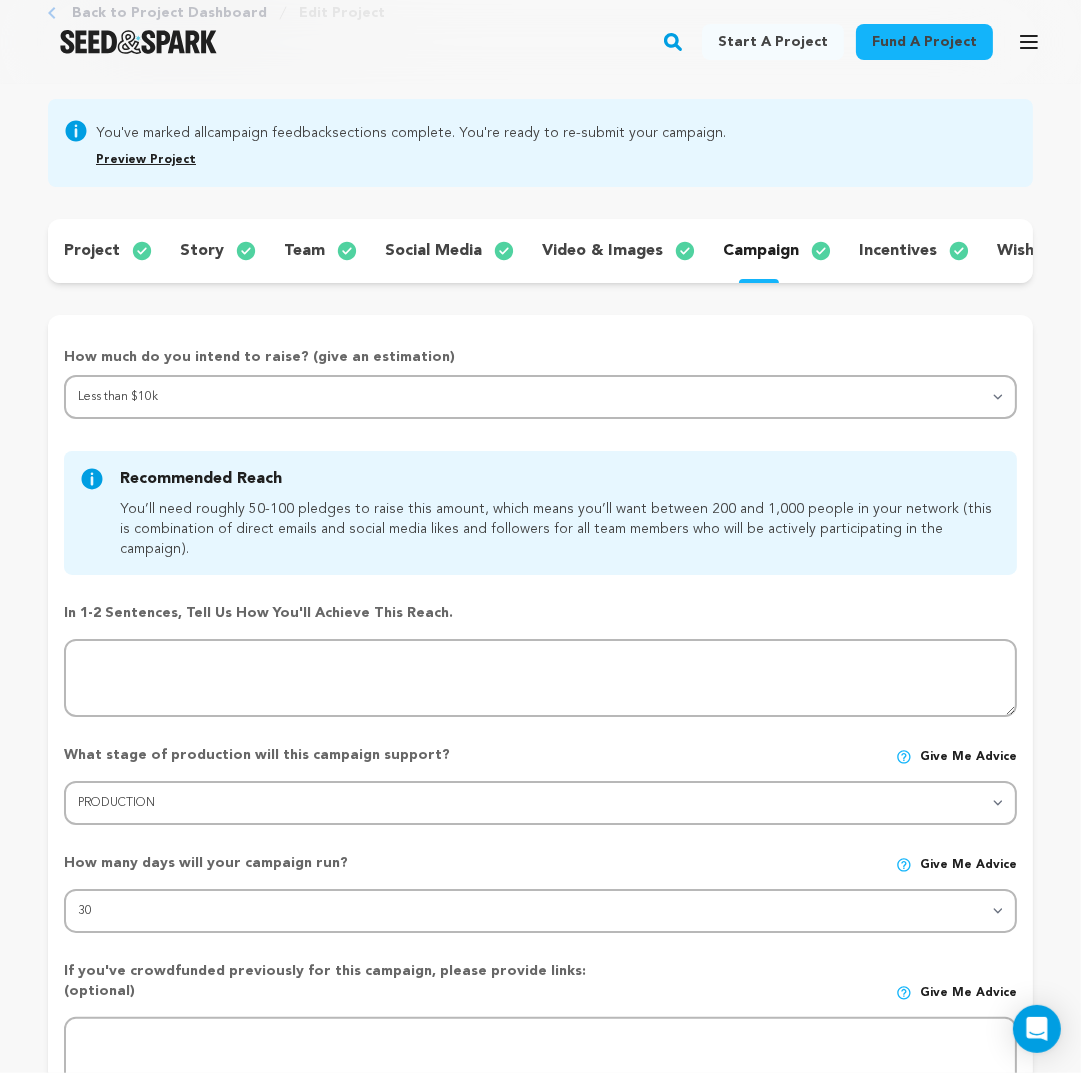 click on "video & images" at bounding box center (602, 251) 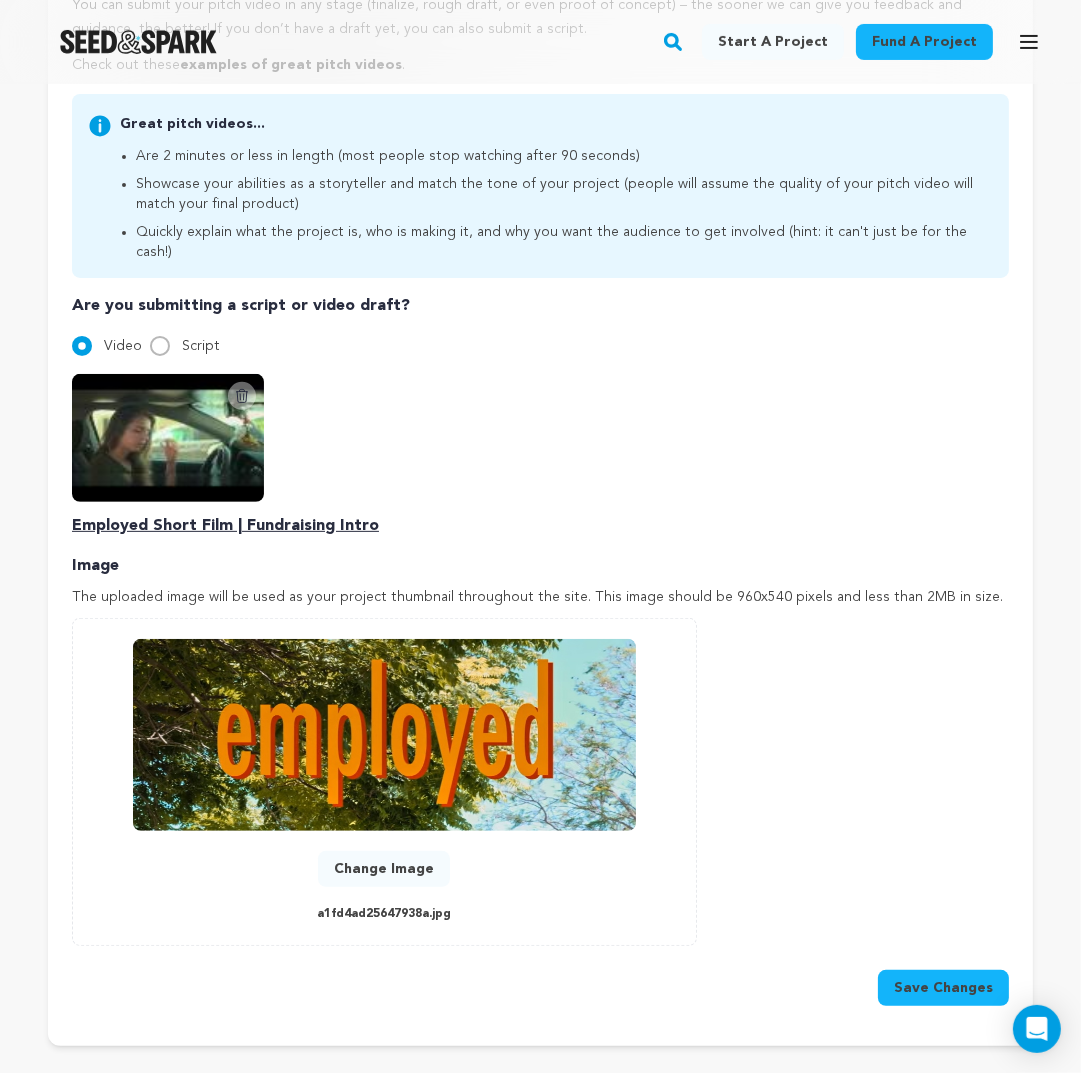 scroll, scrollTop: 666, scrollLeft: 0, axis: vertical 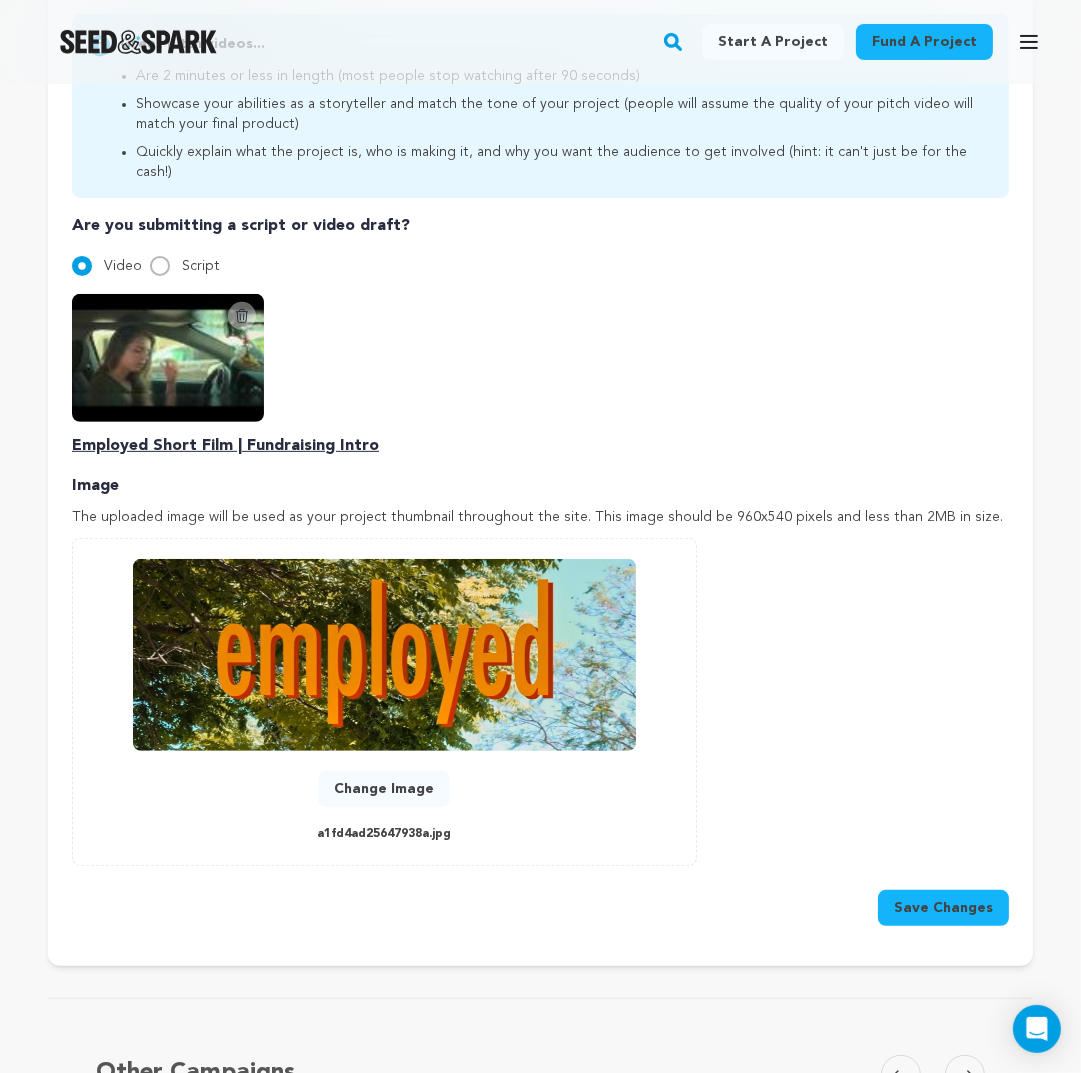 click on "Save Changes" at bounding box center [943, 908] 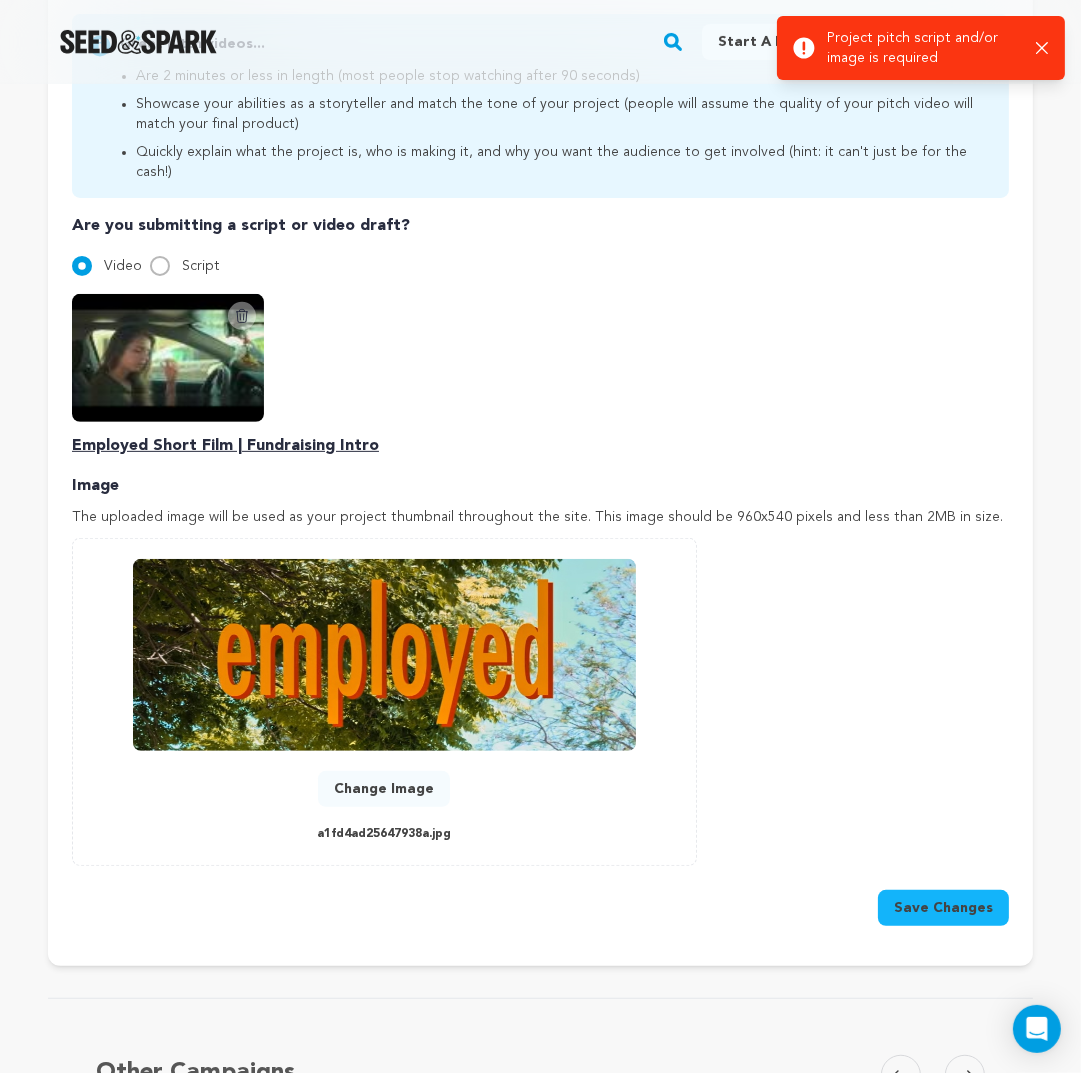 click on "Delete Script Video" at bounding box center [242, 316] 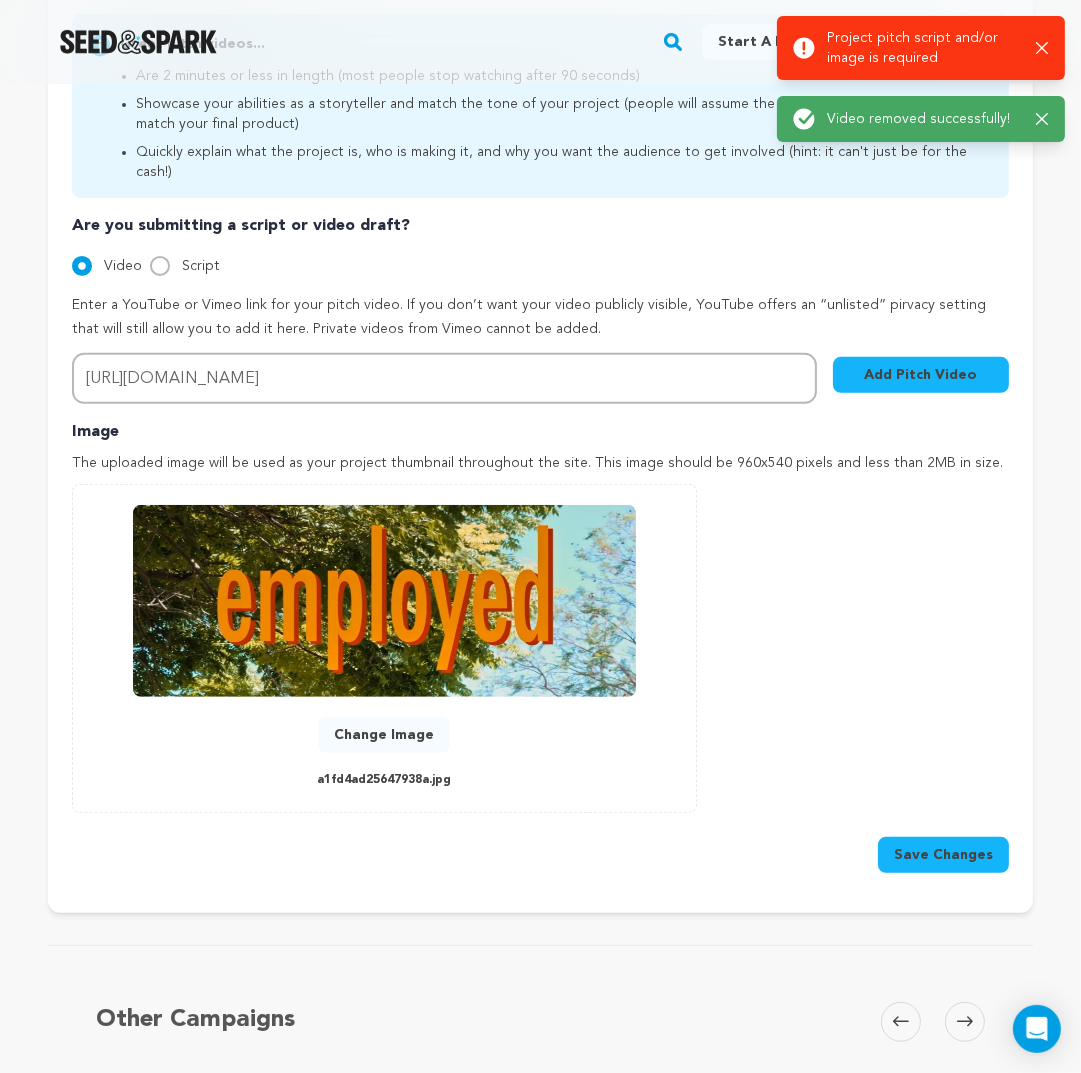 click on "Enter a YouTube or Vimeo link for your pitch video. If you don’t want your video publicly
visible, YouTube offers an “unlisted” pirvacy setting that will still allow you to add it here.
Private videos from Vimeo cannot be added." at bounding box center [540, 318] 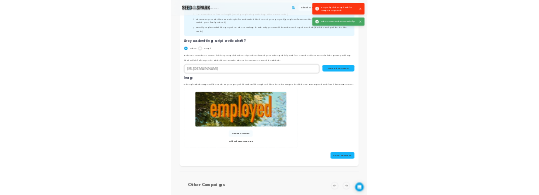 scroll, scrollTop: 666, scrollLeft: 0, axis: vertical 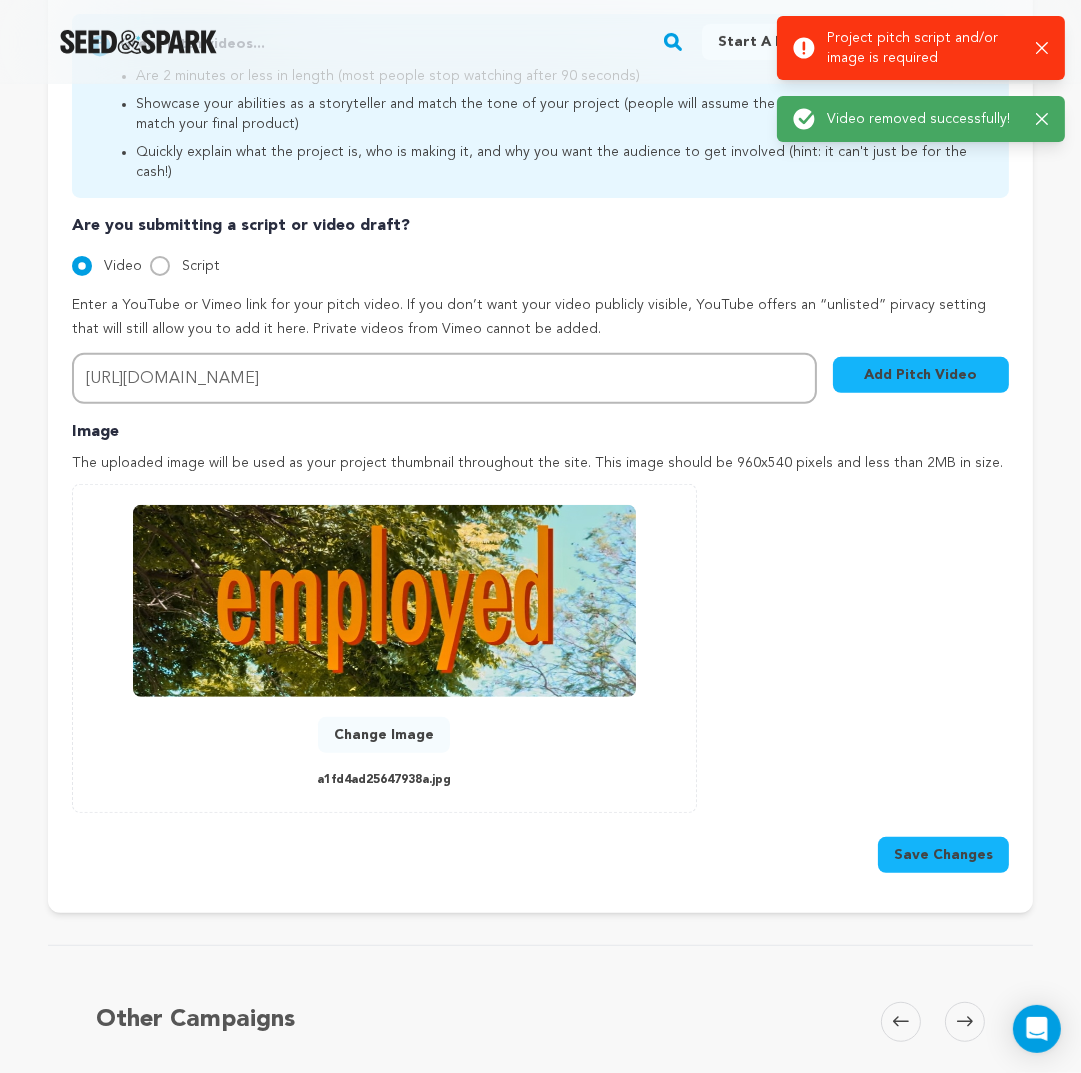 click on "Save Changes" at bounding box center (943, 855) 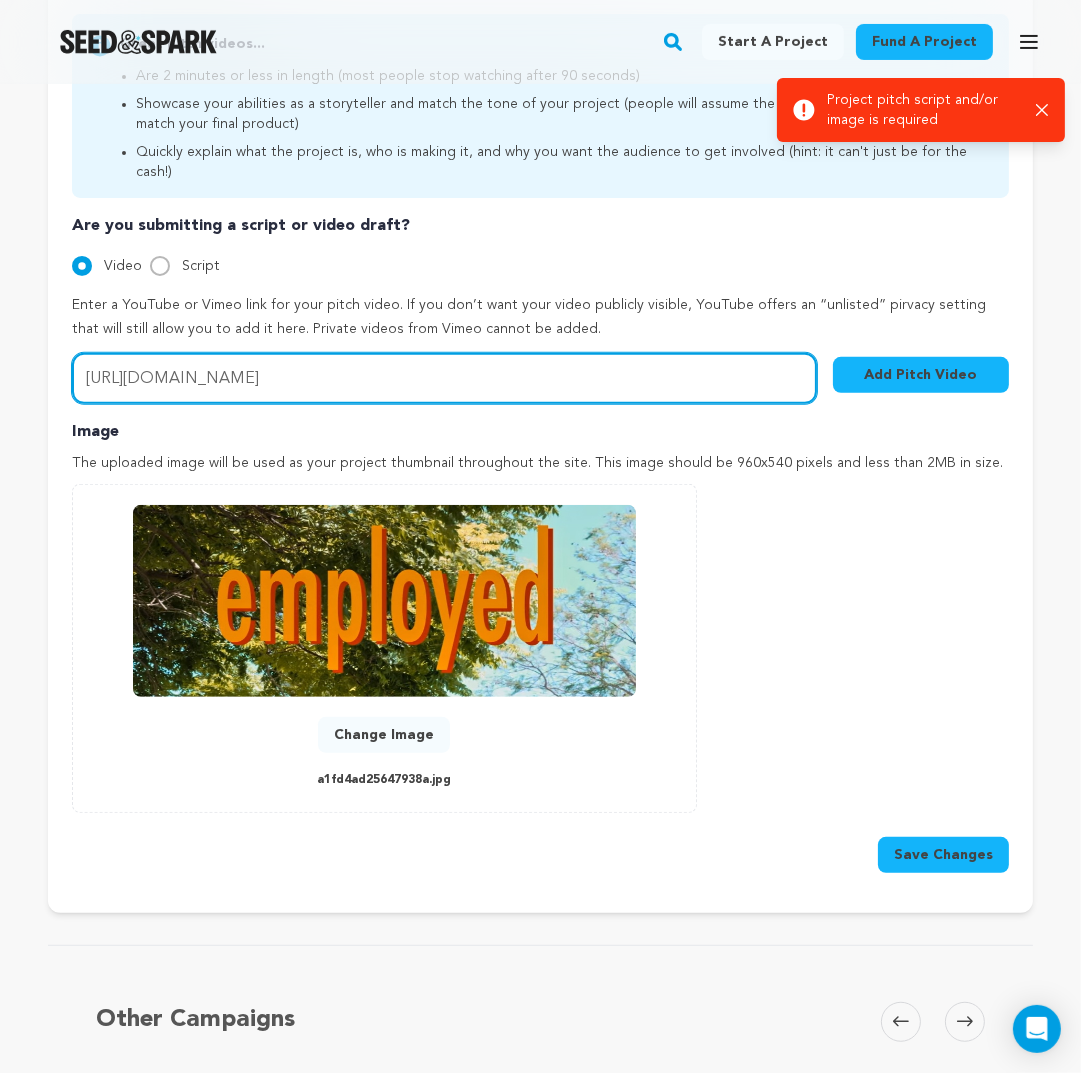 click on "https://www.youtube.com/watch?v=TsOL21NUeks" at bounding box center [444, 378] 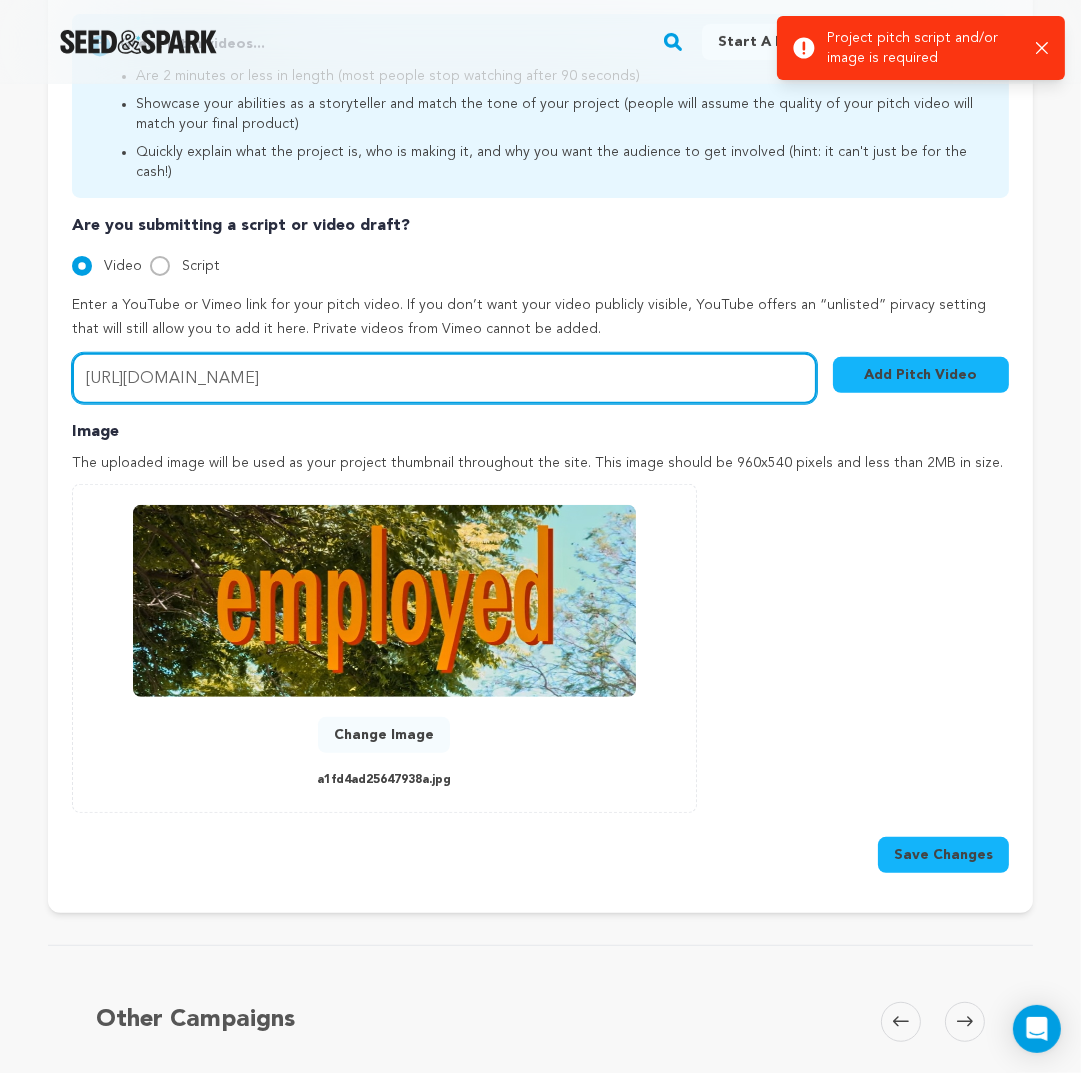 drag, startPoint x: 689, startPoint y: 380, endPoint x: 6, endPoint y: 391, distance: 683.08856 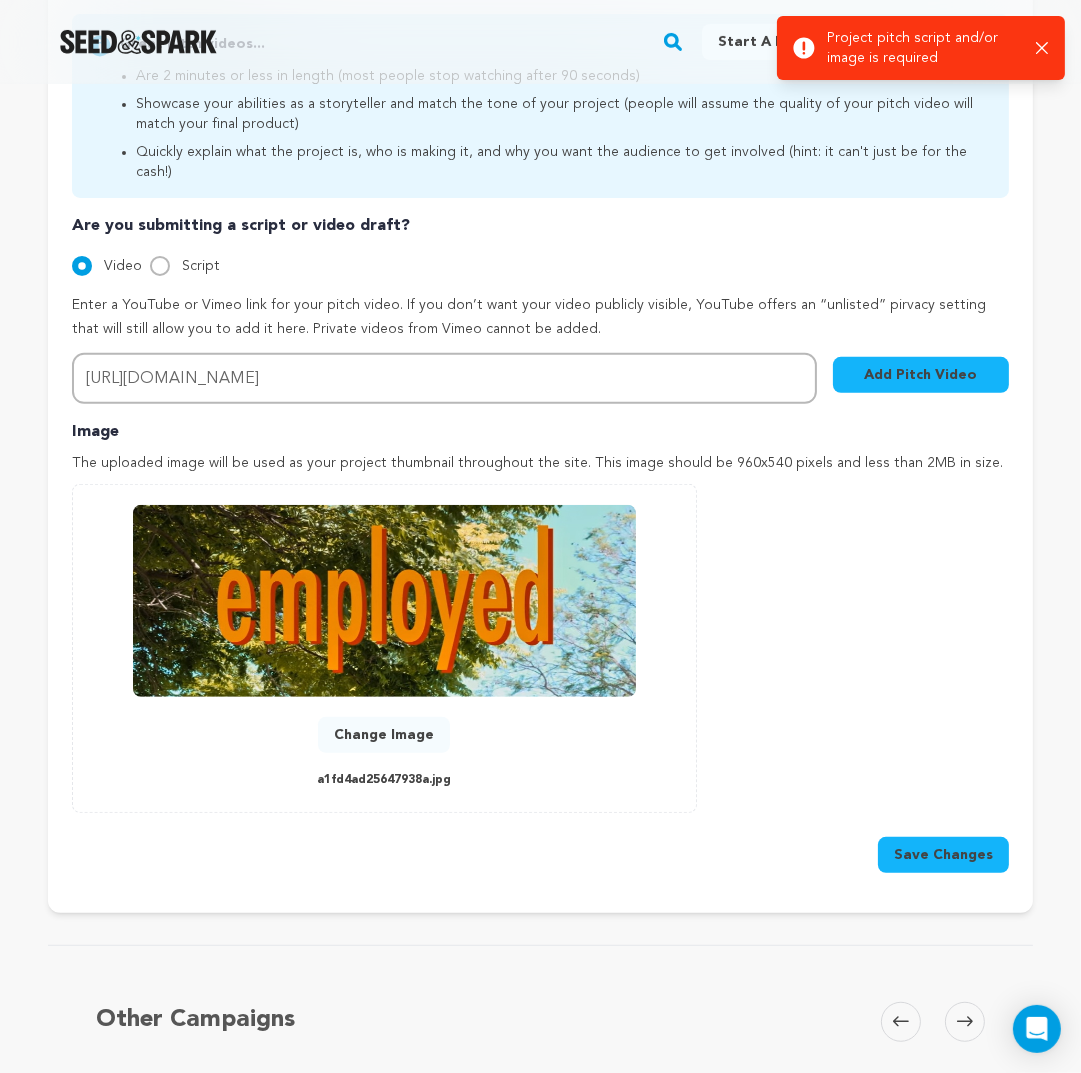 click on "Add Pitch Video" at bounding box center (921, 375) 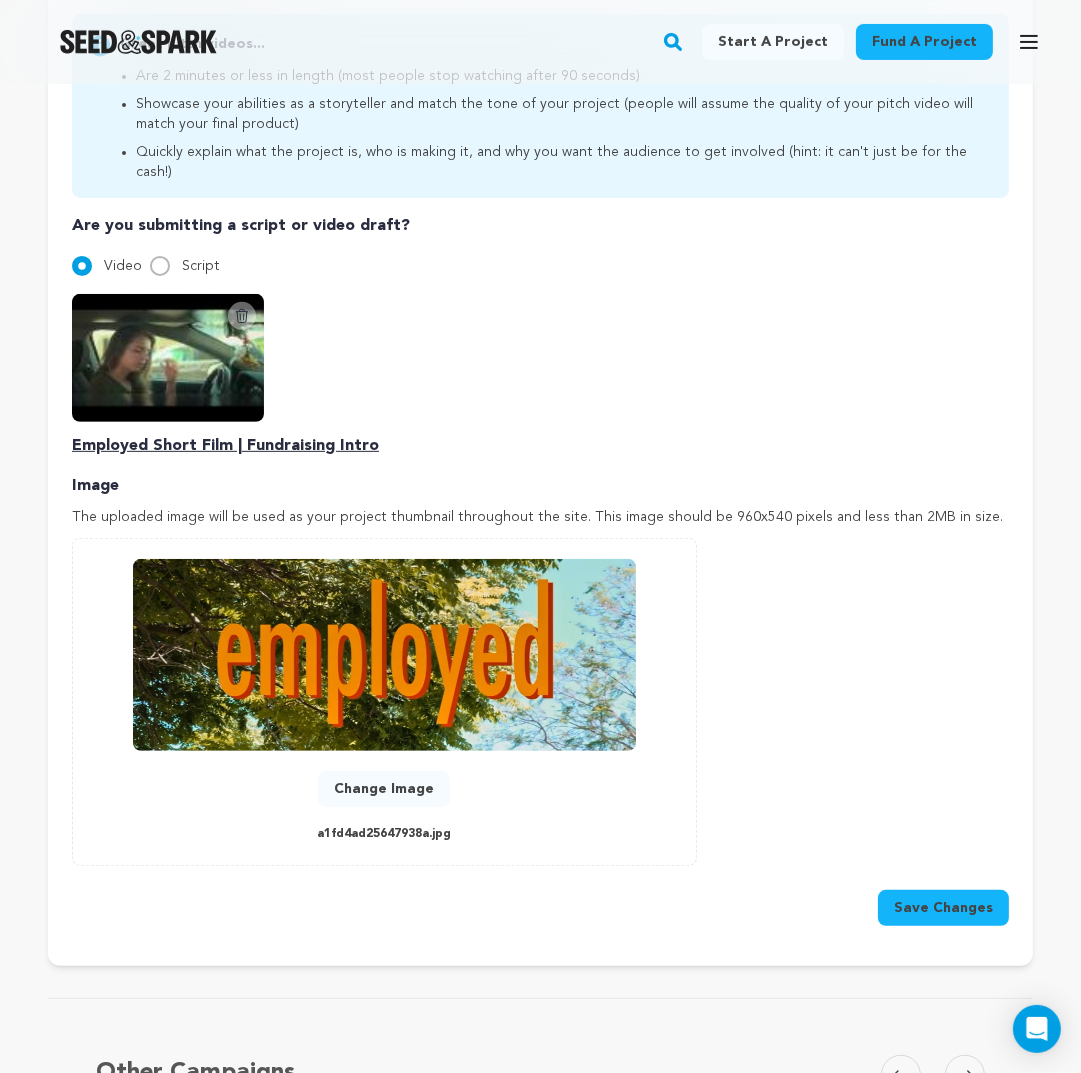 click on "Delete Script Video
Employed Short Film | Fundraising Intro" at bounding box center [540, 376] 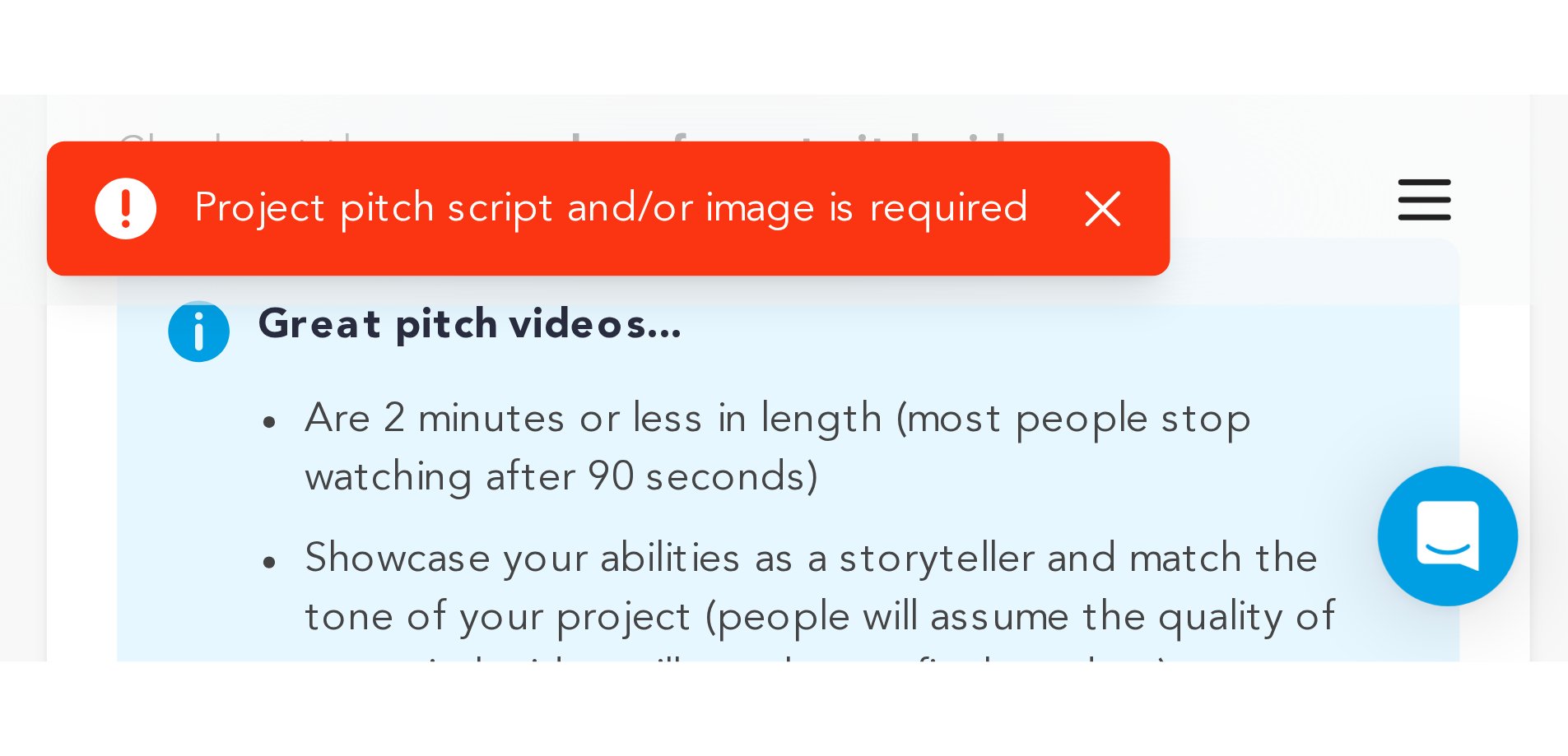 scroll, scrollTop: 549, scrollLeft: 0, axis: vertical 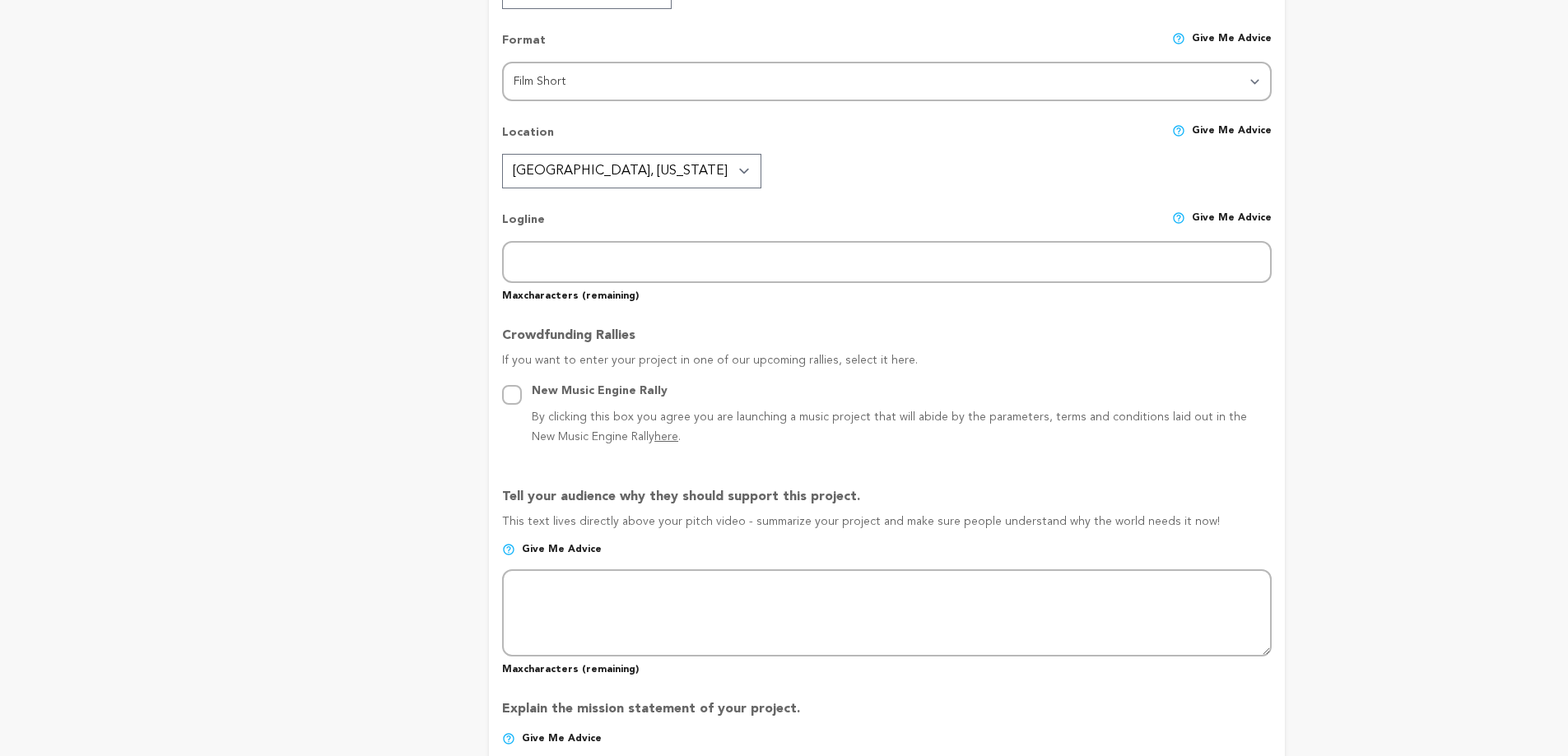 radio on "true" 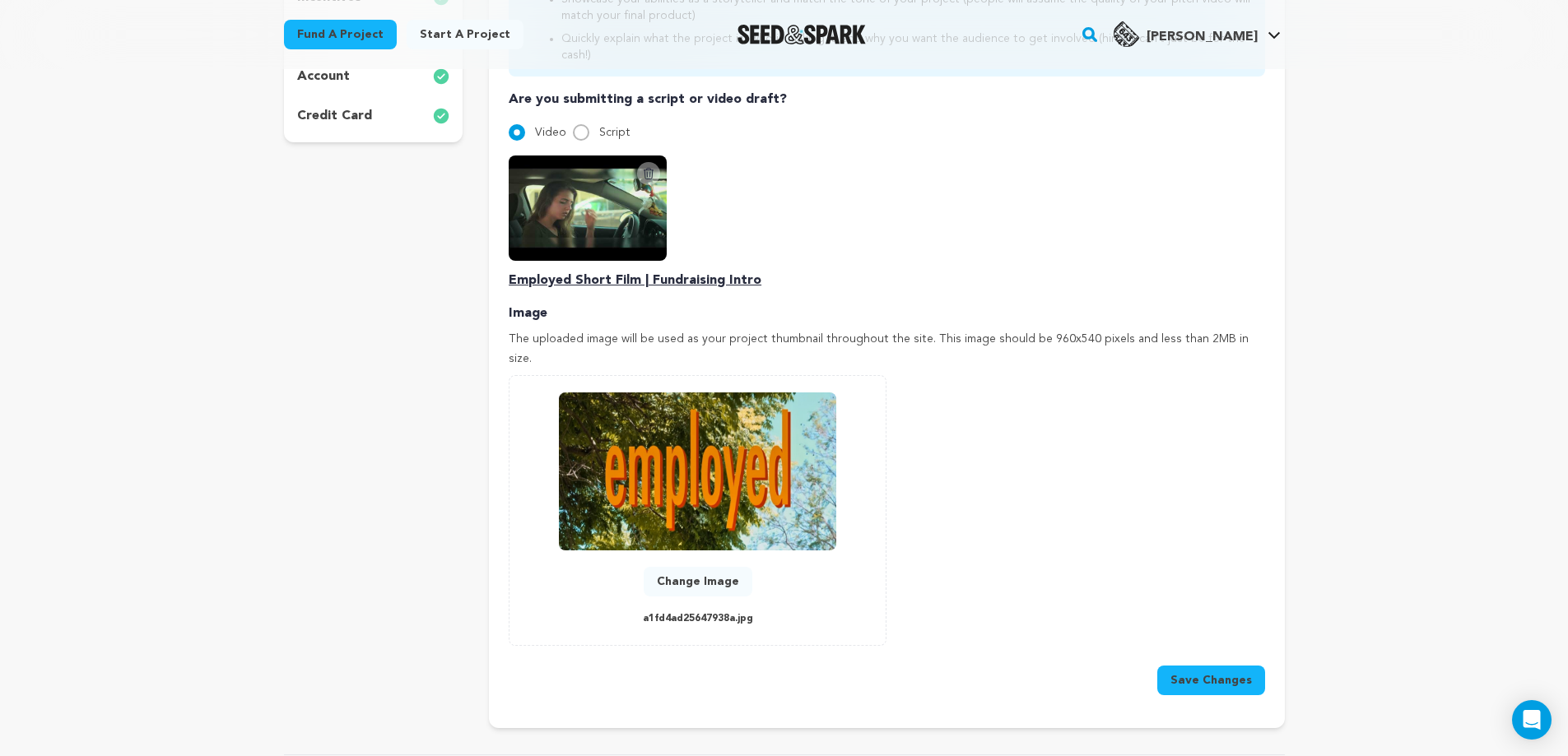 scroll, scrollTop: 549, scrollLeft: 0, axis: vertical 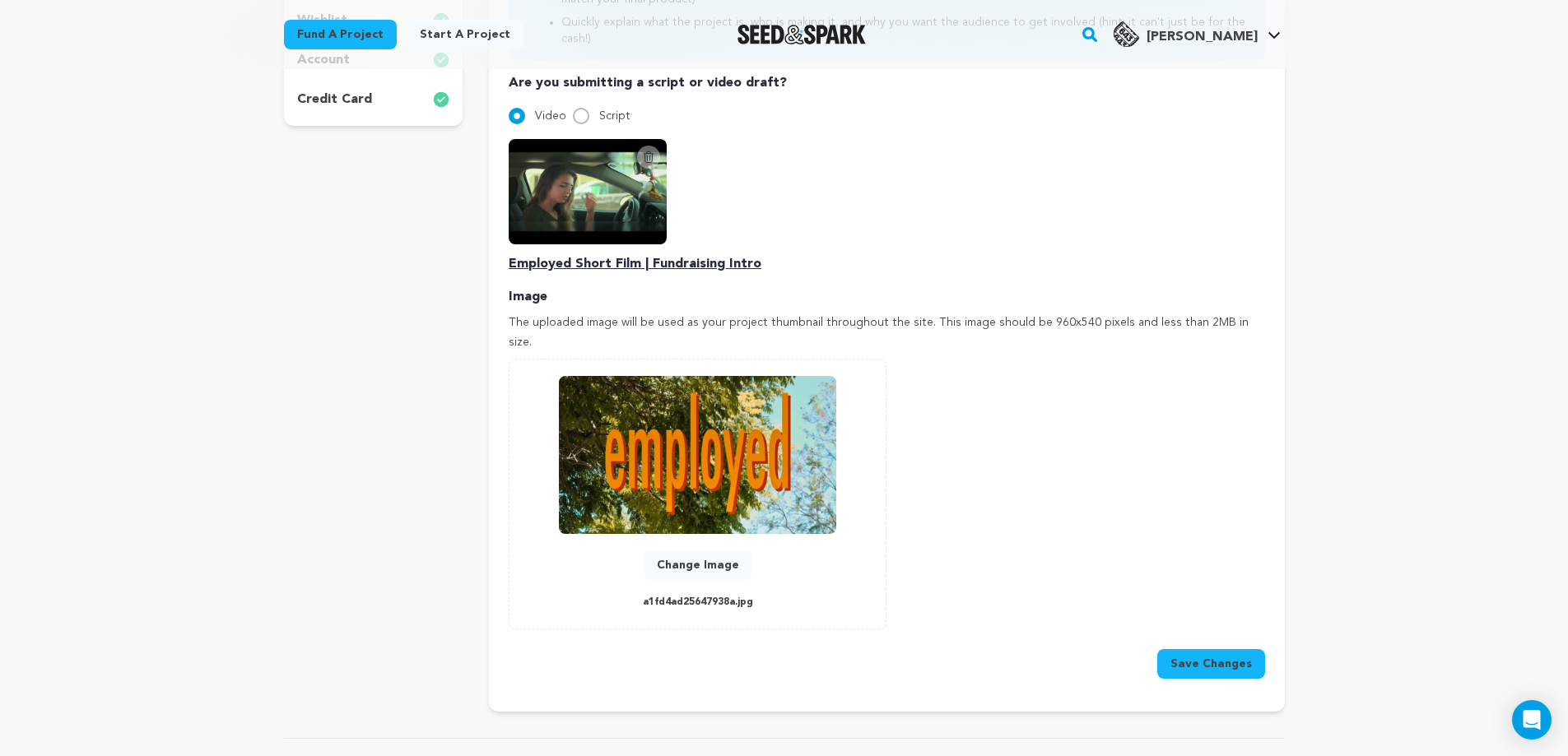 click on "Save Changes" at bounding box center (1211, 664) 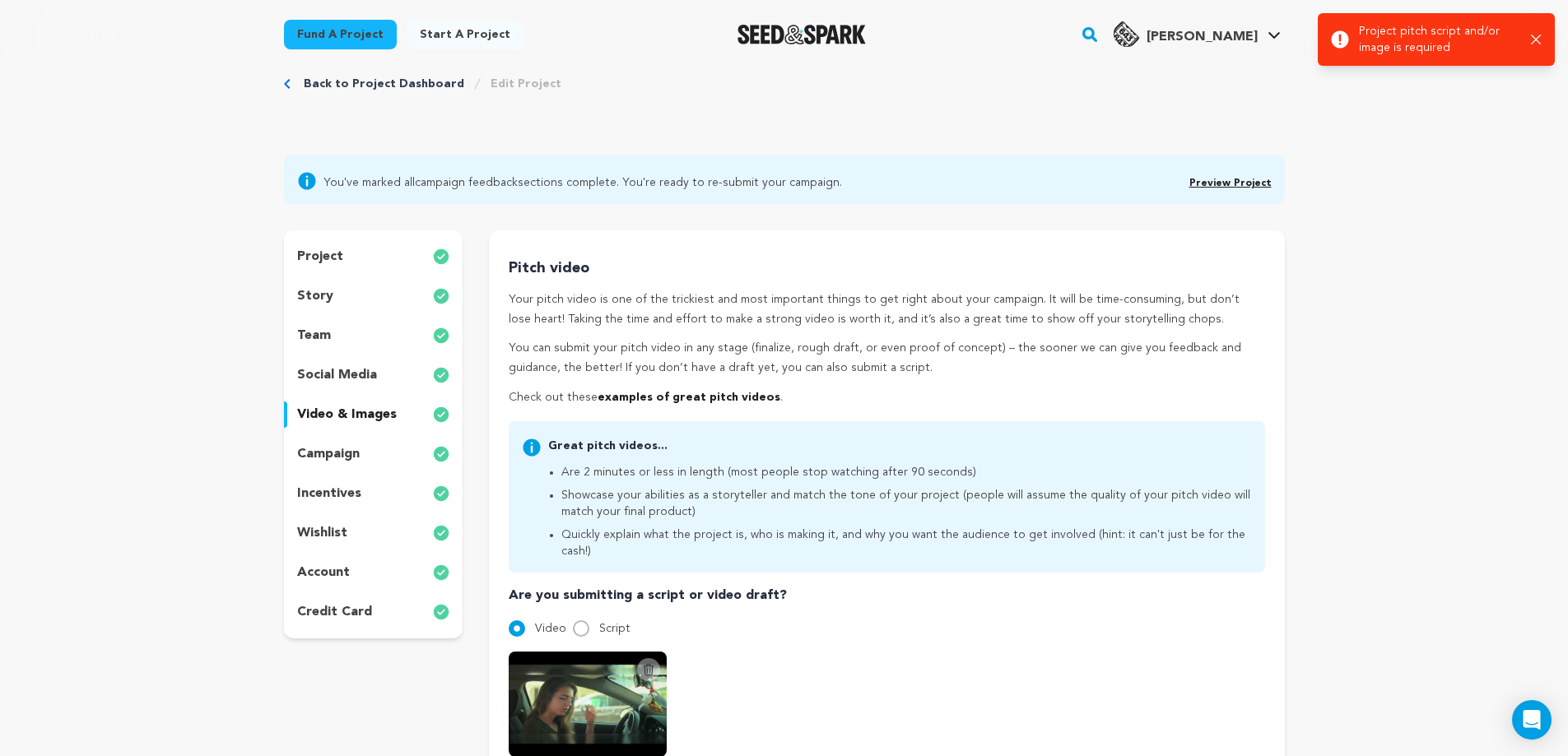 scroll, scrollTop: 220, scrollLeft: 0, axis: vertical 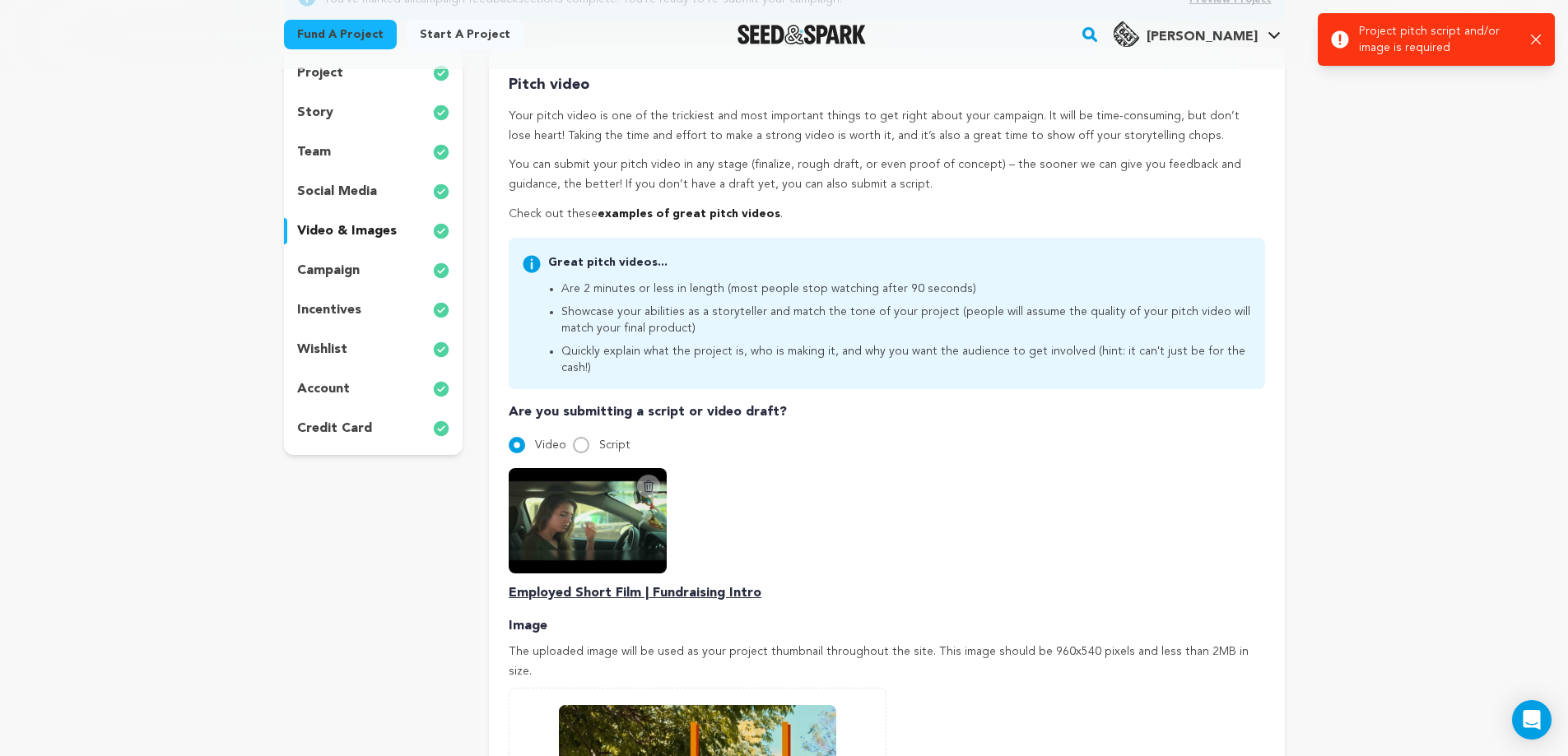 click on "campaign" at bounding box center (328, 271) 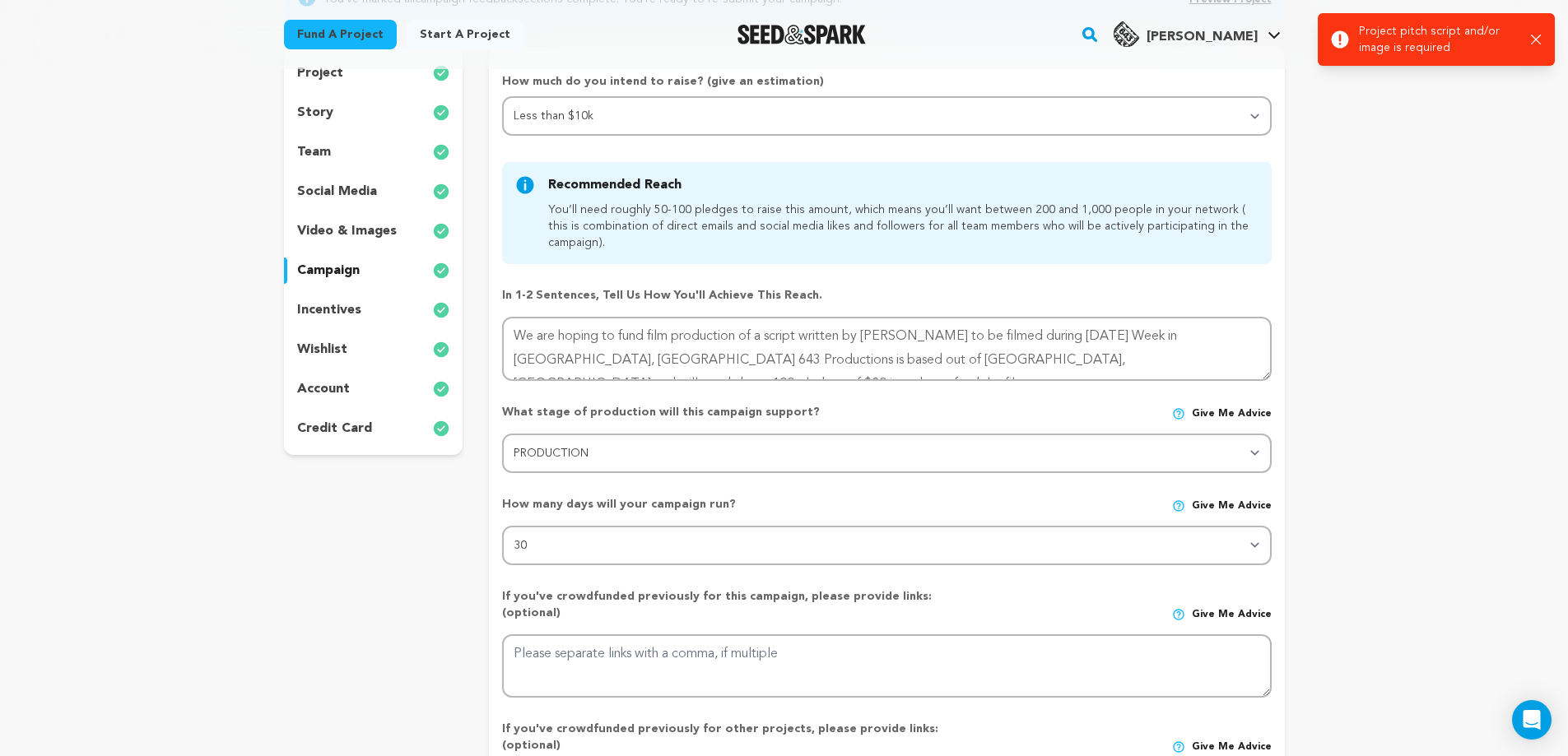 click on "video & images" at bounding box center [374, 231] 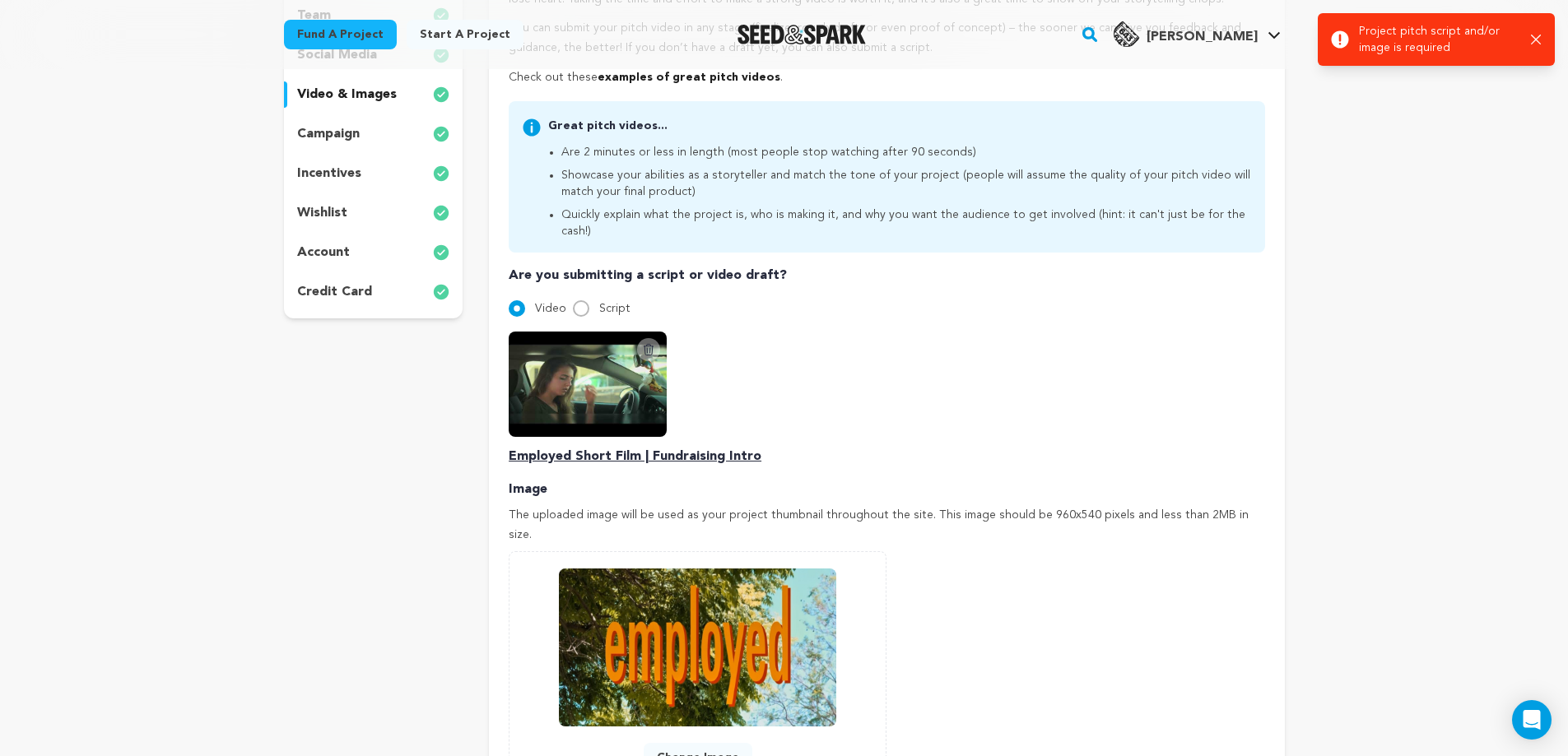 scroll, scrollTop: 220, scrollLeft: 0, axis: vertical 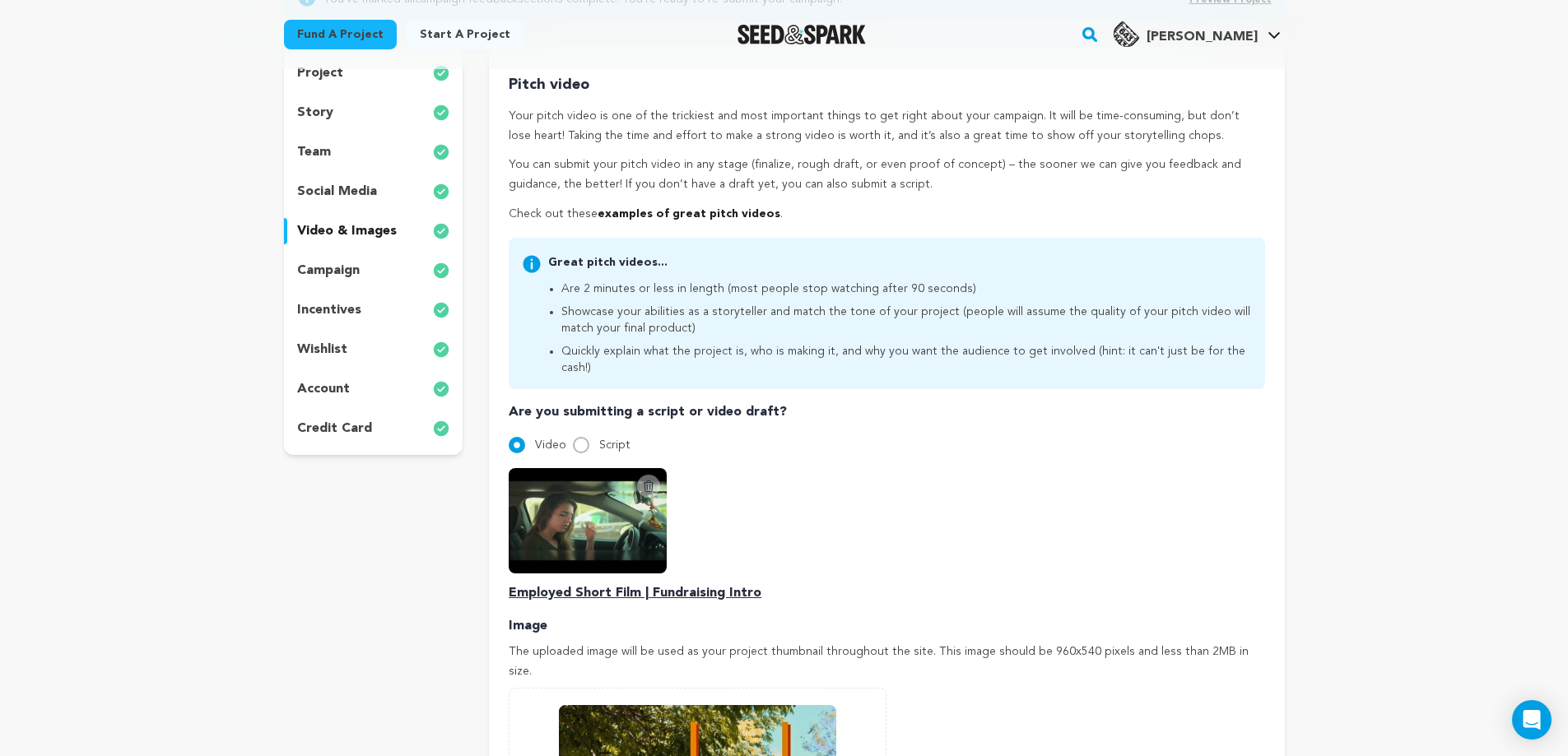 click at bounding box center [588, 521] 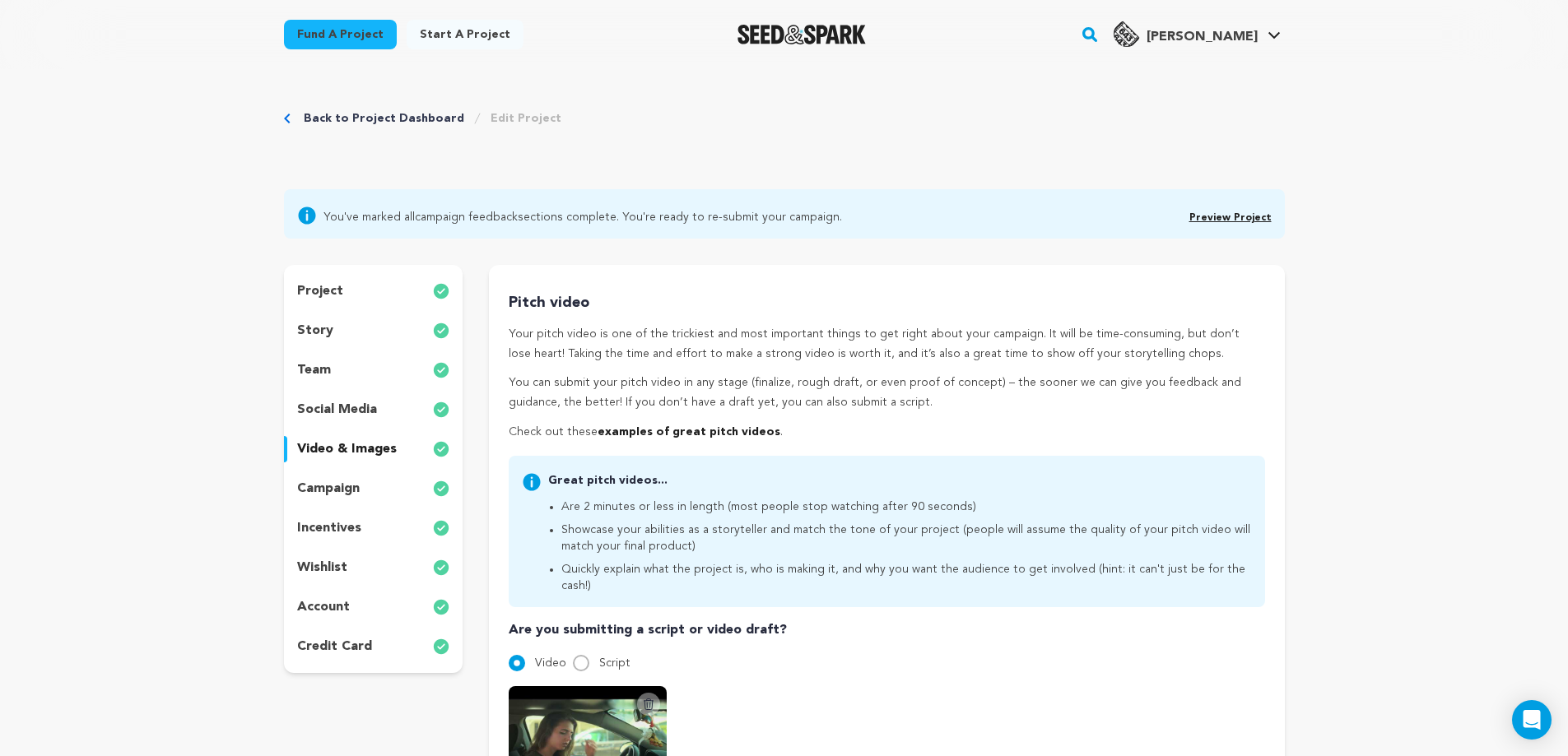 scroll, scrollTop: 0, scrollLeft: 0, axis: both 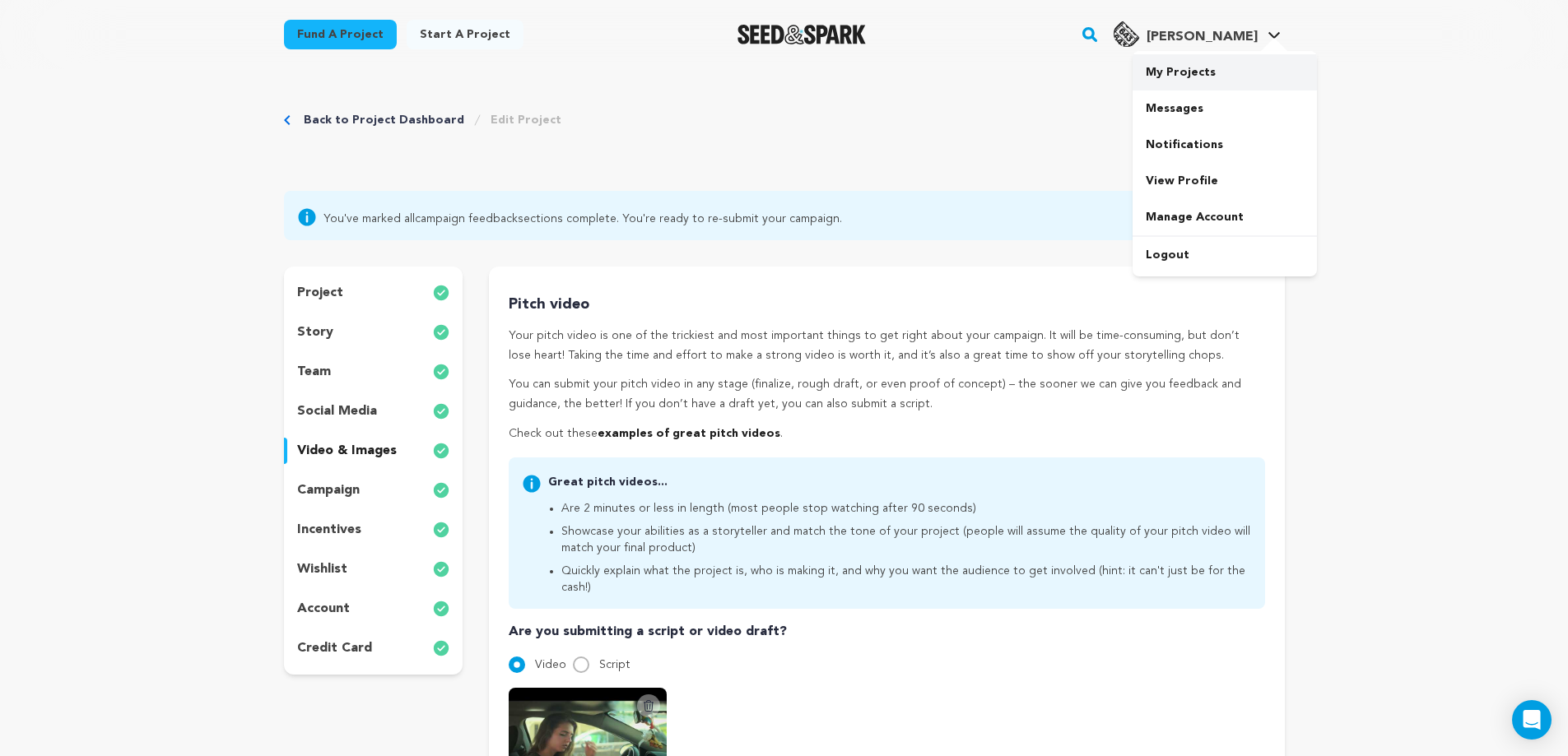 click on "My Projects" at bounding box center [1225, 72] 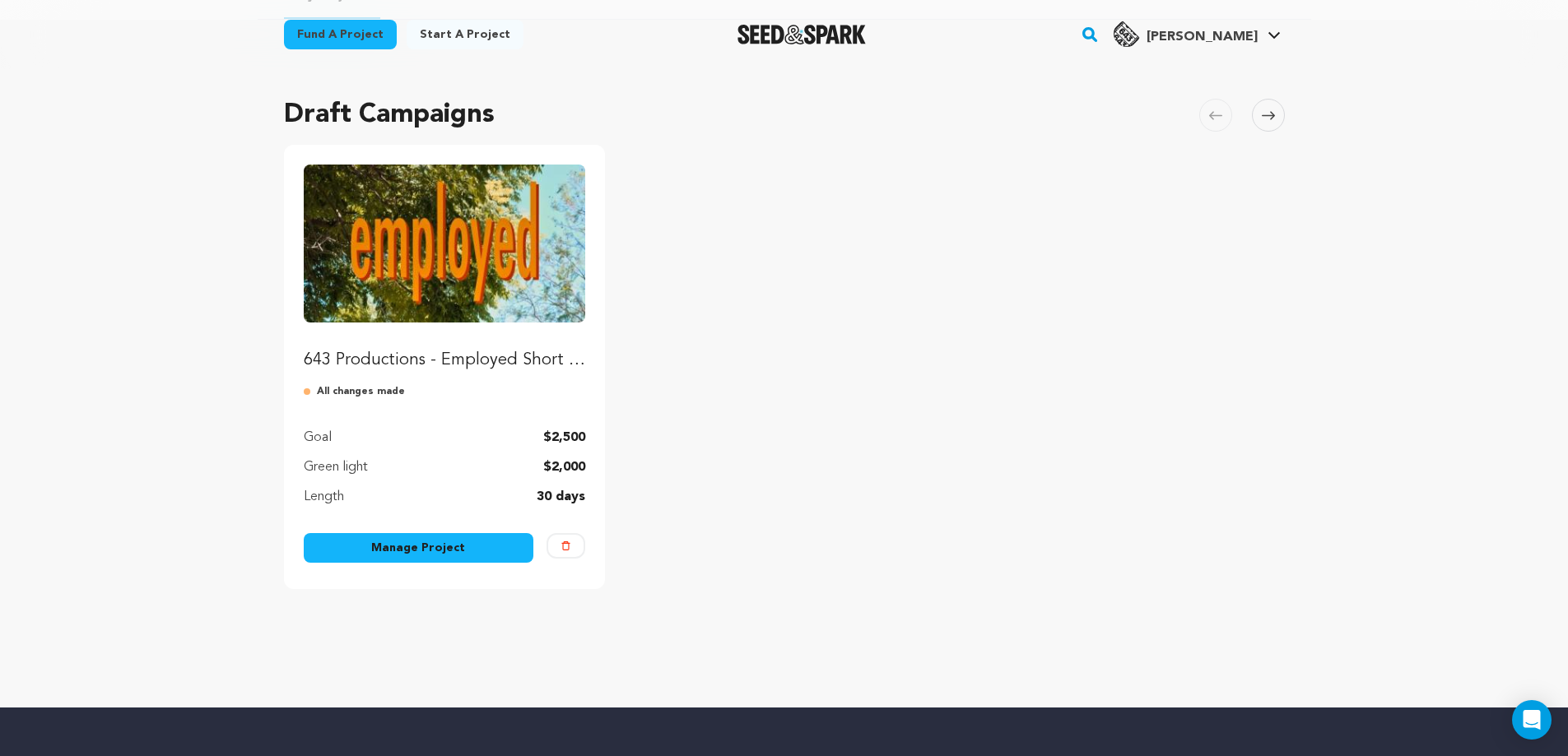 scroll, scrollTop: 109, scrollLeft: 0, axis: vertical 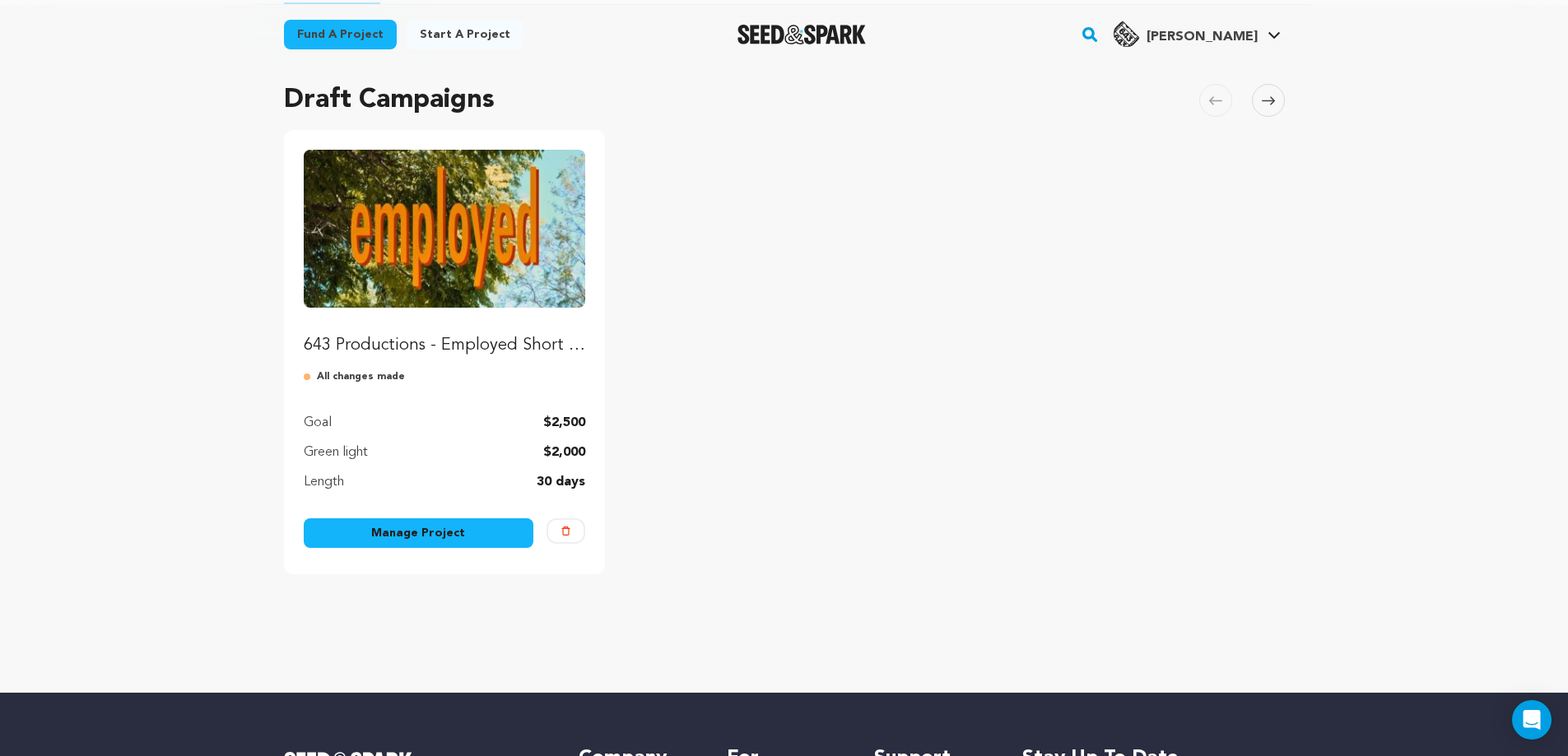 click on "Manage Project" at bounding box center (419, 533) 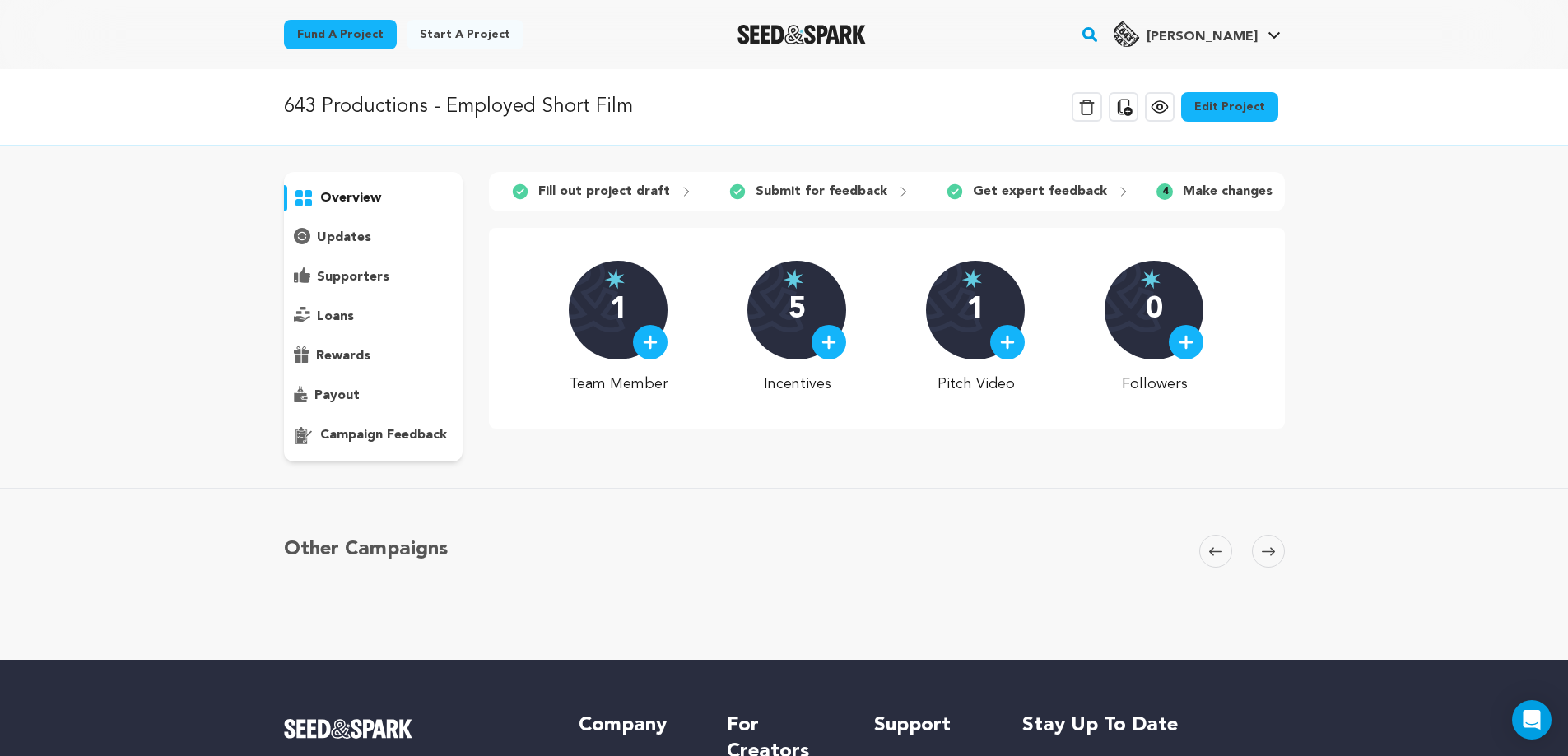 scroll, scrollTop: 0, scrollLeft: 0, axis: both 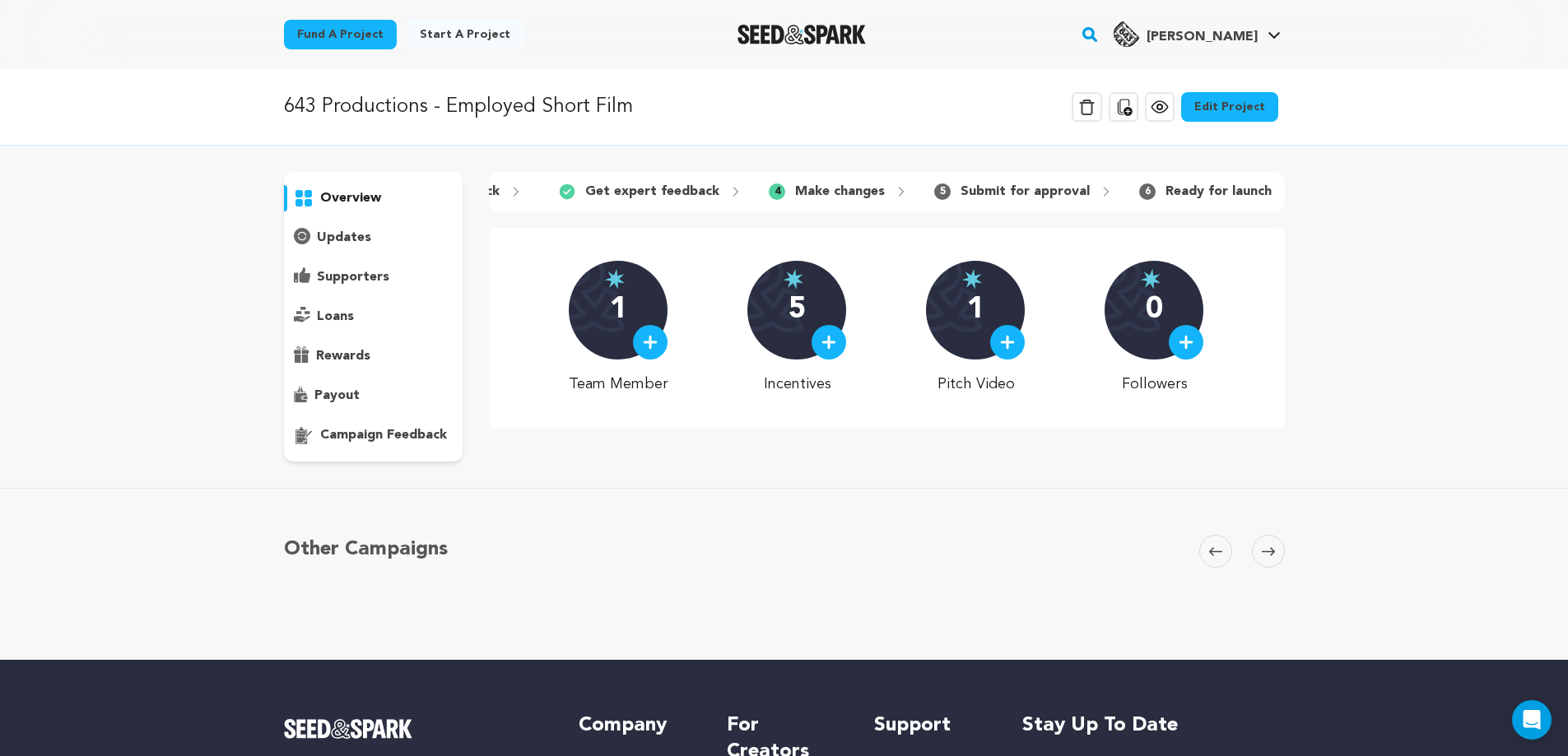 click on "Submit for approval" at bounding box center (1025, 192) 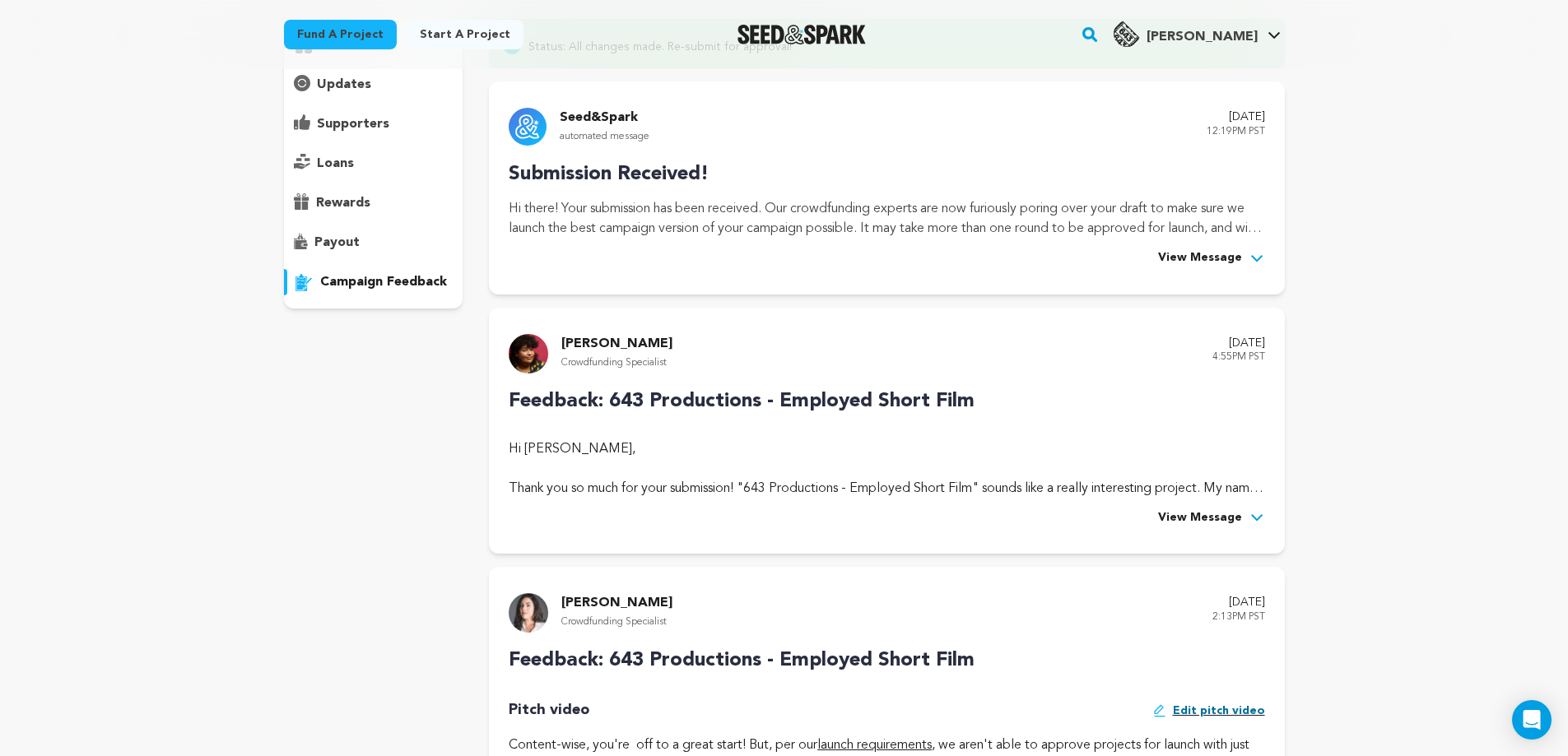 scroll, scrollTop: 549, scrollLeft: 0, axis: vertical 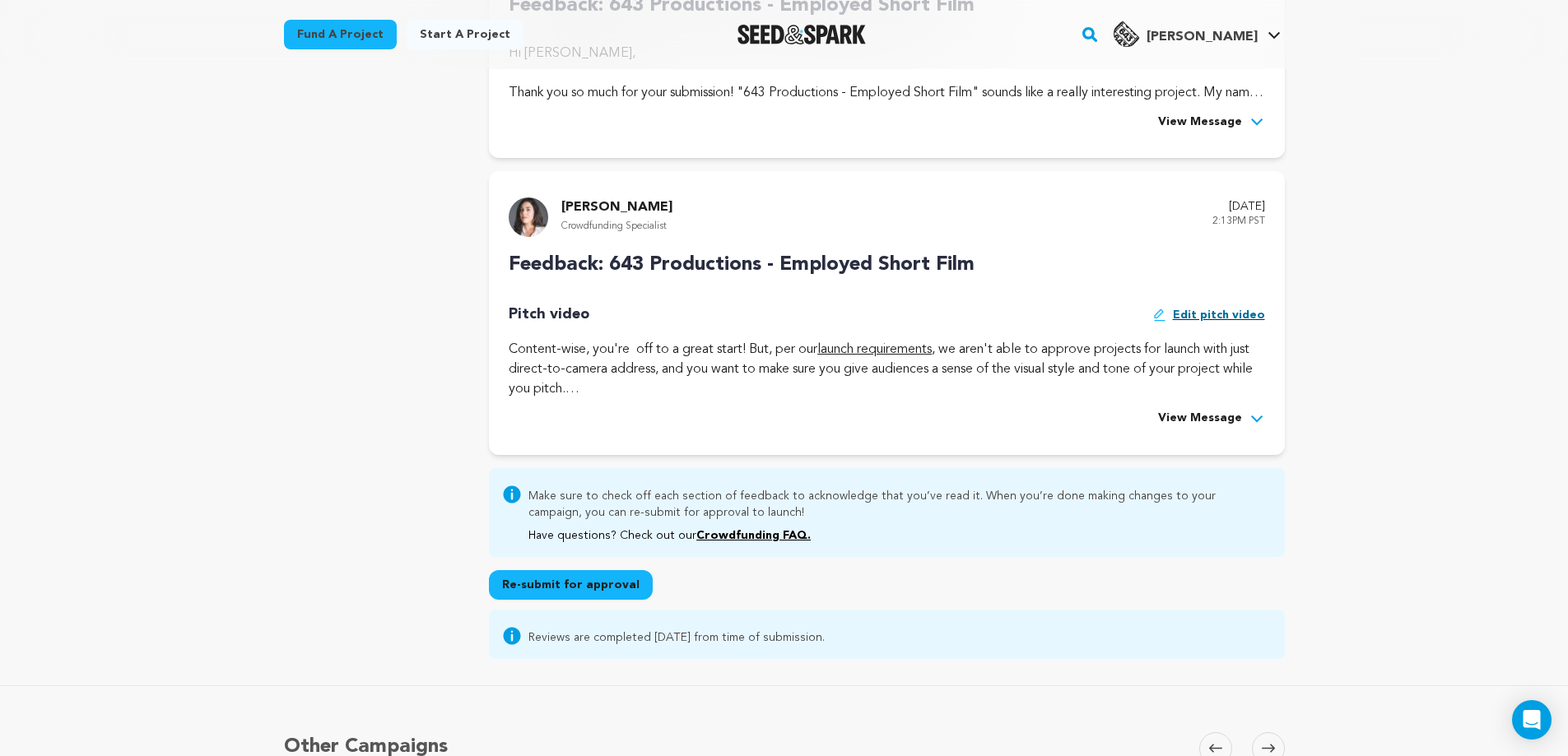 click on "View Message" at bounding box center [1200, 419] 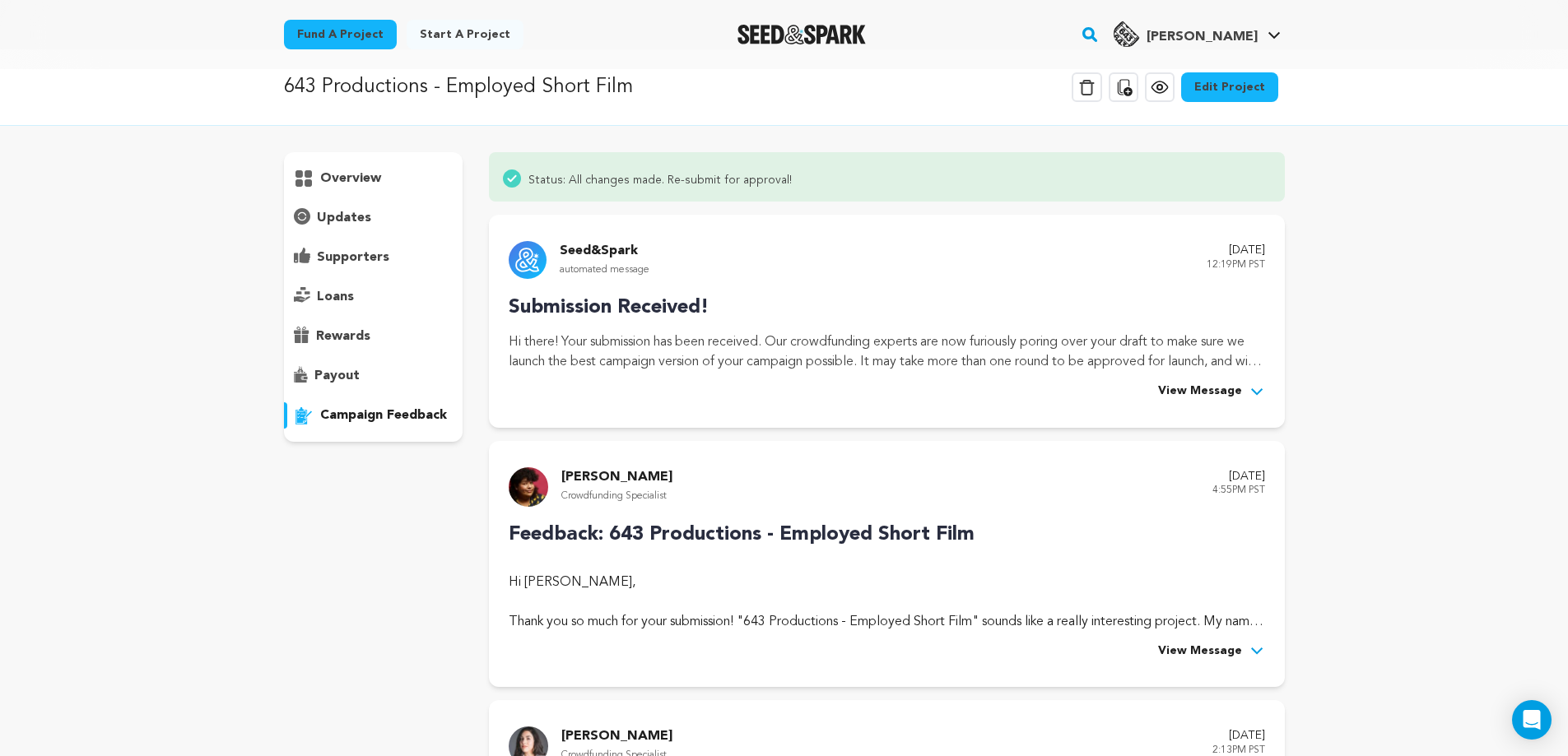 scroll, scrollTop: 0, scrollLeft: 0, axis: both 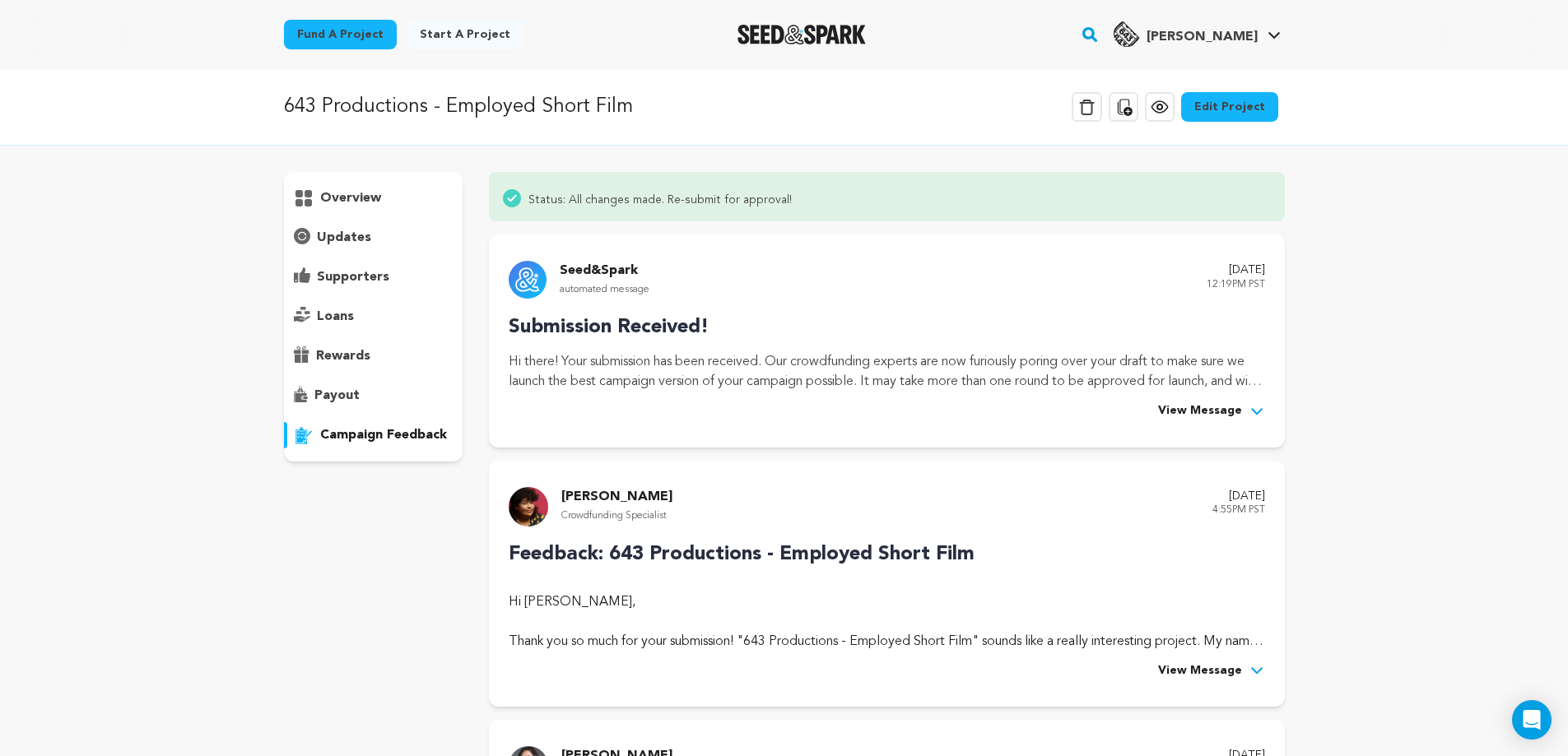 click on "overview" at bounding box center [351, 198] 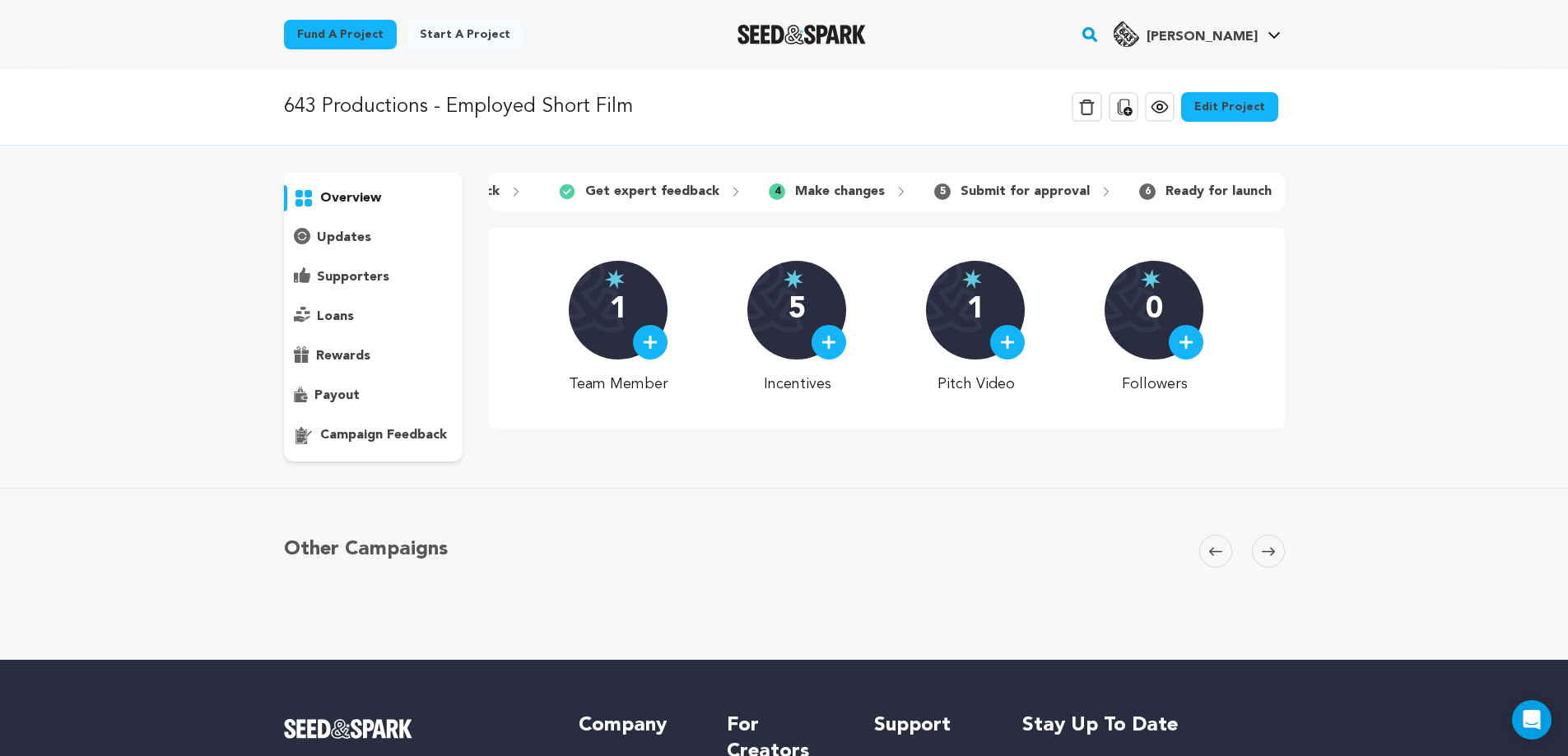click on "Edit Project" at bounding box center [1230, 107] 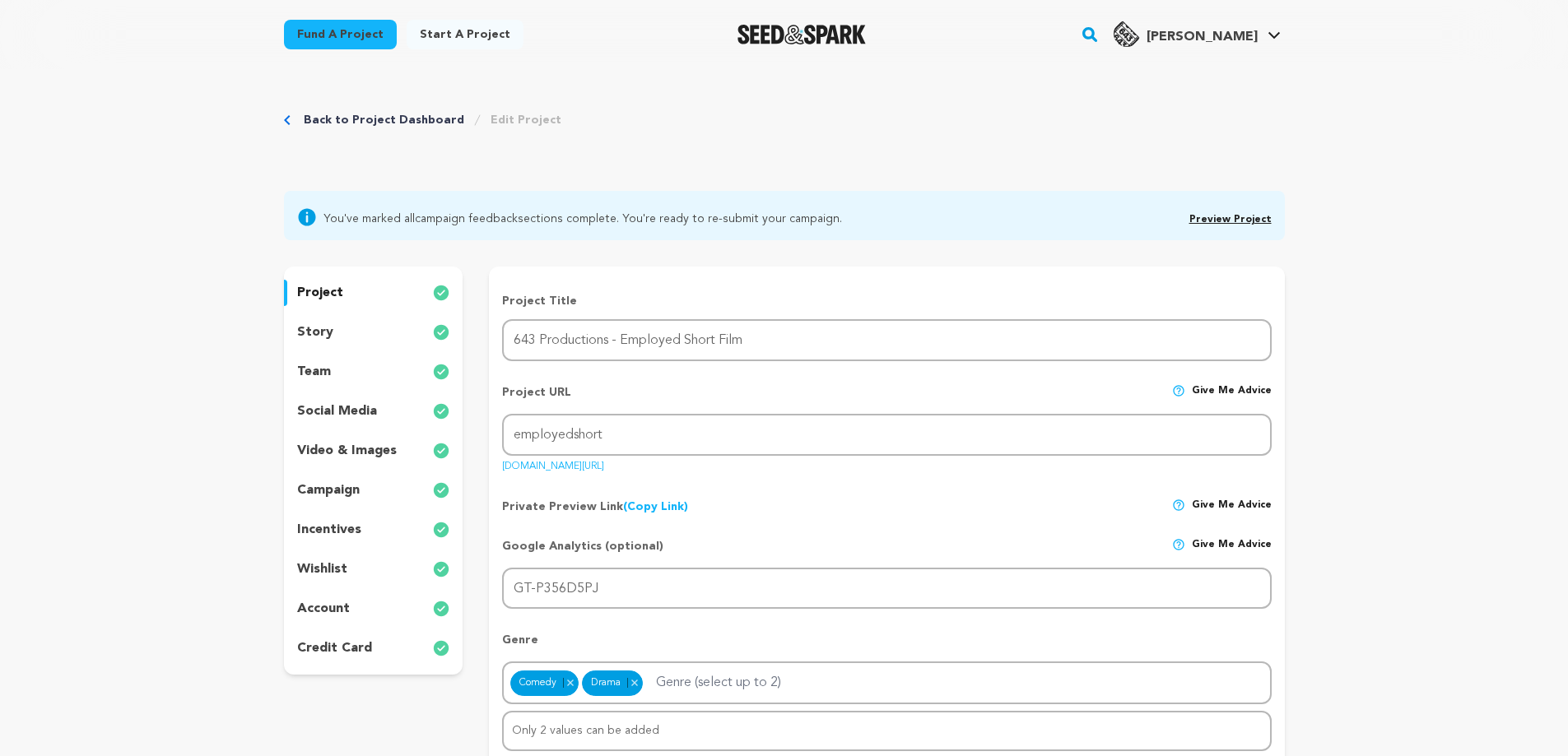 scroll, scrollTop: 0, scrollLeft: 0, axis: both 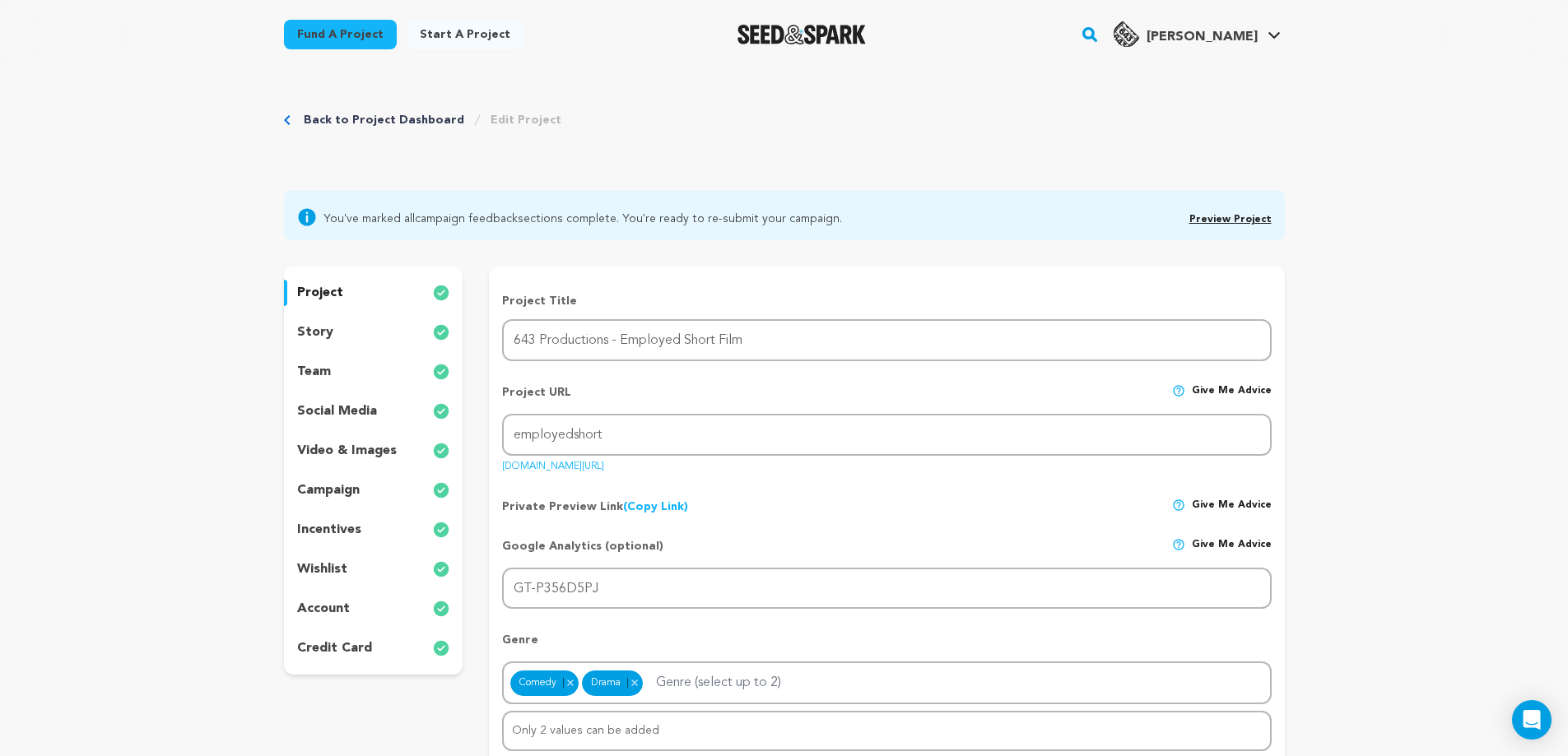 click on "video & images" at bounding box center [347, 451] 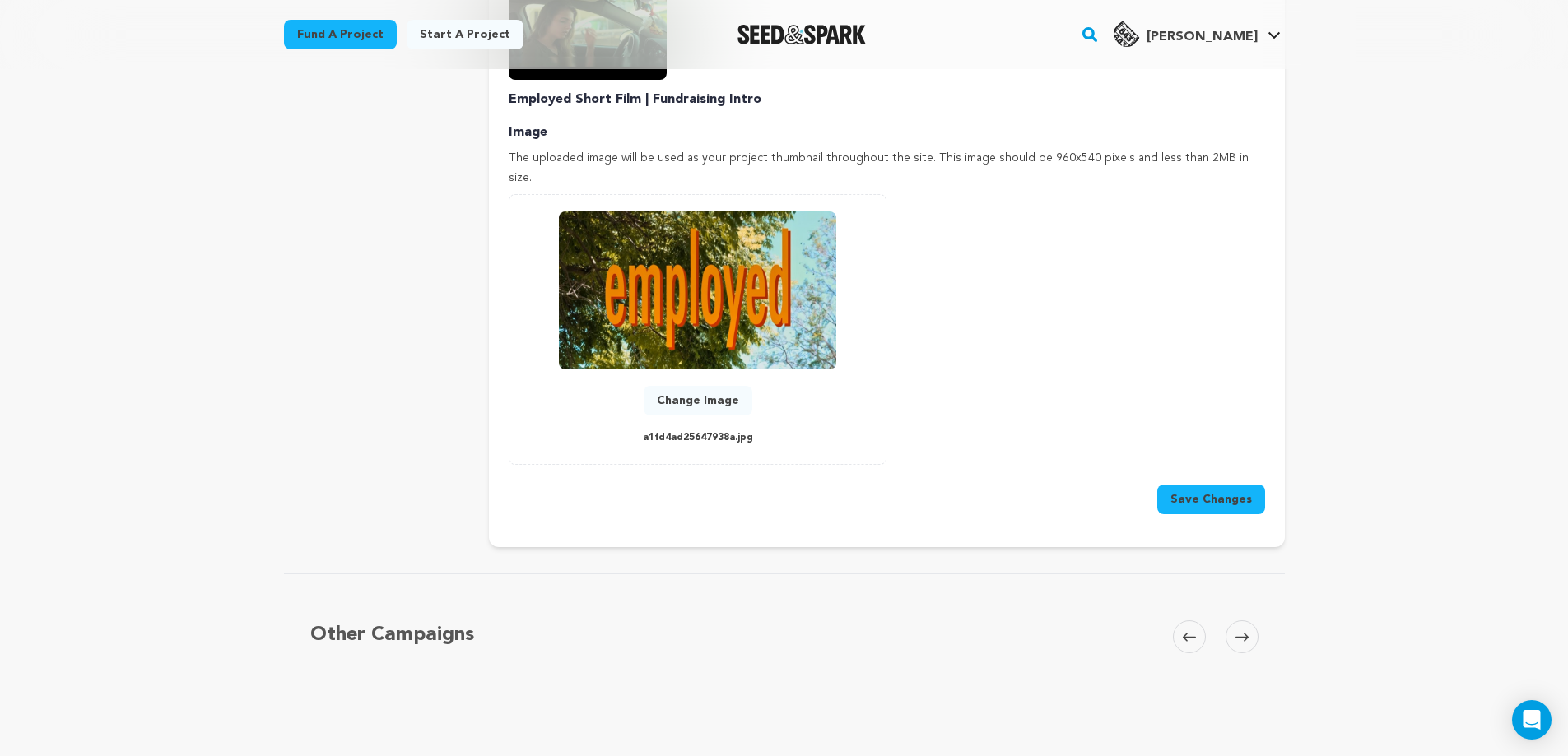 scroll, scrollTop: 768, scrollLeft: 0, axis: vertical 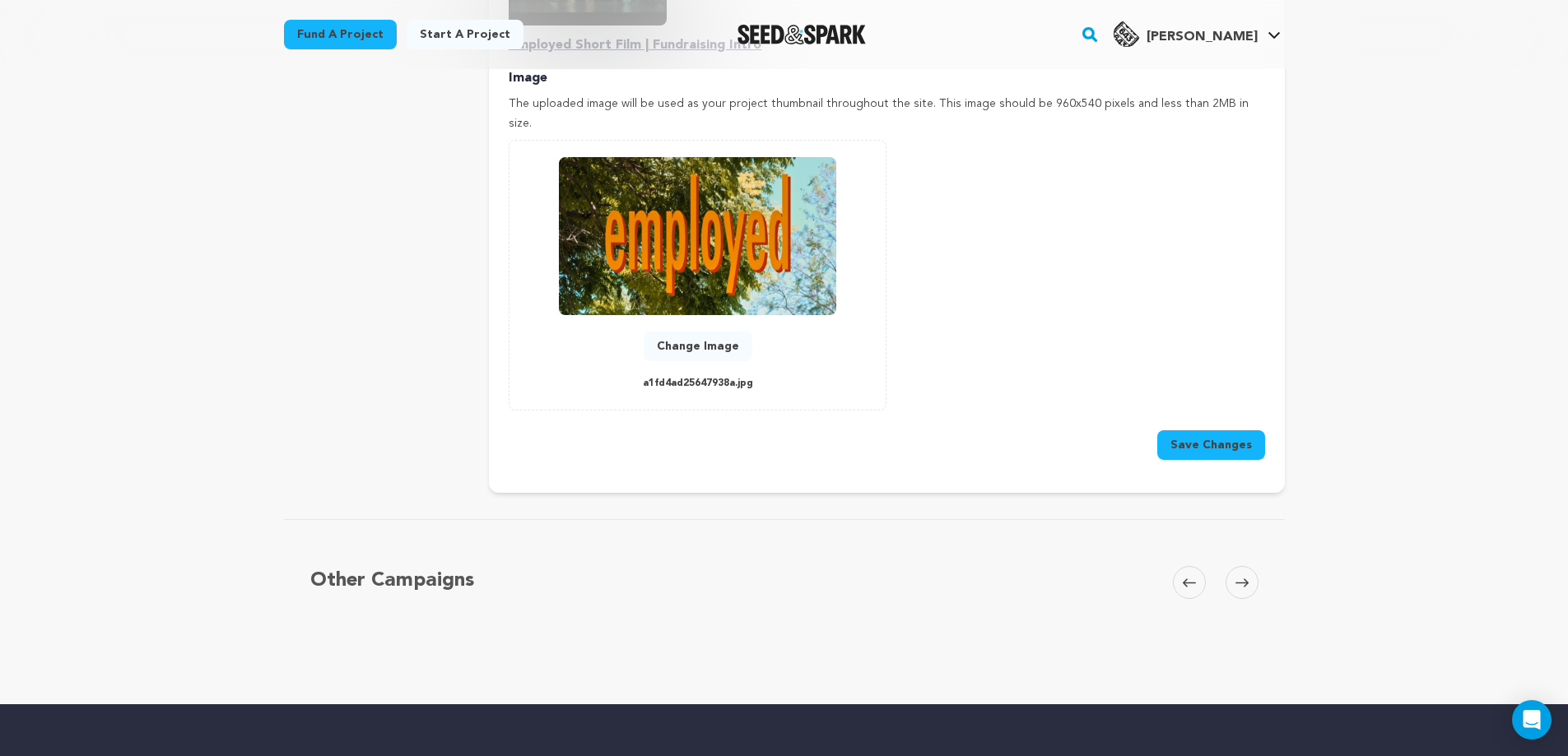 click on "Save Changes" at bounding box center (1211, 445) 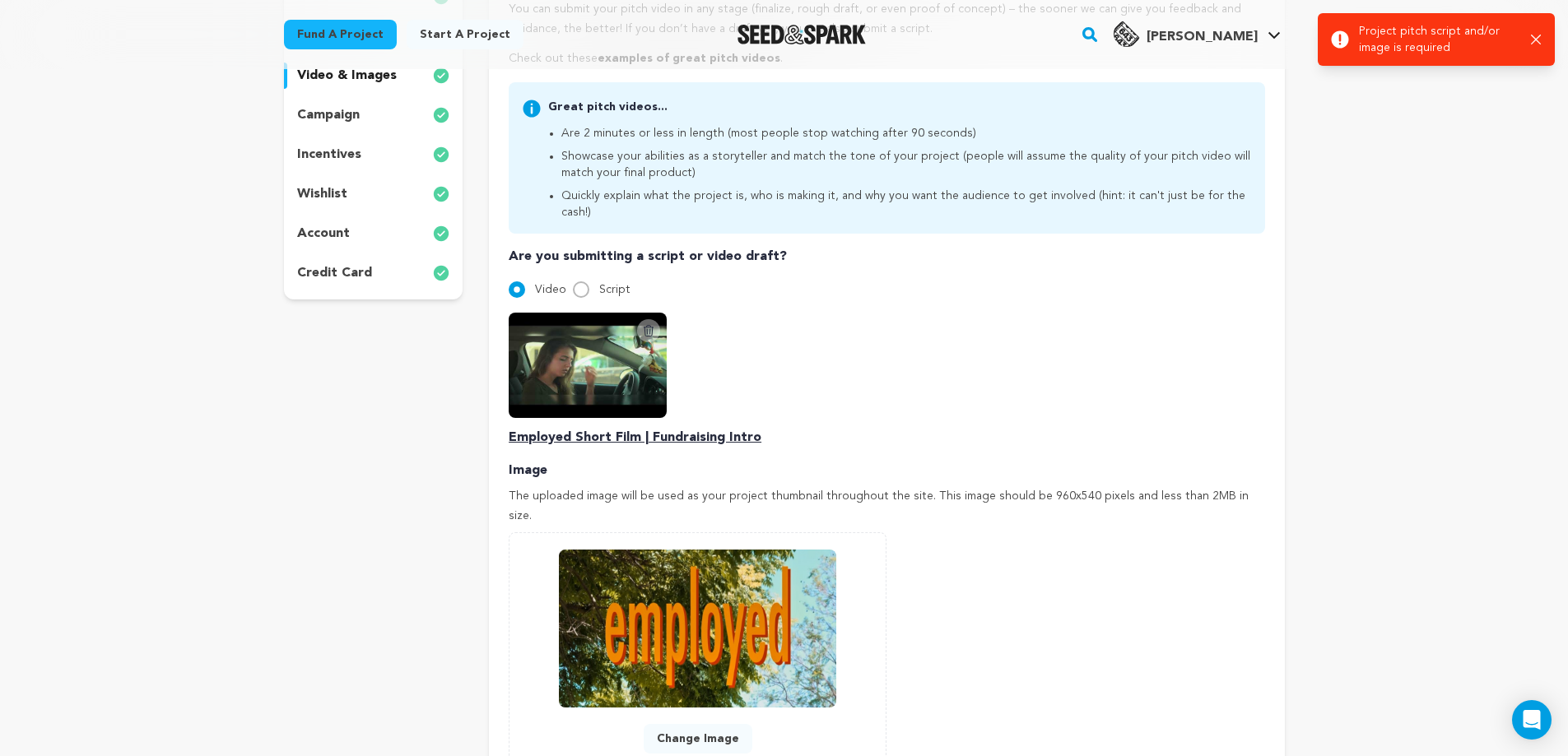 scroll, scrollTop: 220, scrollLeft: 0, axis: vertical 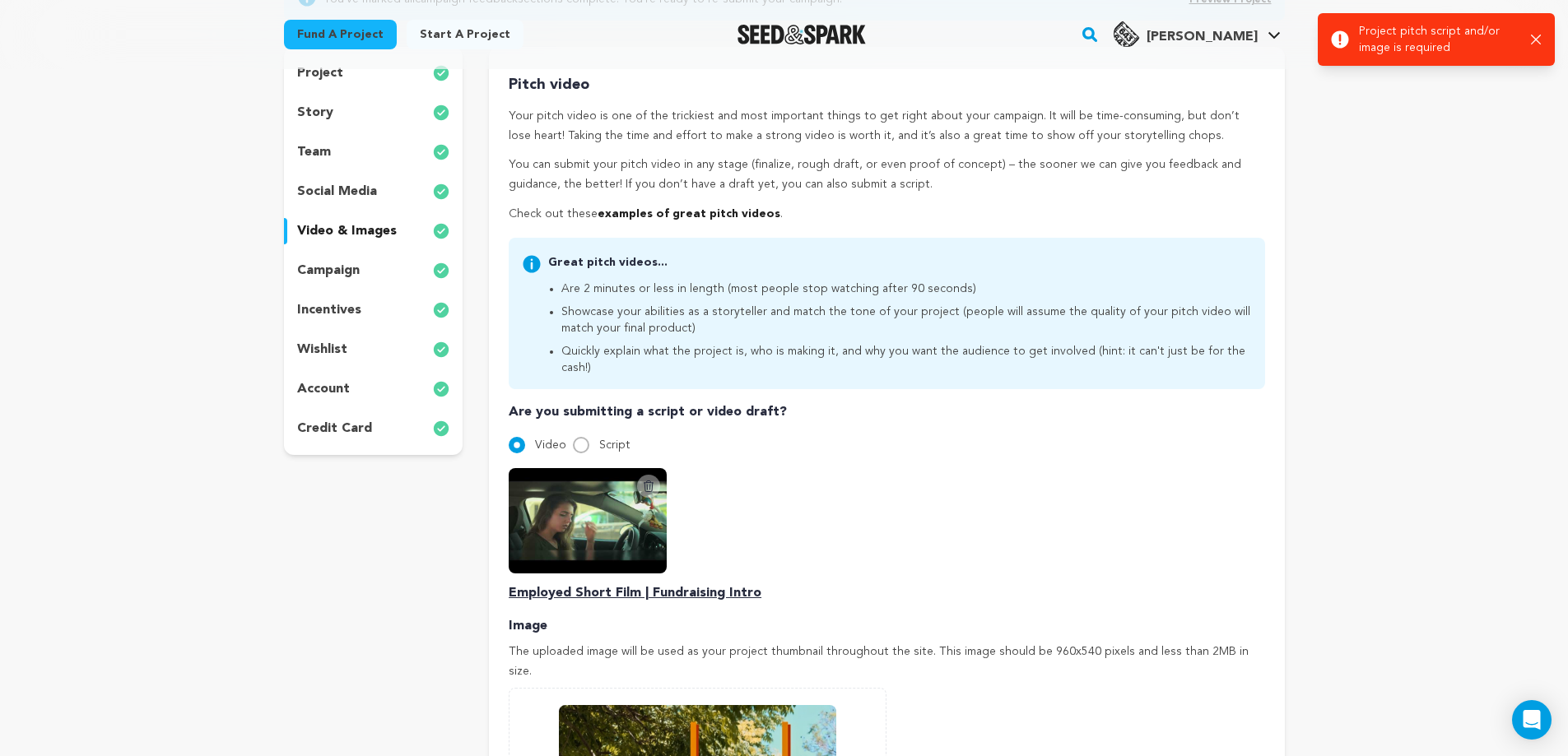click at bounding box center (588, 521) 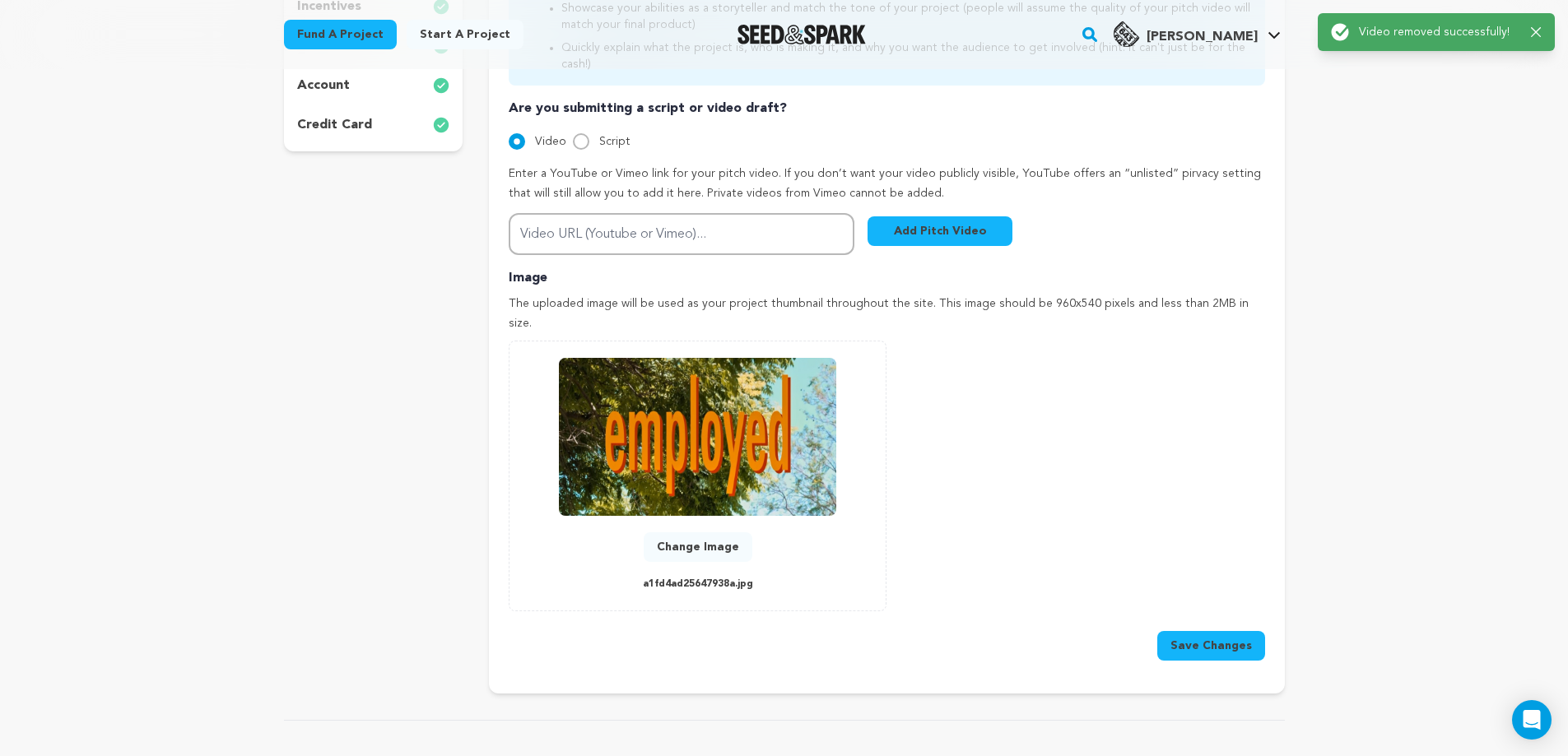 scroll, scrollTop: 549, scrollLeft: 0, axis: vertical 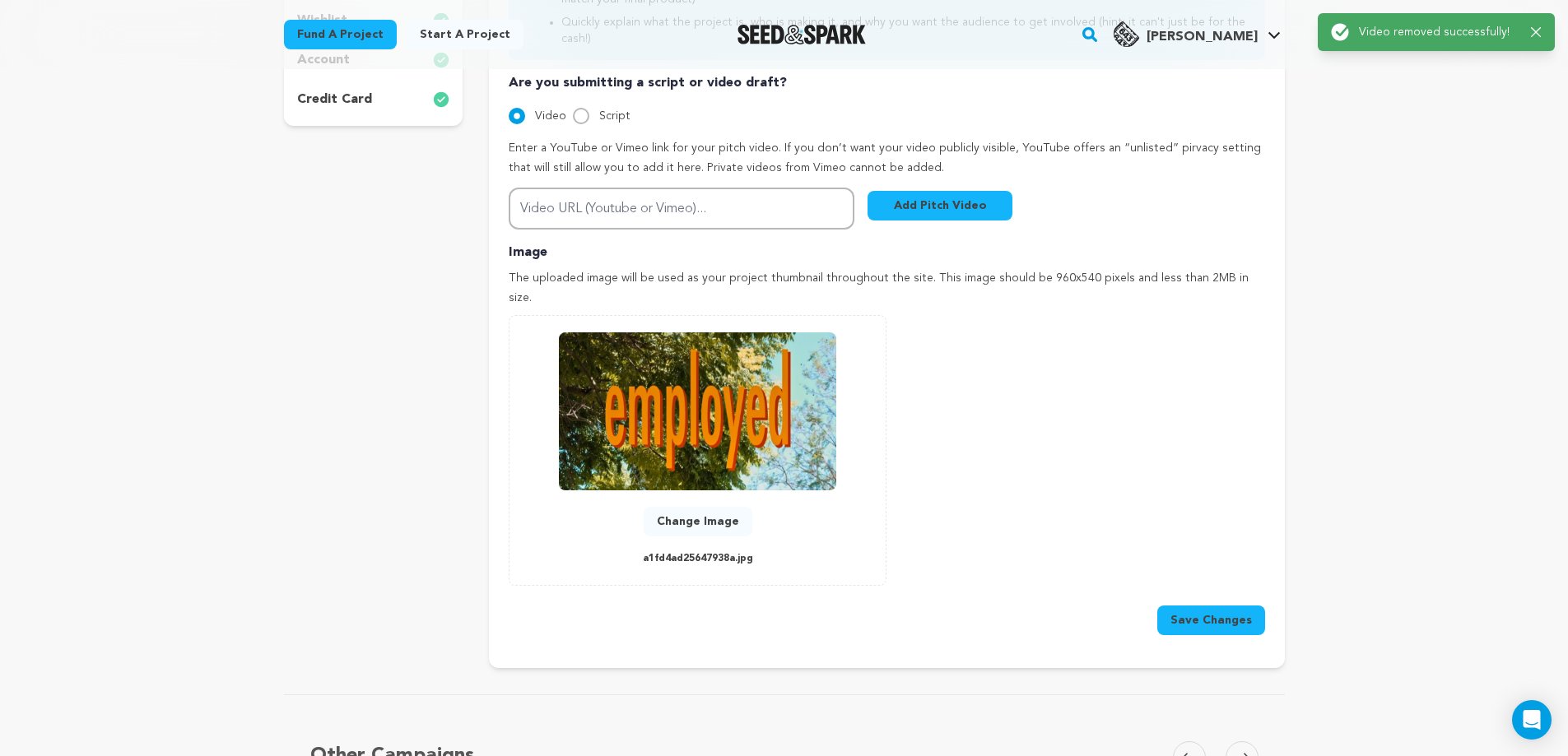 click on "Save Changes" at bounding box center (1211, 620) 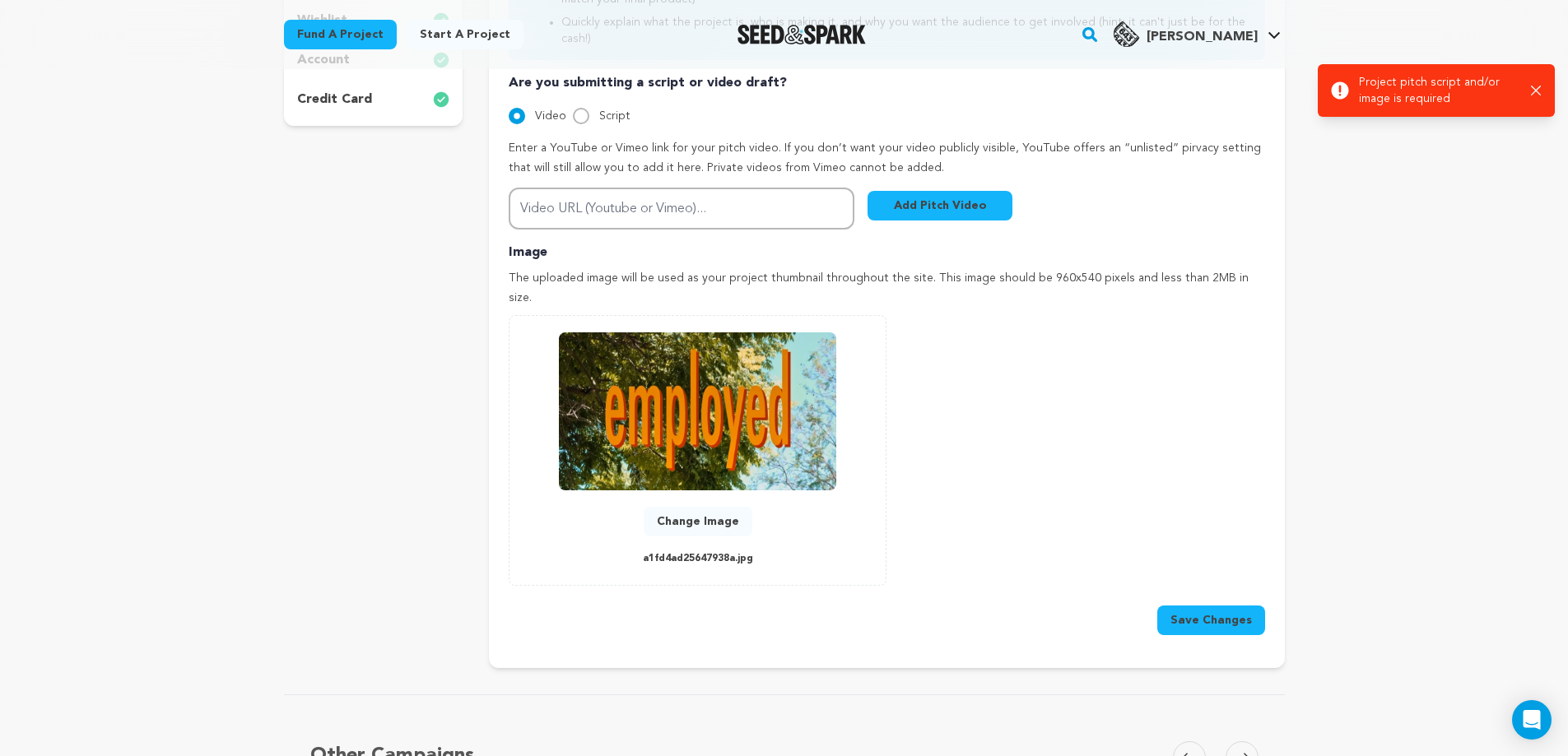 click 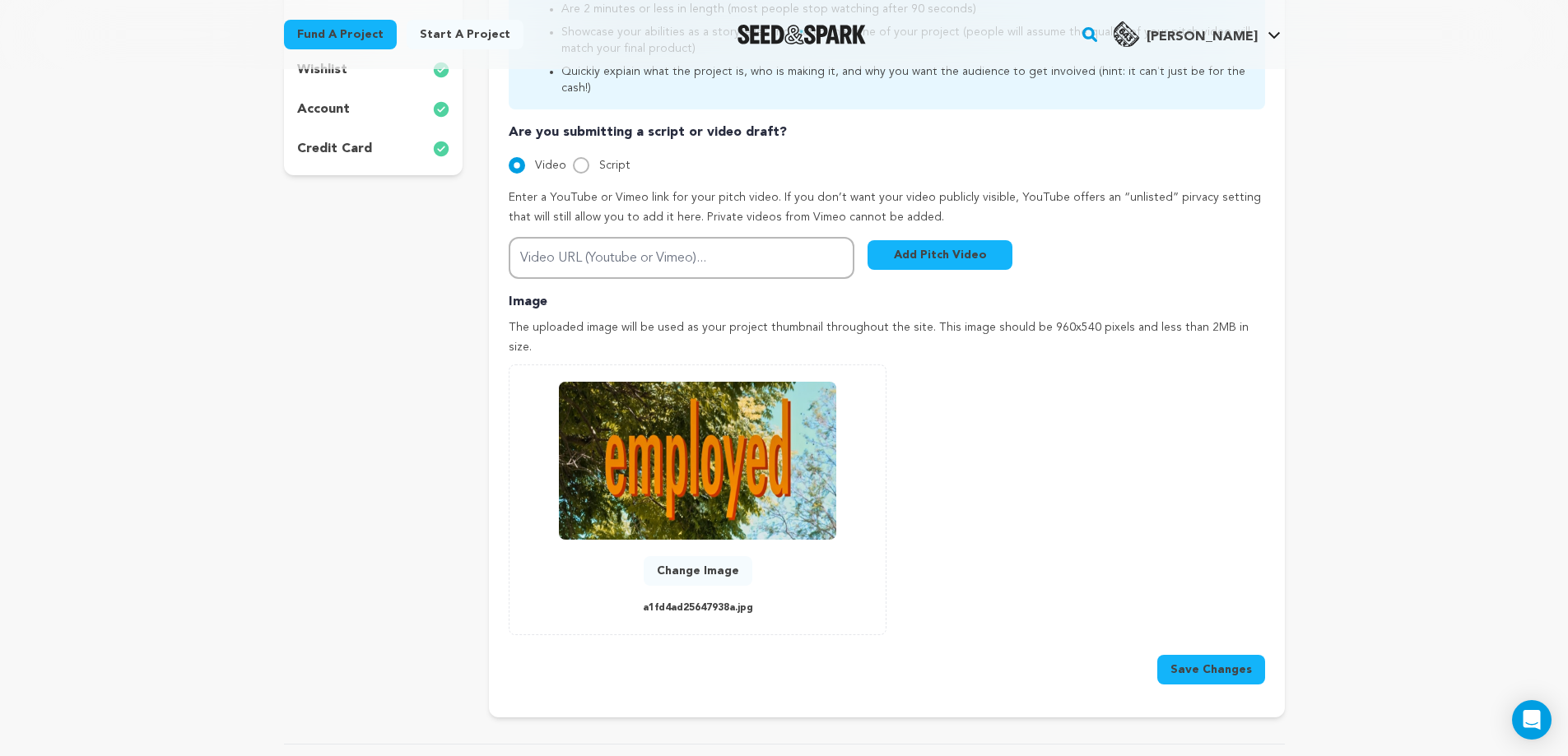 scroll, scrollTop: 329, scrollLeft: 0, axis: vertical 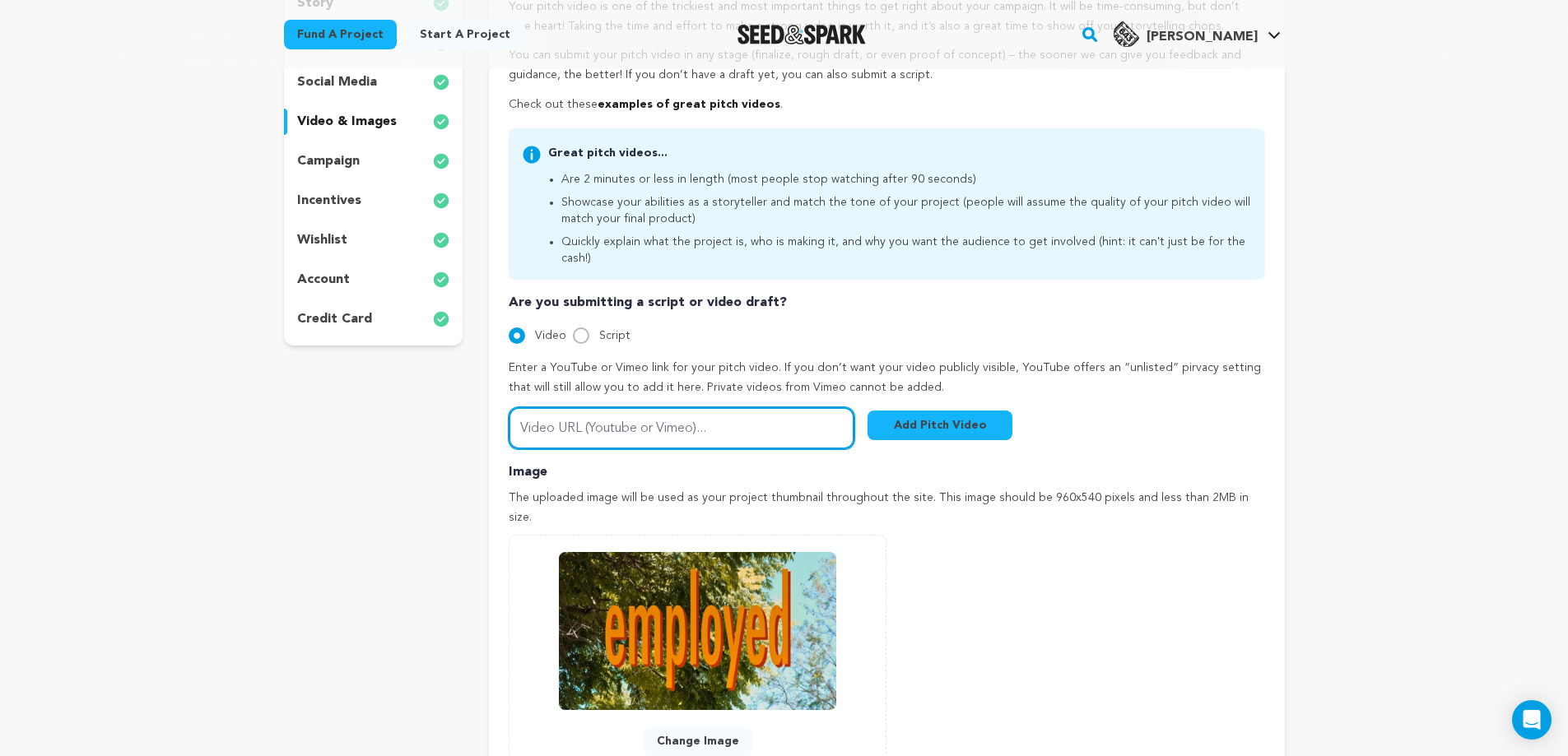 click on "Video URL (Youtube or Vimeo)..." at bounding box center (682, 428) 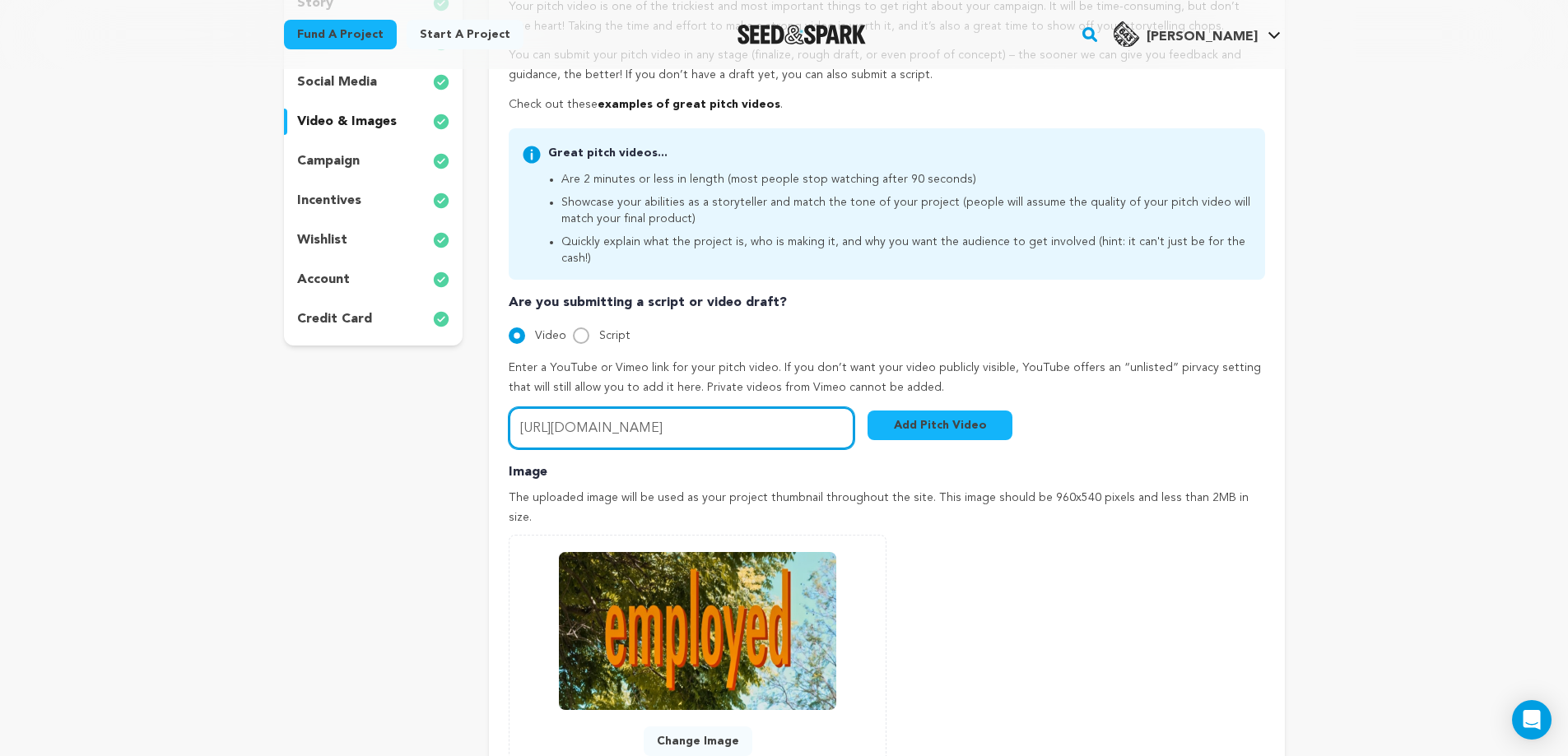 type on "https://www.youtube.com/watch?v=TsOL21NUeks" 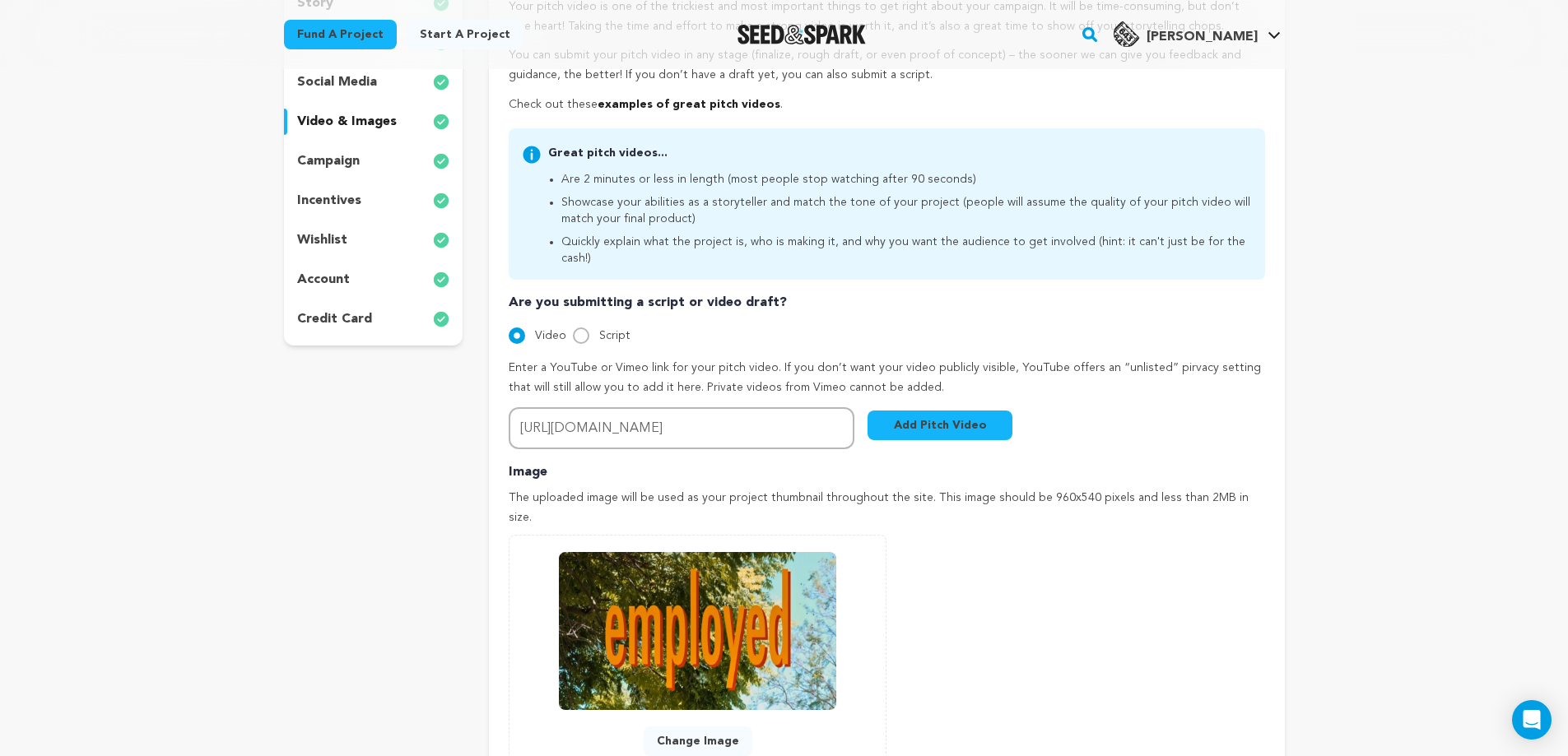 click on "Add Pitch Video" at bounding box center (940, 425) 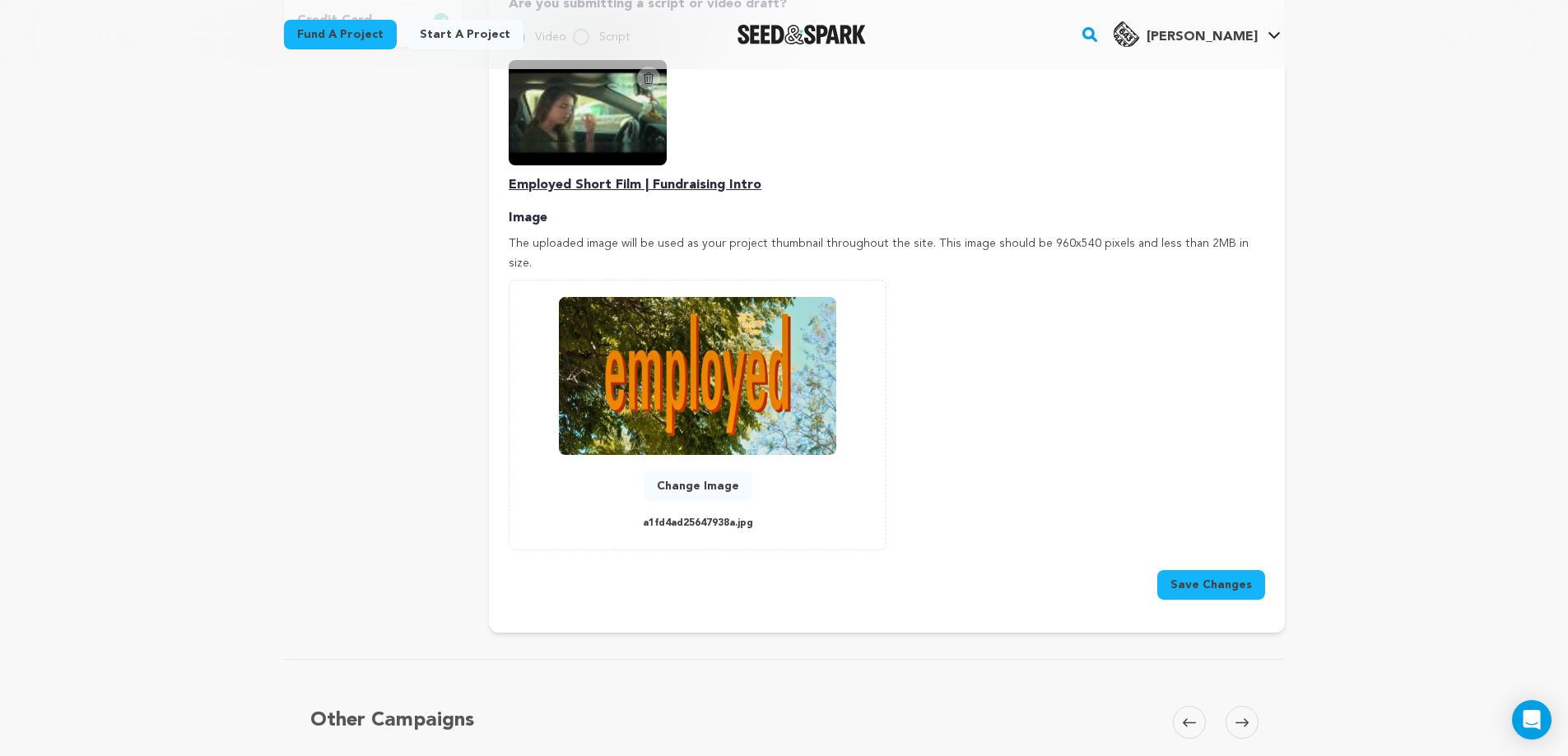 scroll, scrollTop: 658, scrollLeft: 0, axis: vertical 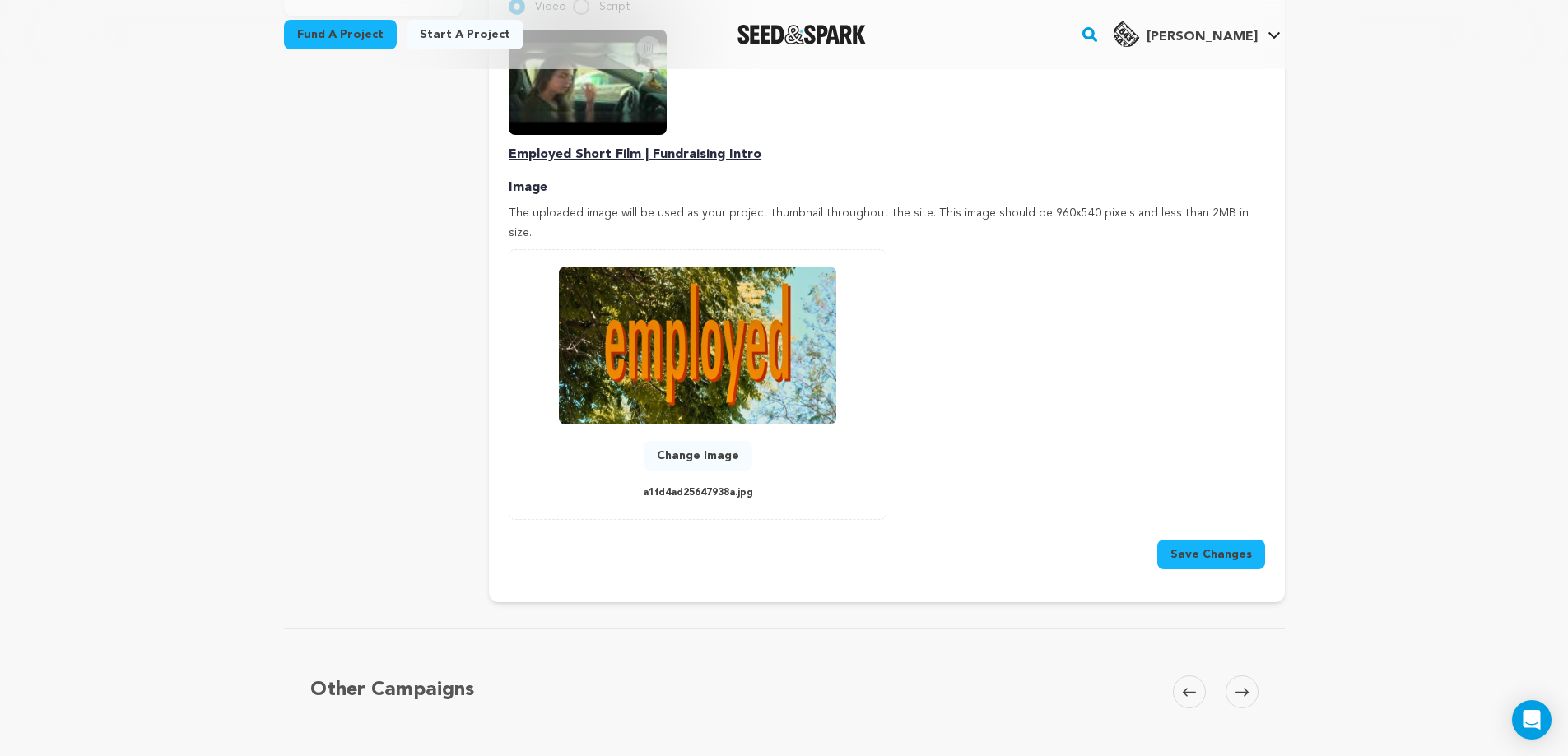 click on "Save Changes" at bounding box center (1211, 554) 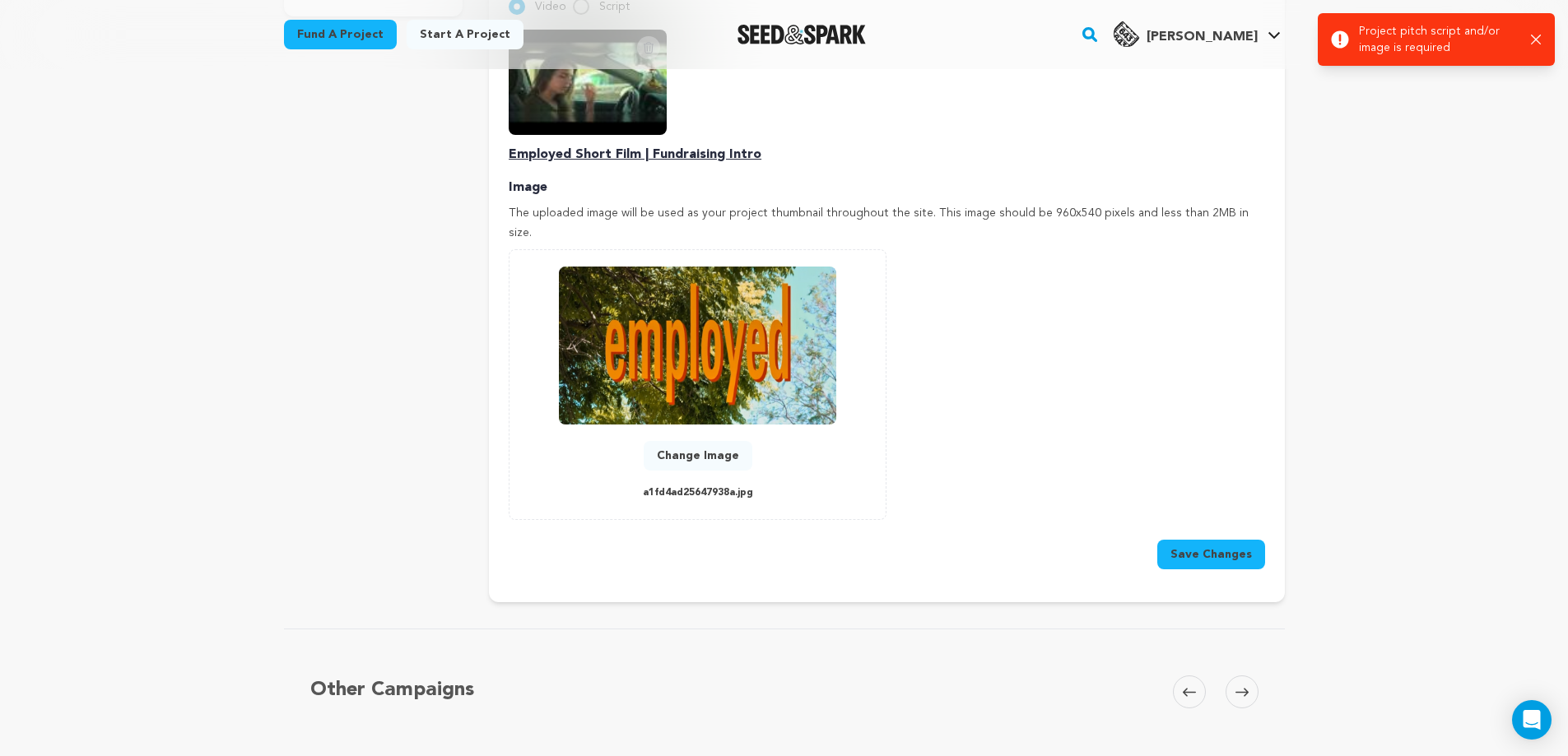 click on "Change Image" at bounding box center [698, 456] 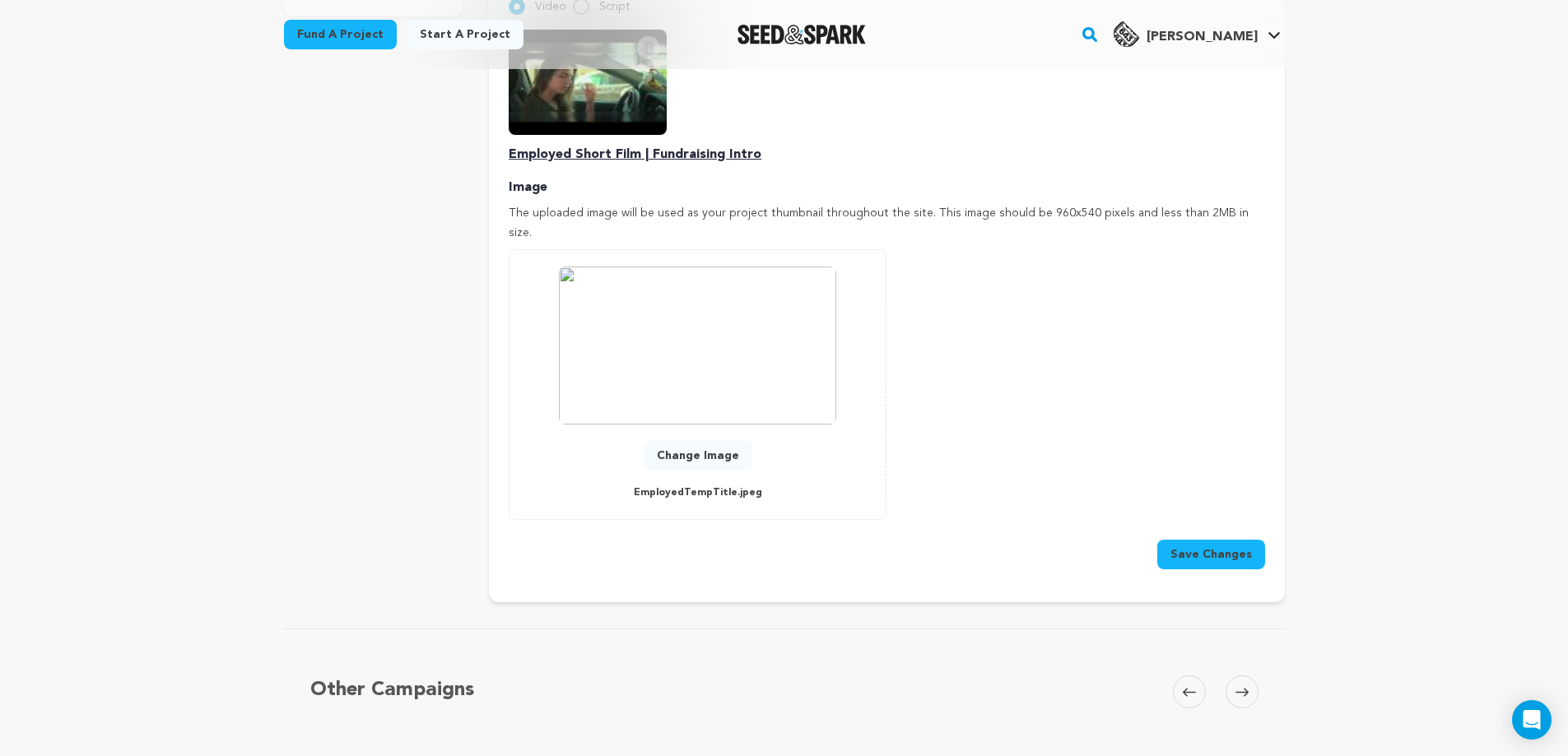 click on "Save Changes" at bounding box center [1211, 554] 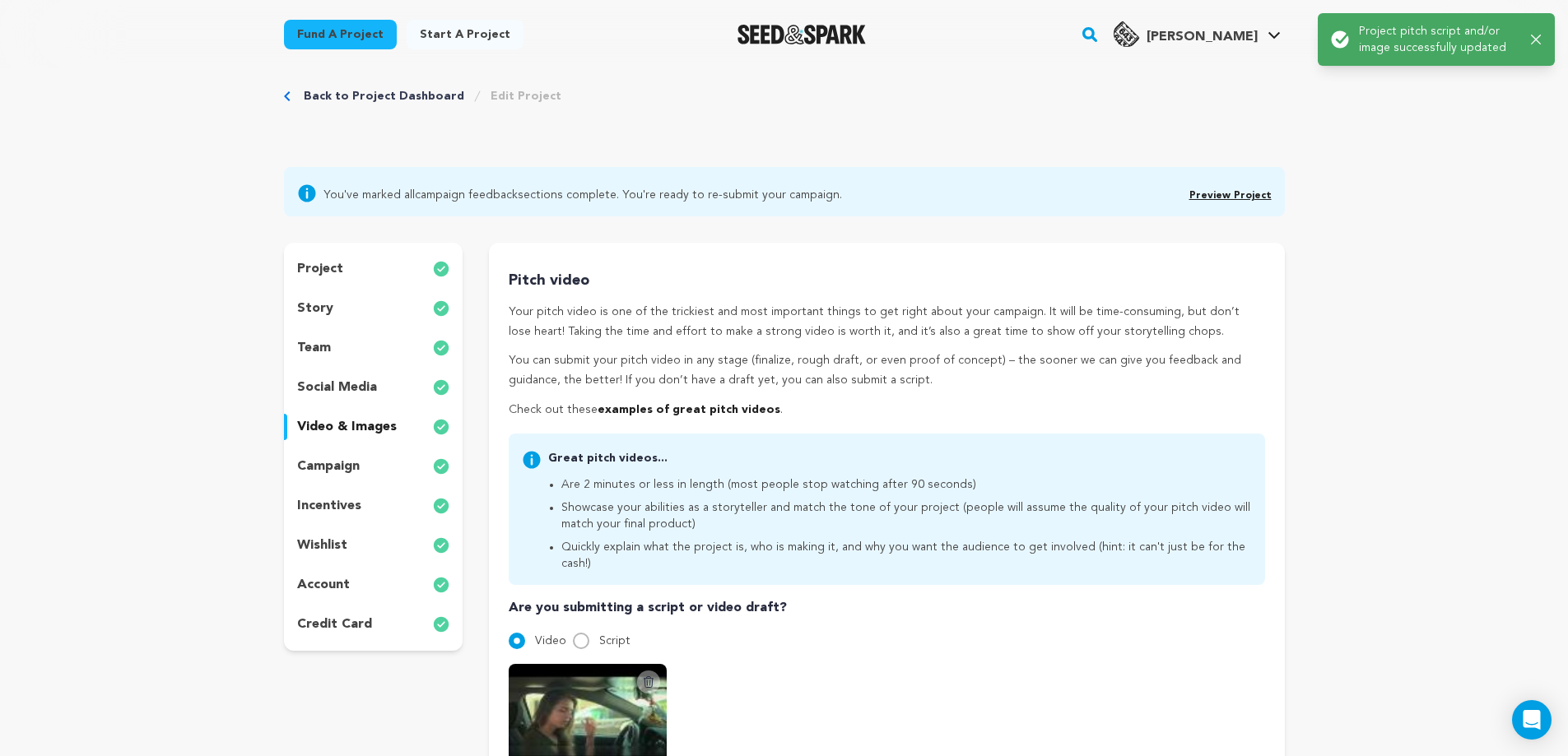 scroll, scrollTop: 0, scrollLeft: 0, axis: both 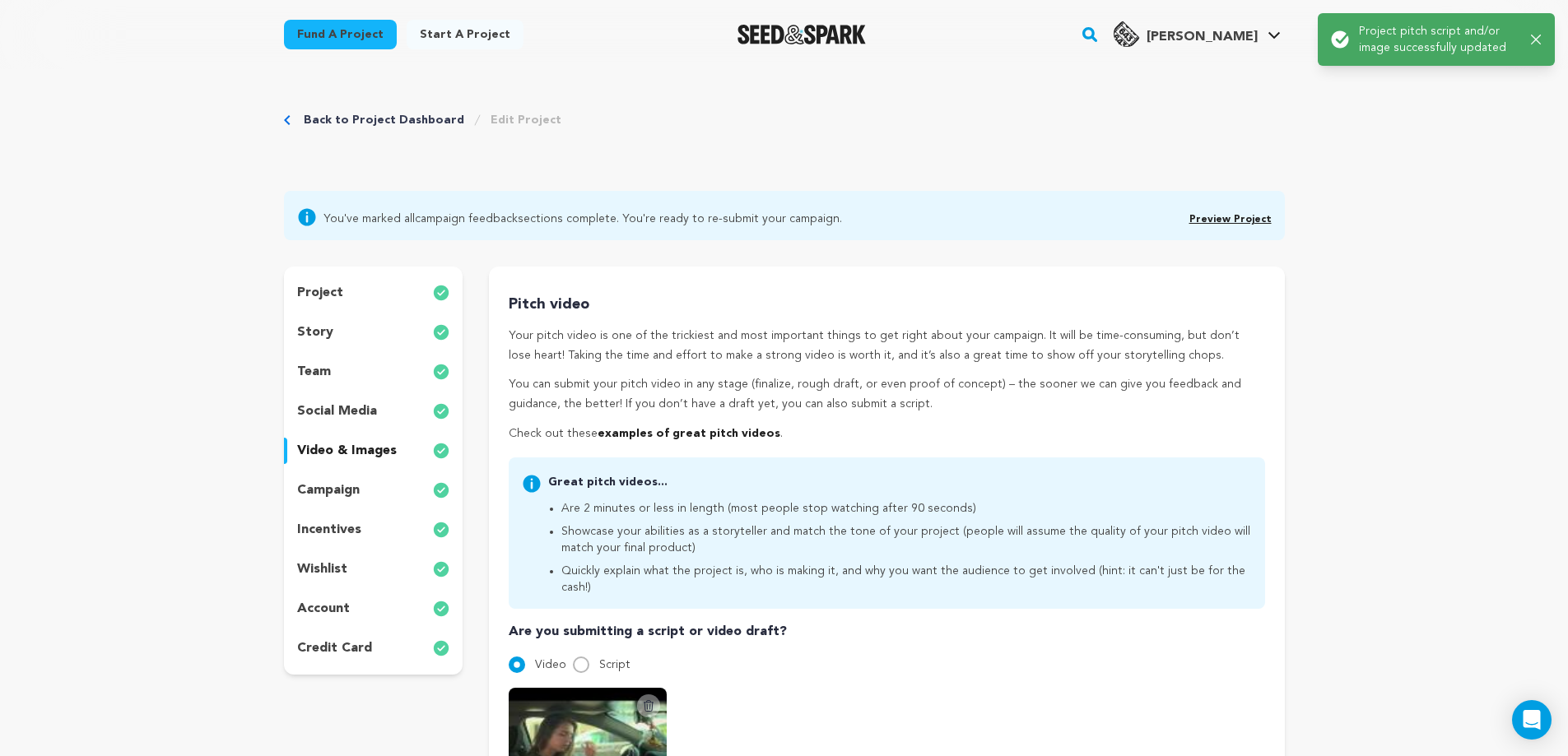 click on "Back to Project Dashboard" at bounding box center [384, 120] 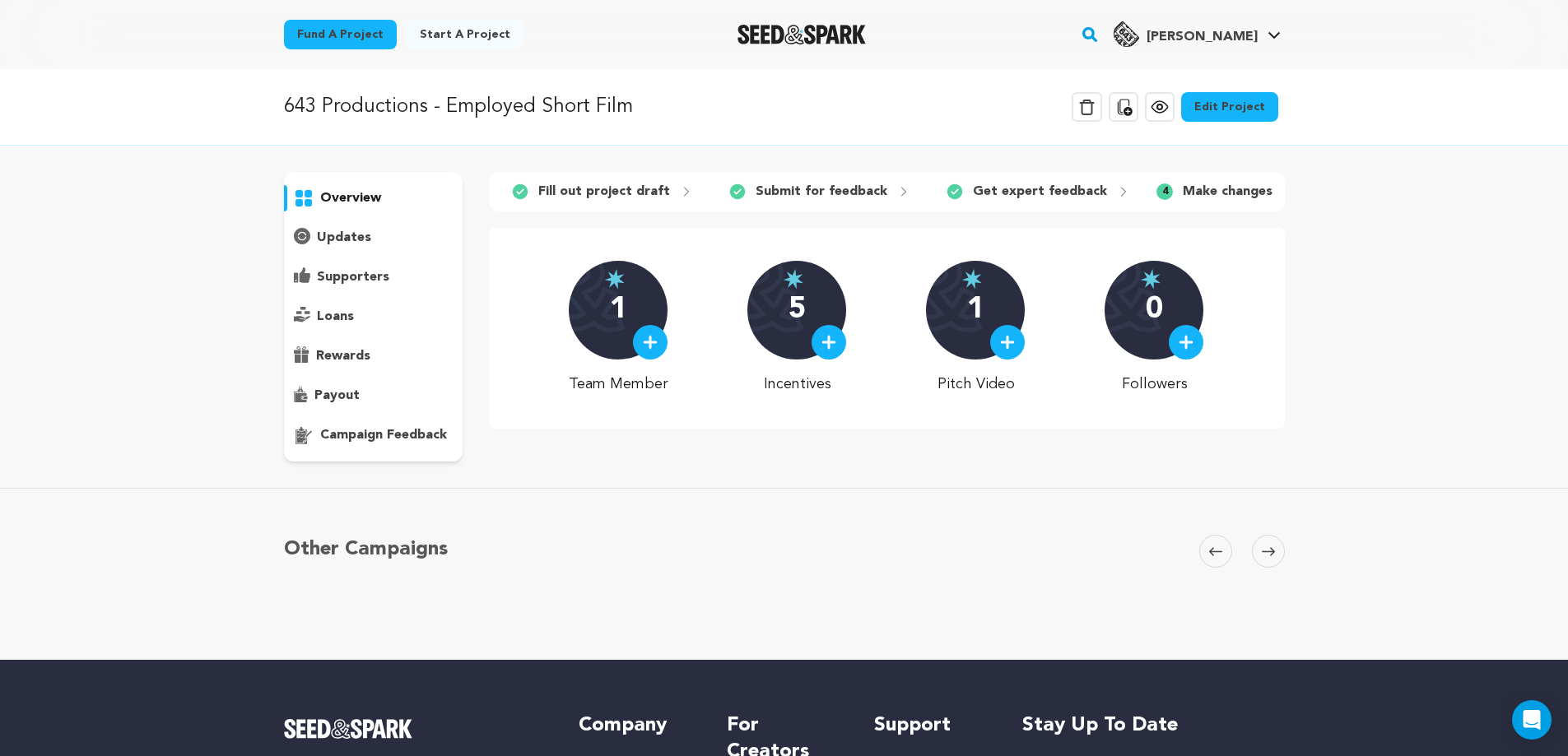 scroll, scrollTop: 0, scrollLeft: 0, axis: both 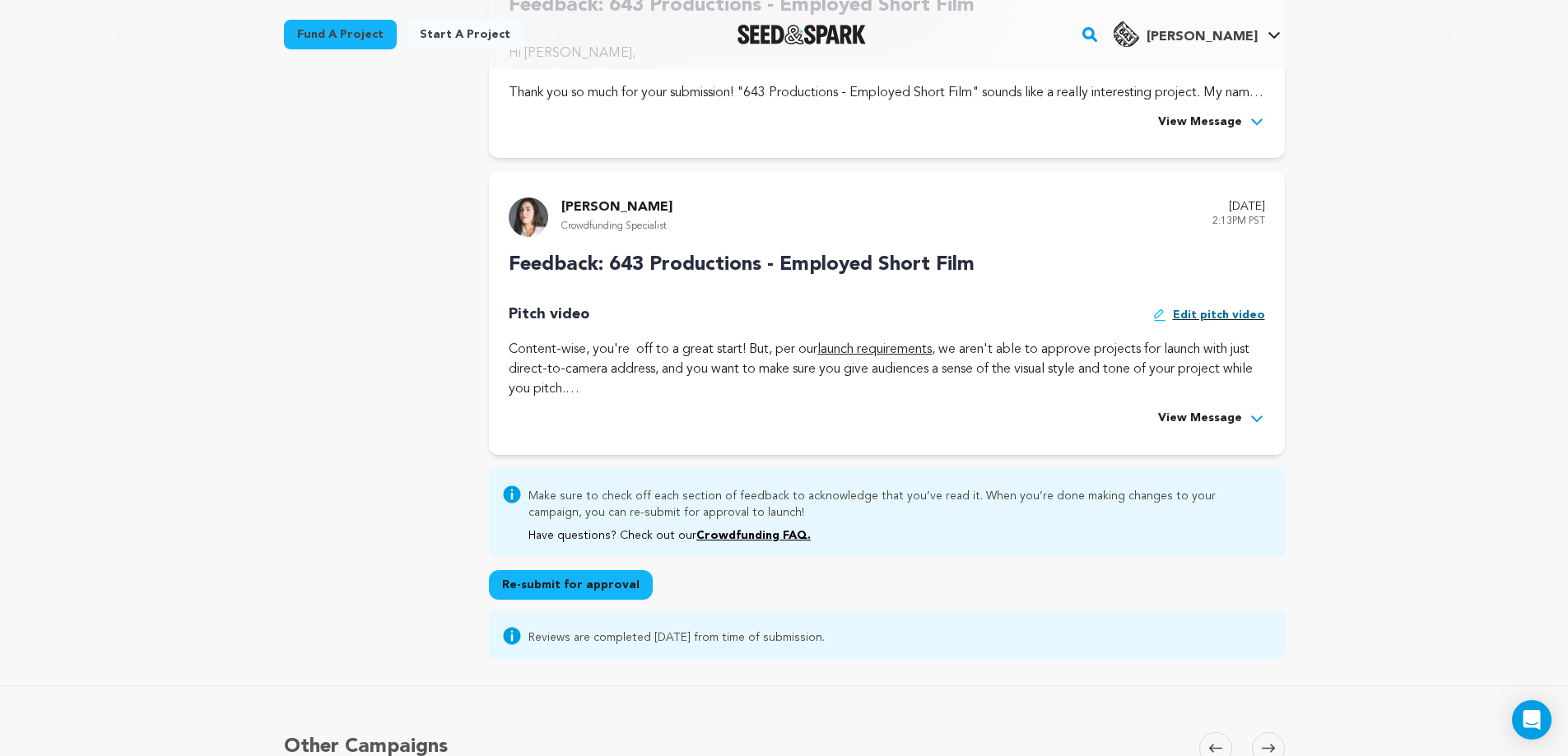 click on "[PERSON_NAME]
Crowdfunding Specialist
[DATE]
2:13PM PST
Feedback: 643 Productions - Employed Short Film
Pitch video
WHO" at bounding box center (886, 313) 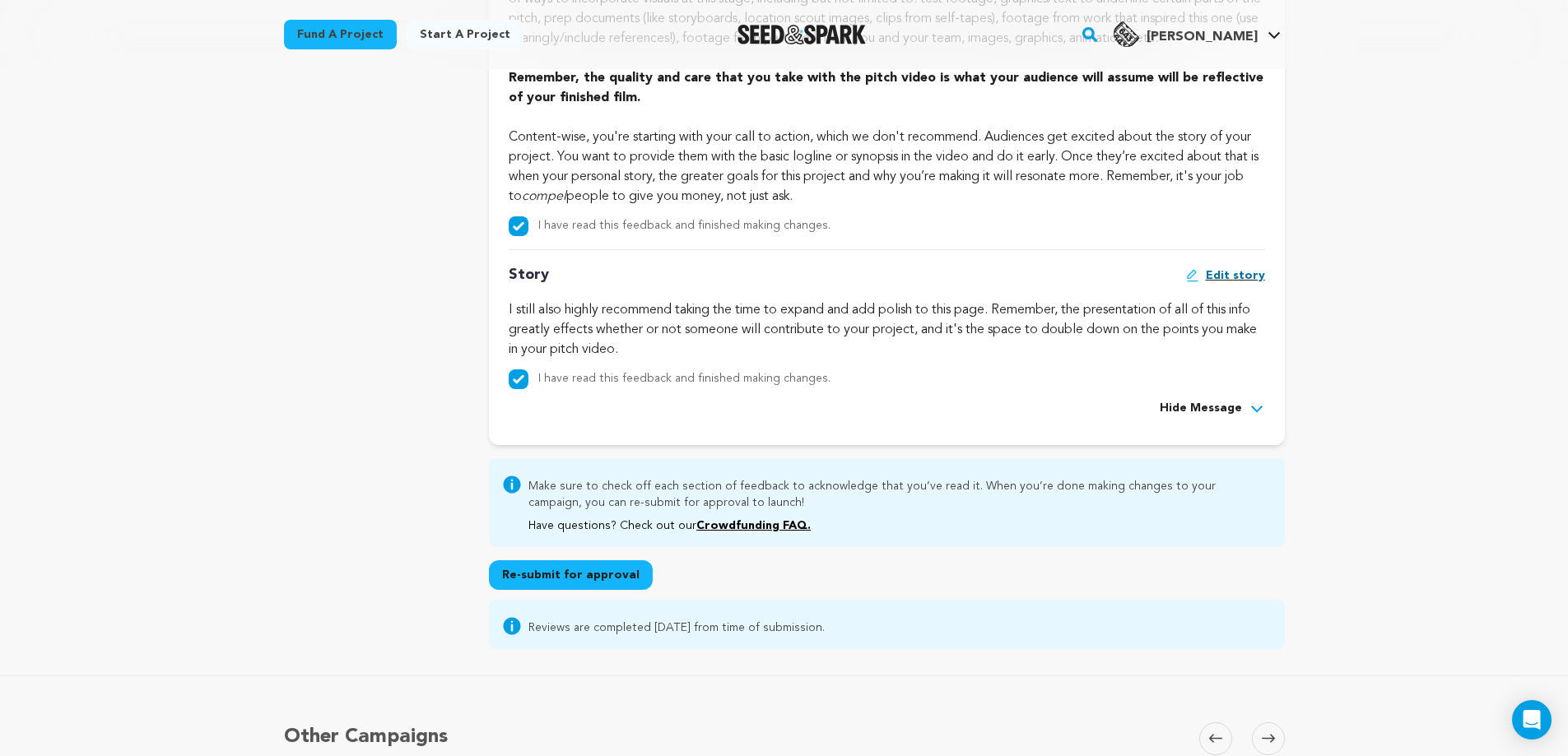scroll, scrollTop: 1316, scrollLeft: 0, axis: vertical 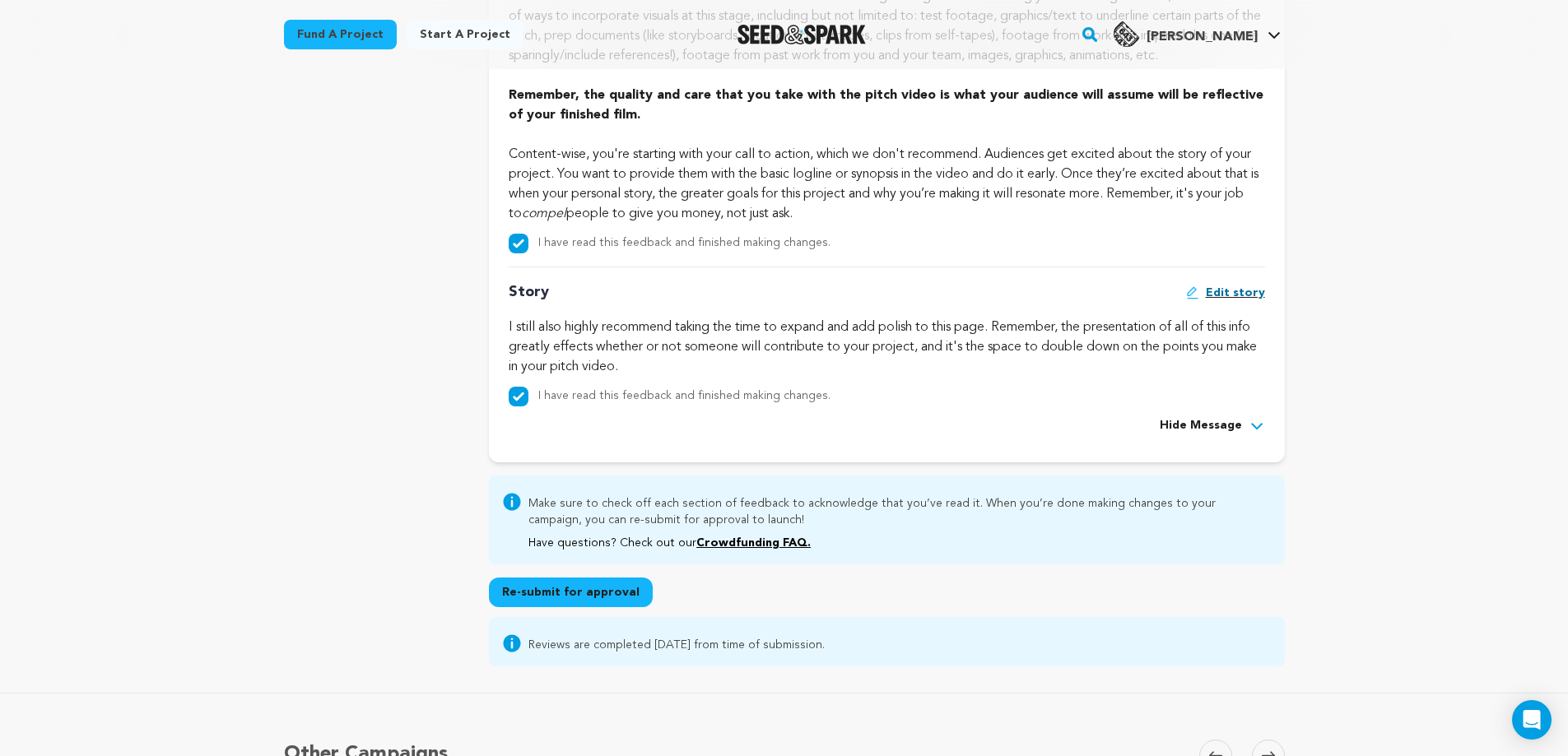 click on "Re-submit for approval" at bounding box center (570, 592) 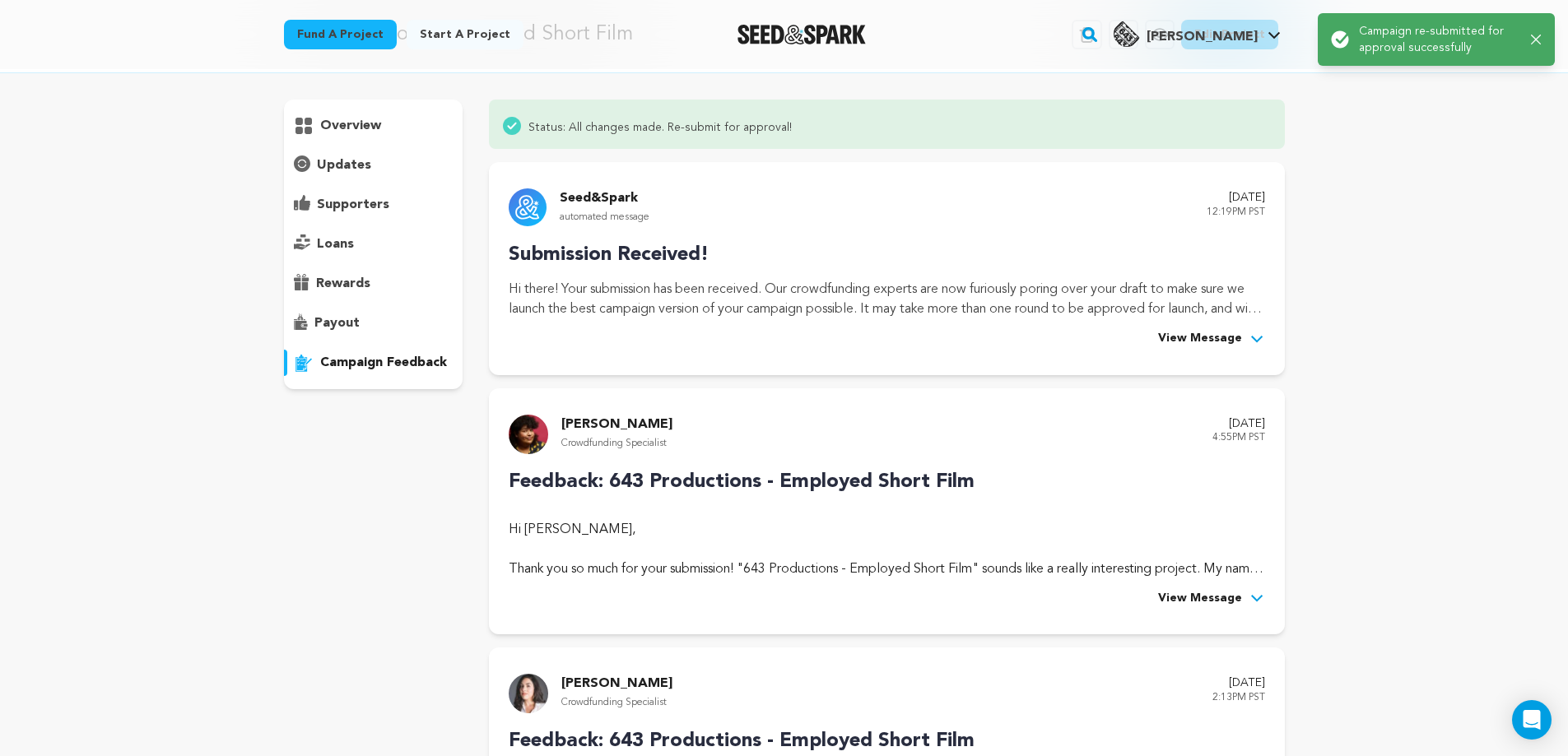 scroll, scrollTop: 0, scrollLeft: 0, axis: both 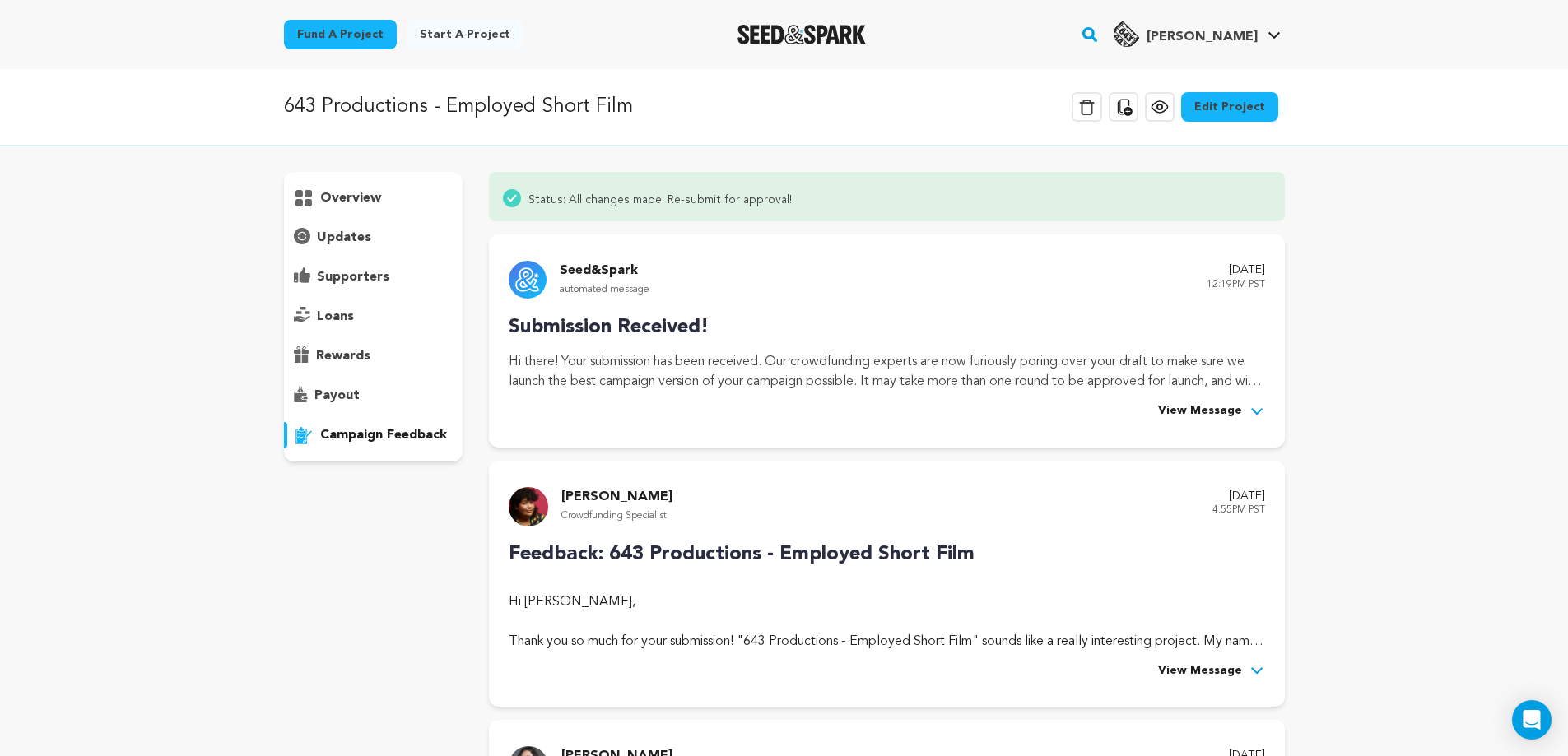 click on "overview" at bounding box center [374, 198] 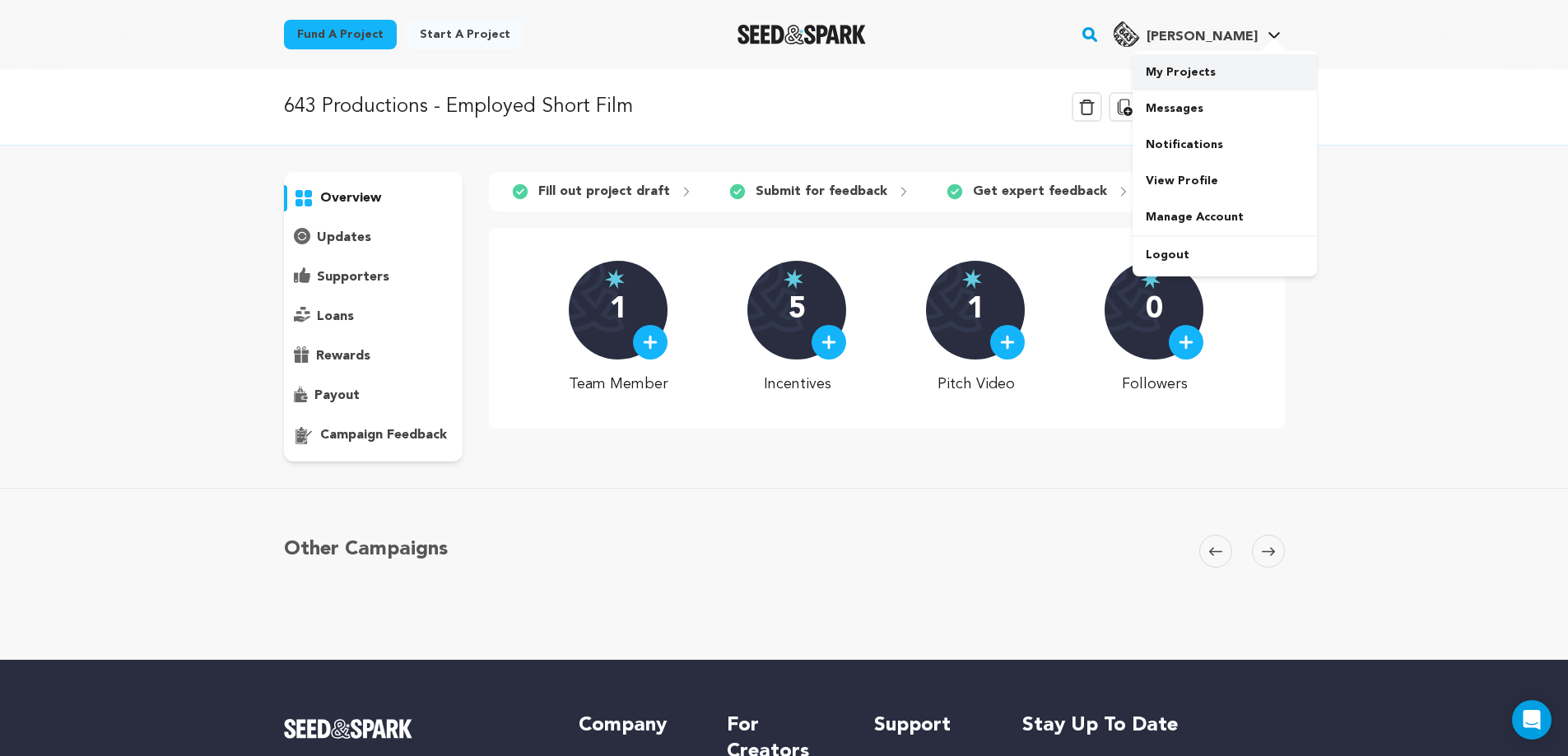 click on "My Projects" at bounding box center (1225, 72) 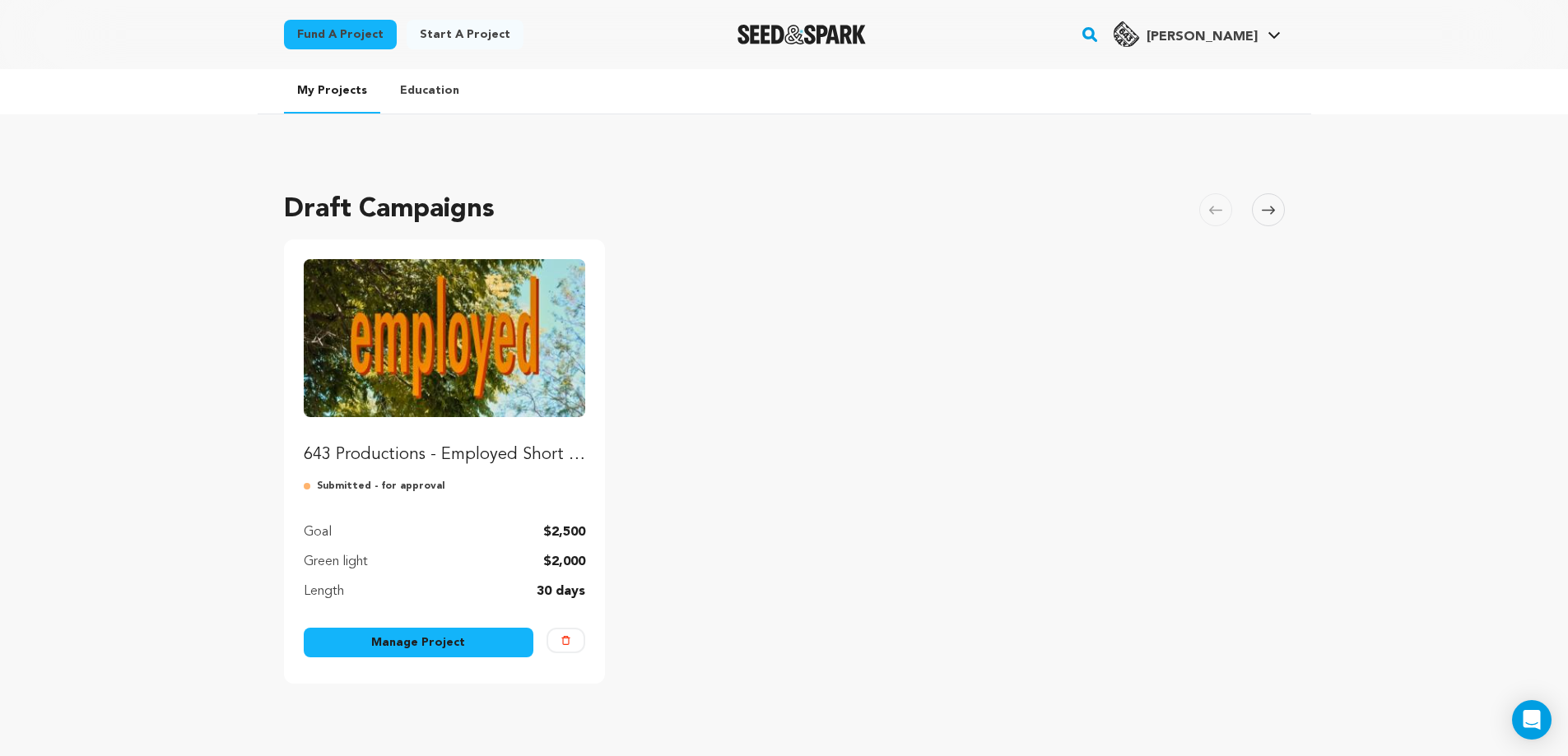 scroll, scrollTop: 0, scrollLeft: 0, axis: both 